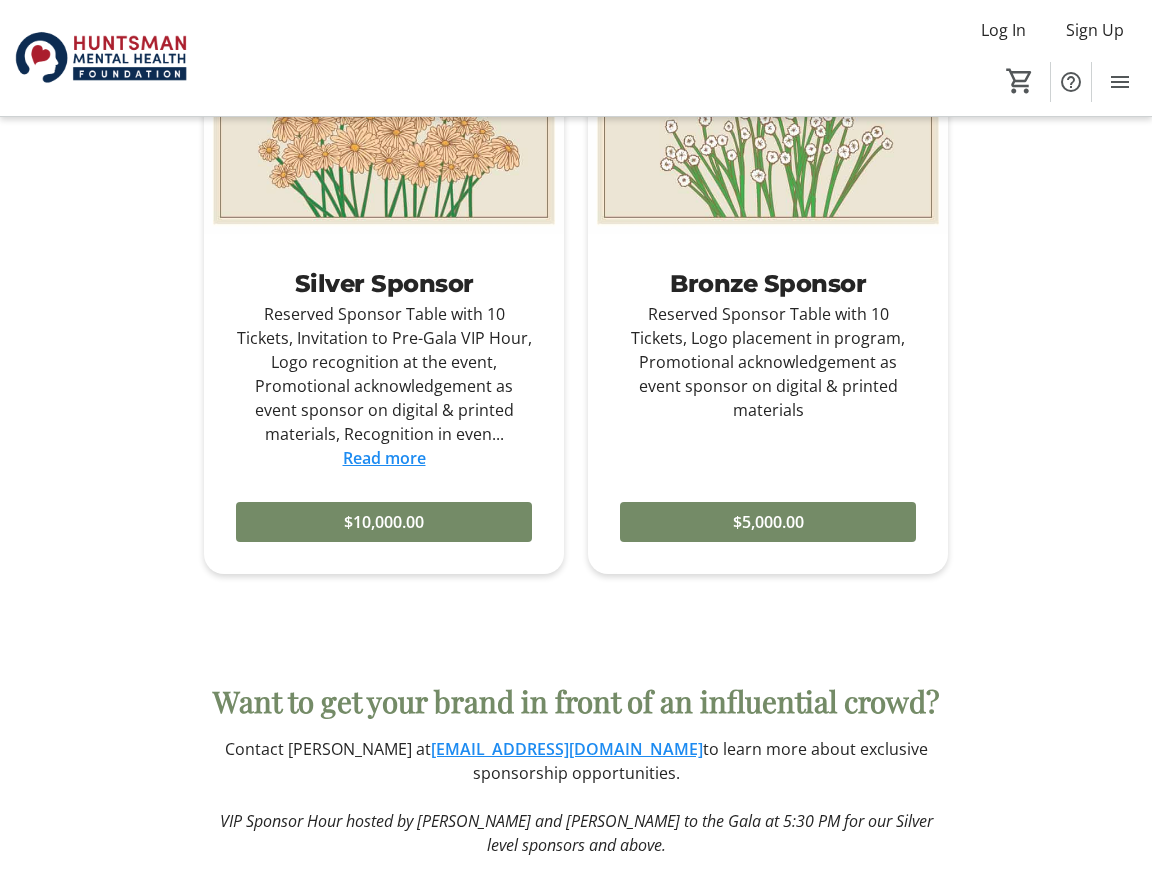 scroll, scrollTop: 2639, scrollLeft: 0, axis: vertical 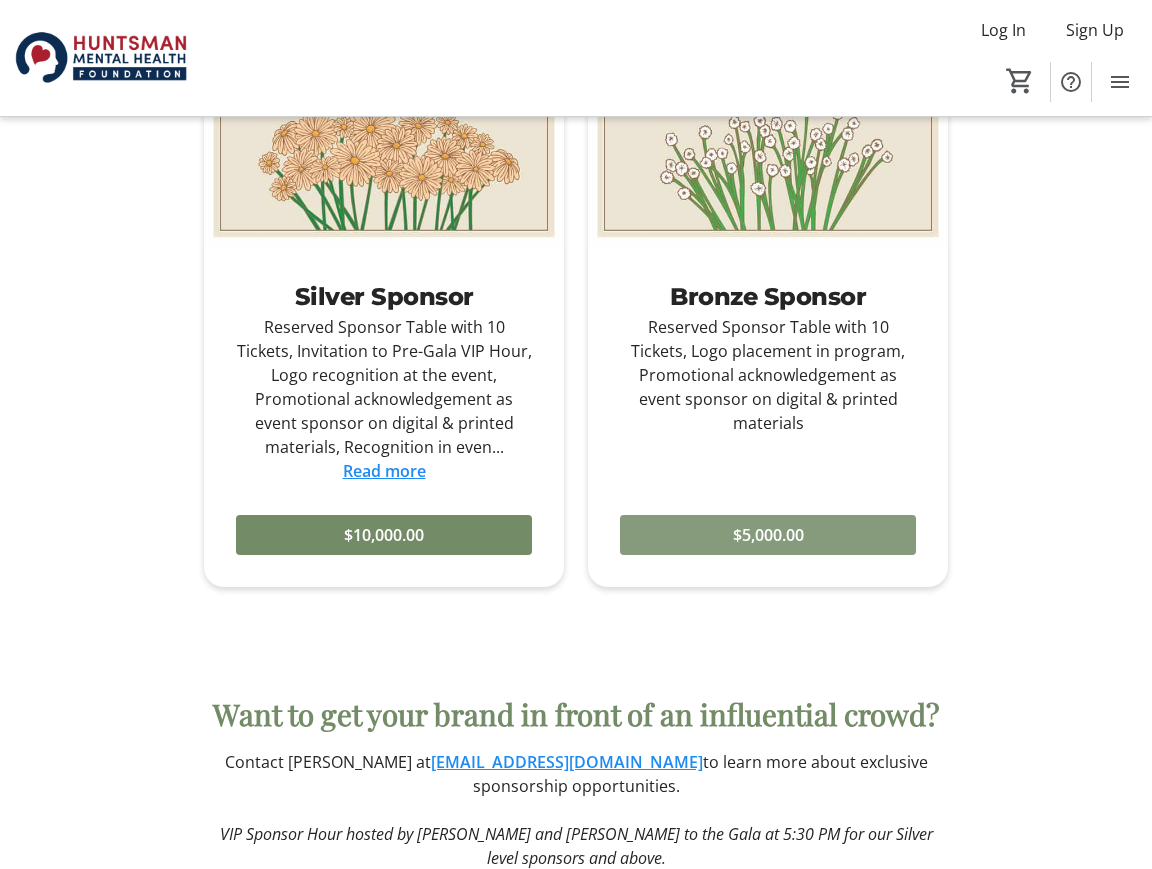 click on "$5,000.00" at bounding box center [768, 535] 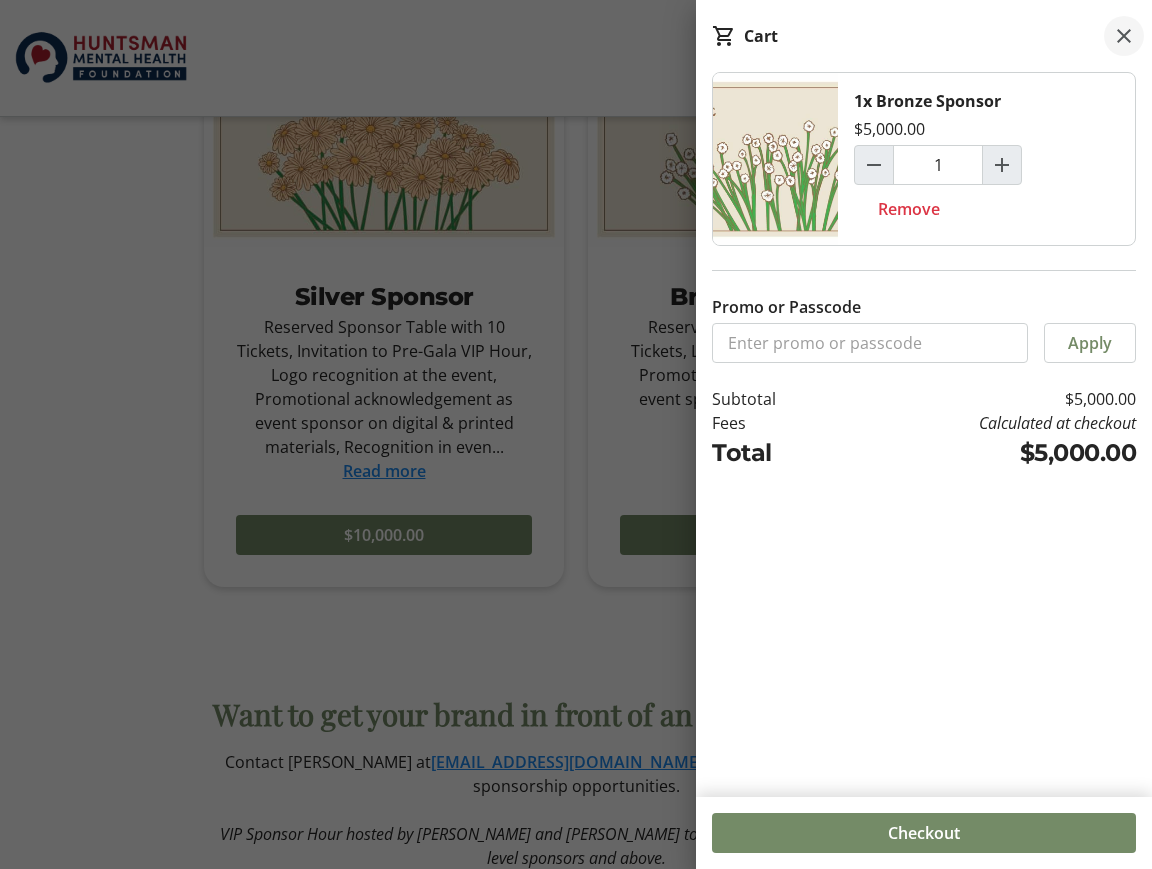 click 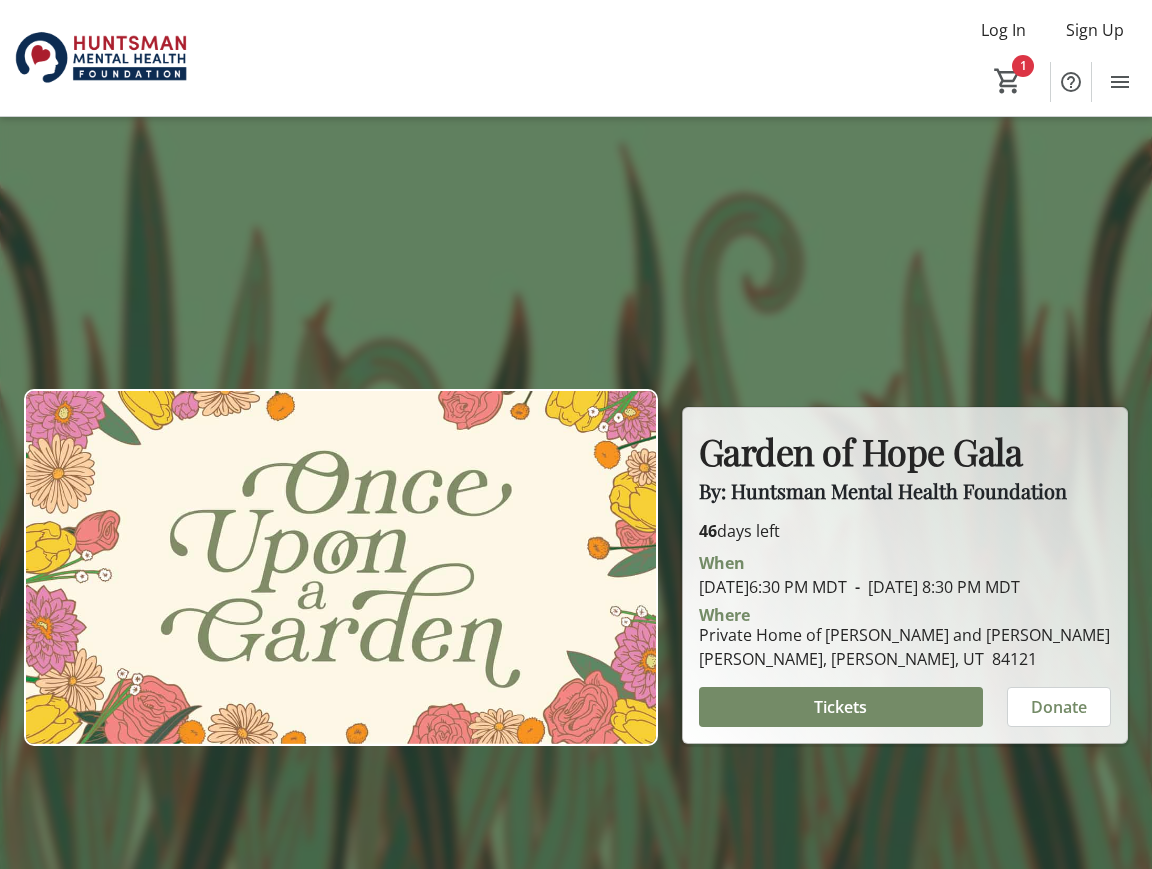 scroll, scrollTop: 0, scrollLeft: 0, axis: both 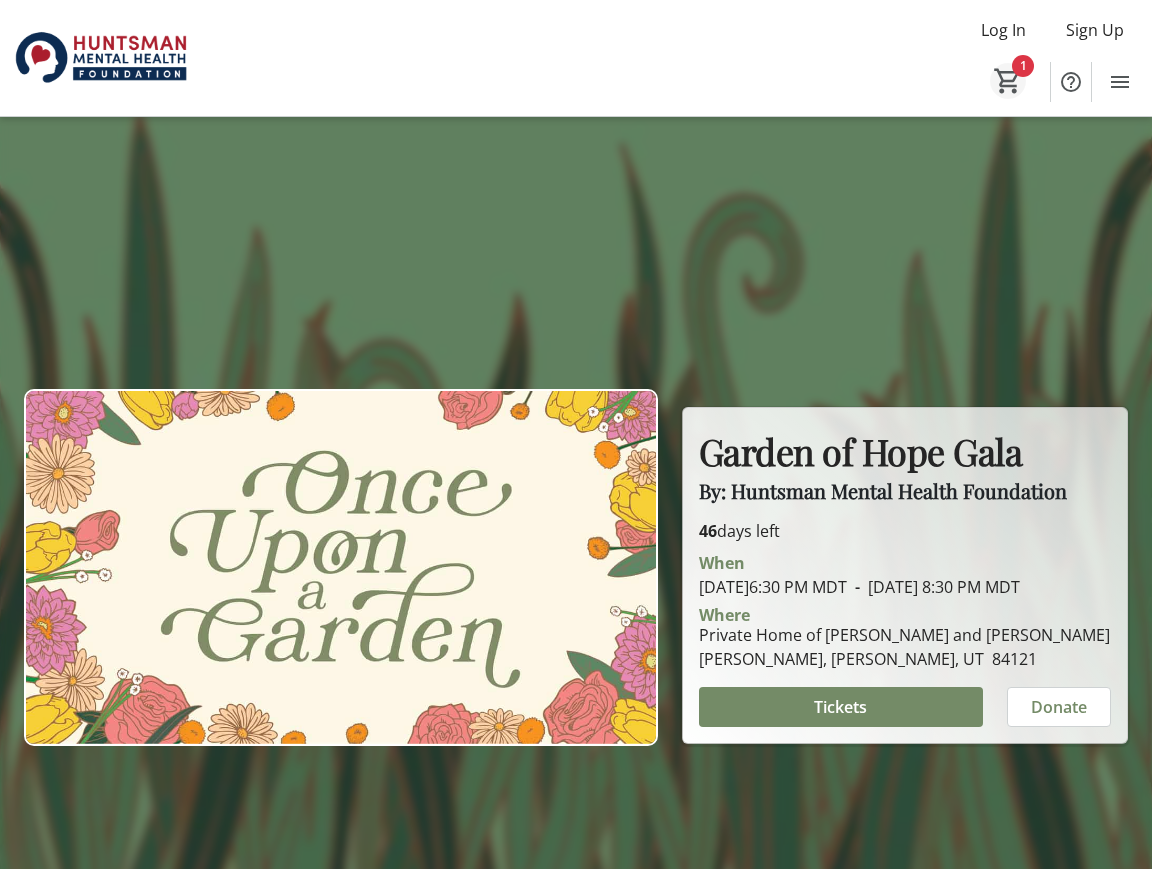 click on "1" 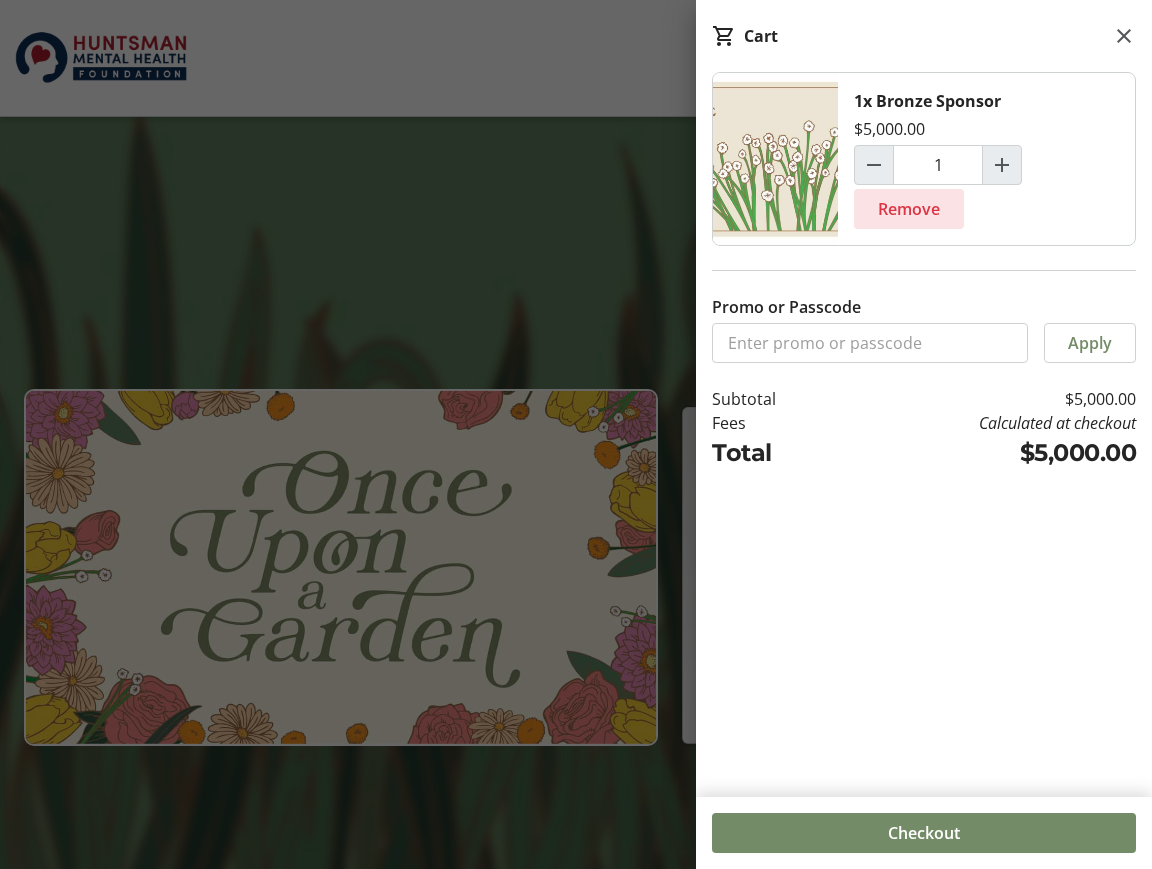 click on "Remove" 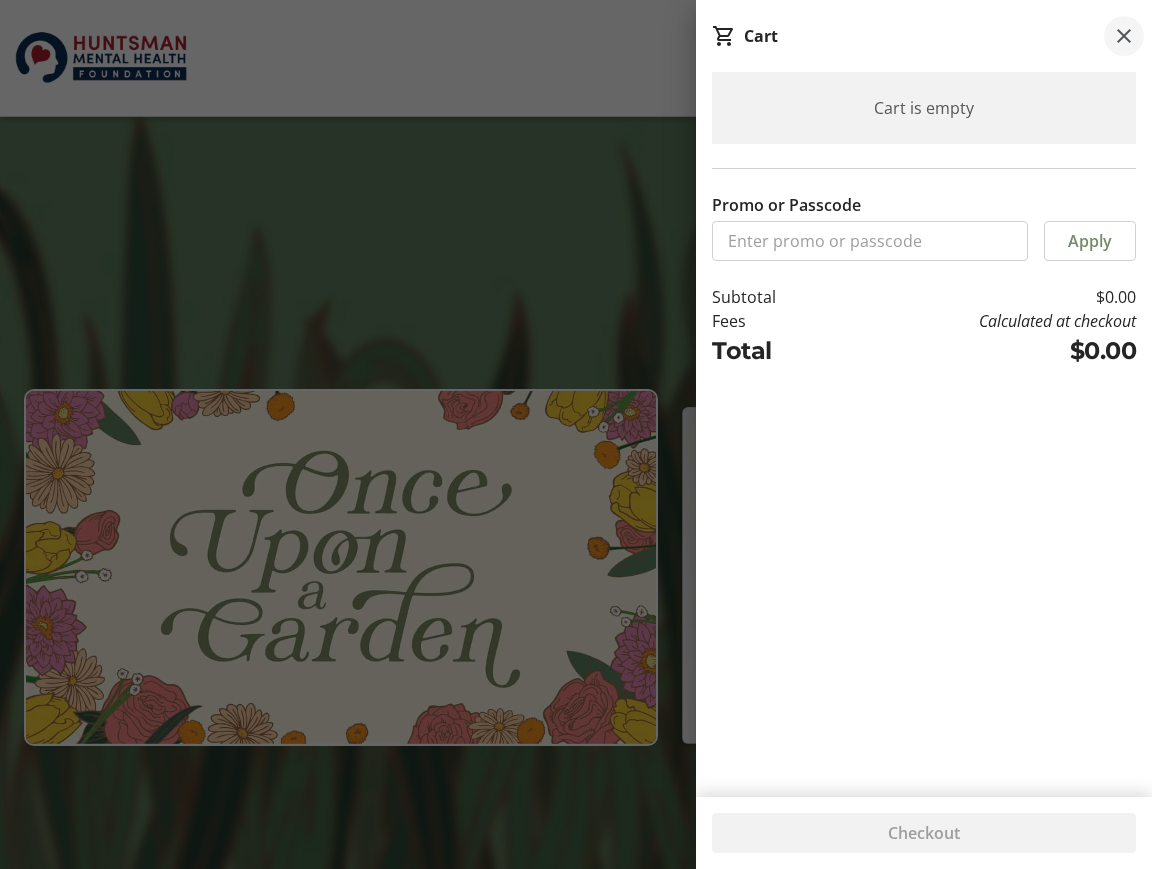click 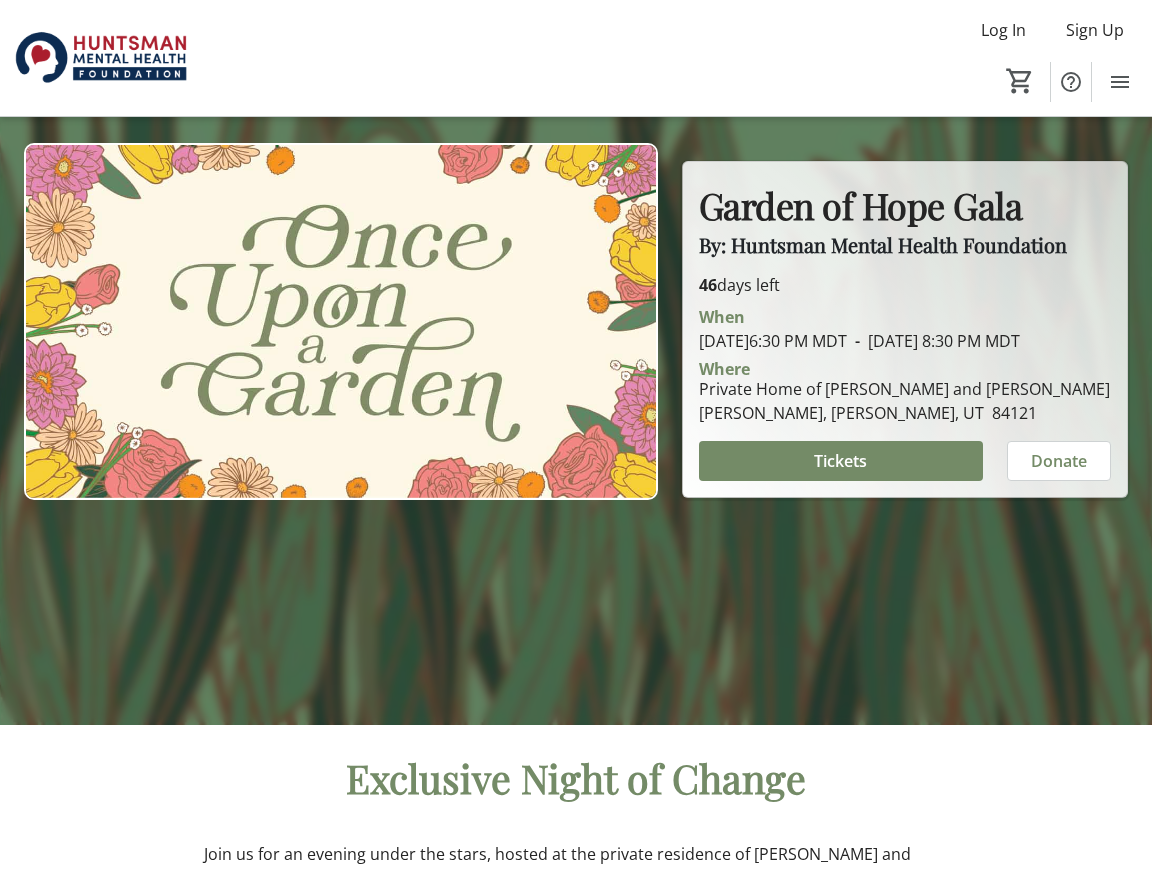 scroll, scrollTop: 55, scrollLeft: 0, axis: vertical 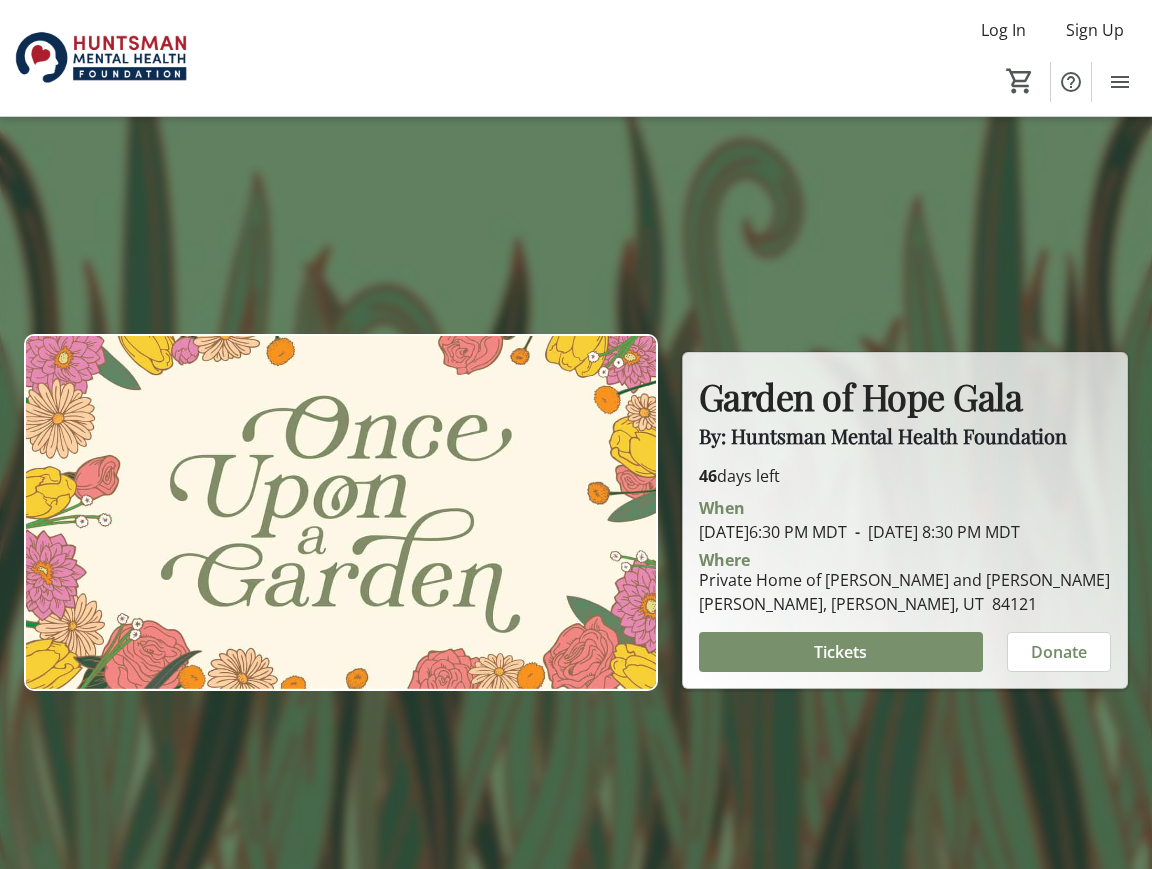 click on "Tickets" at bounding box center (840, 652) 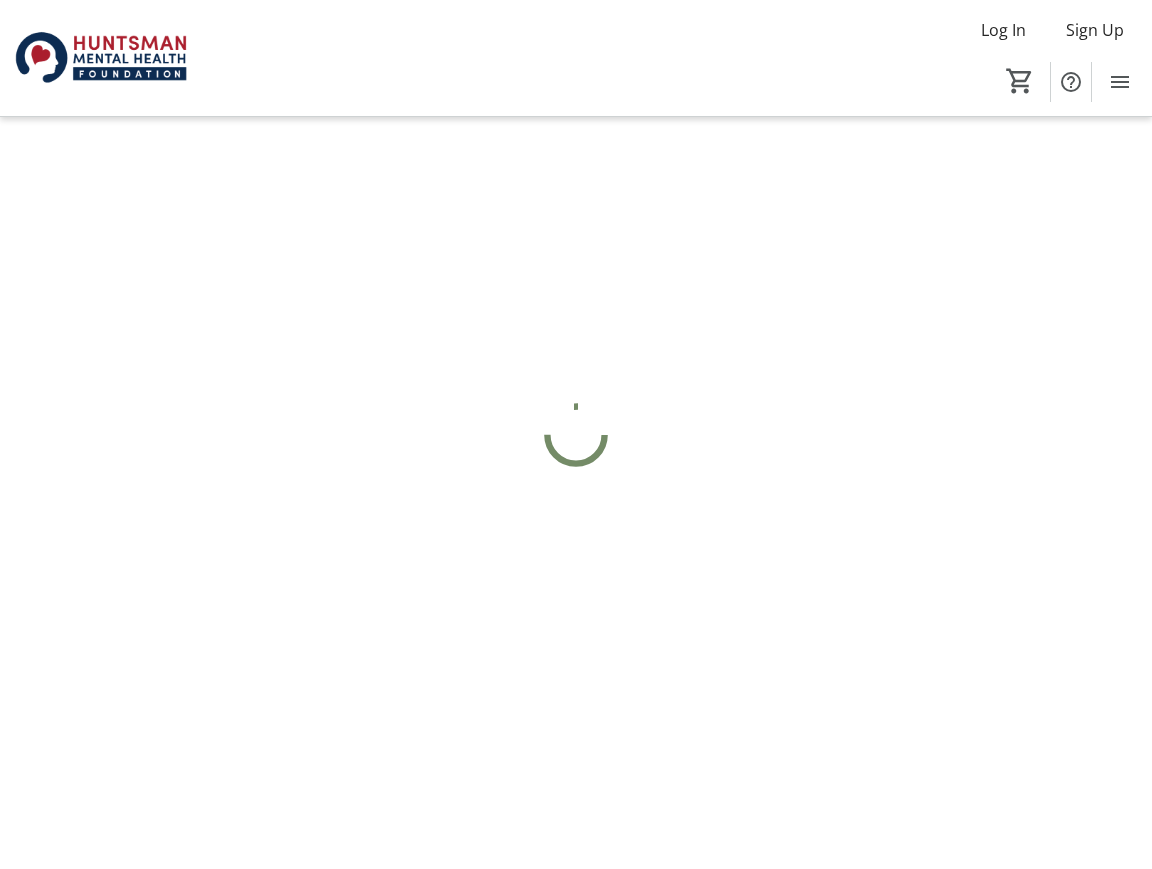 scroll, scrollTop: 0, scrollLeft: 0, axis: both 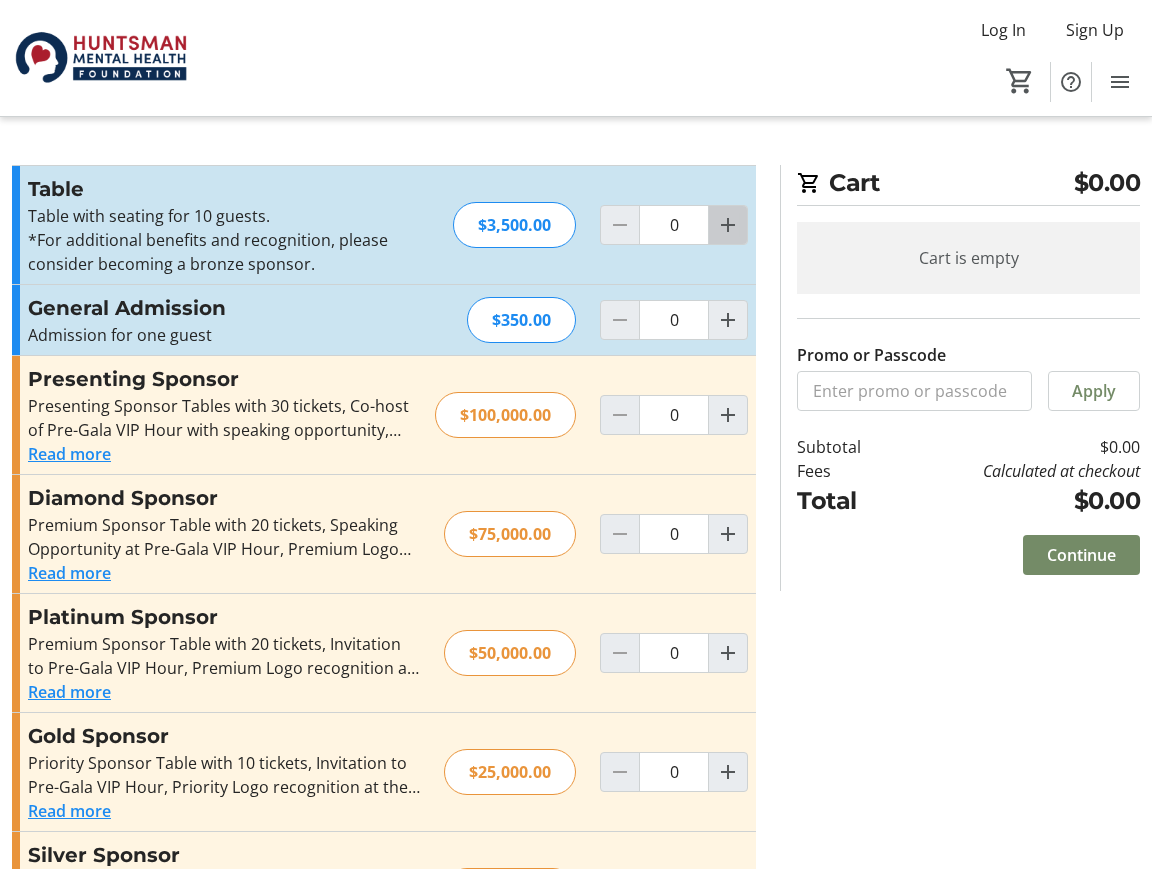 click 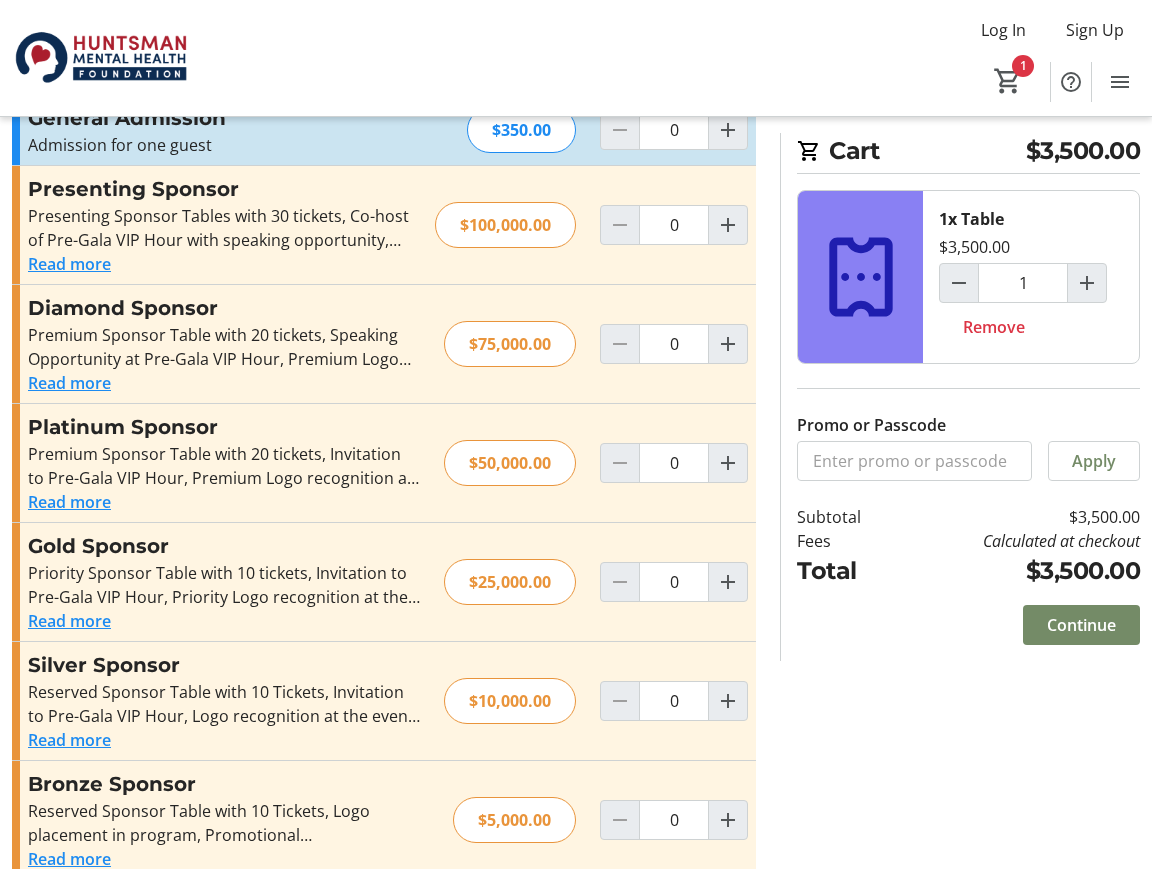 scroll, scrollTop: 195, scrollLeft: 0, axis: vertical 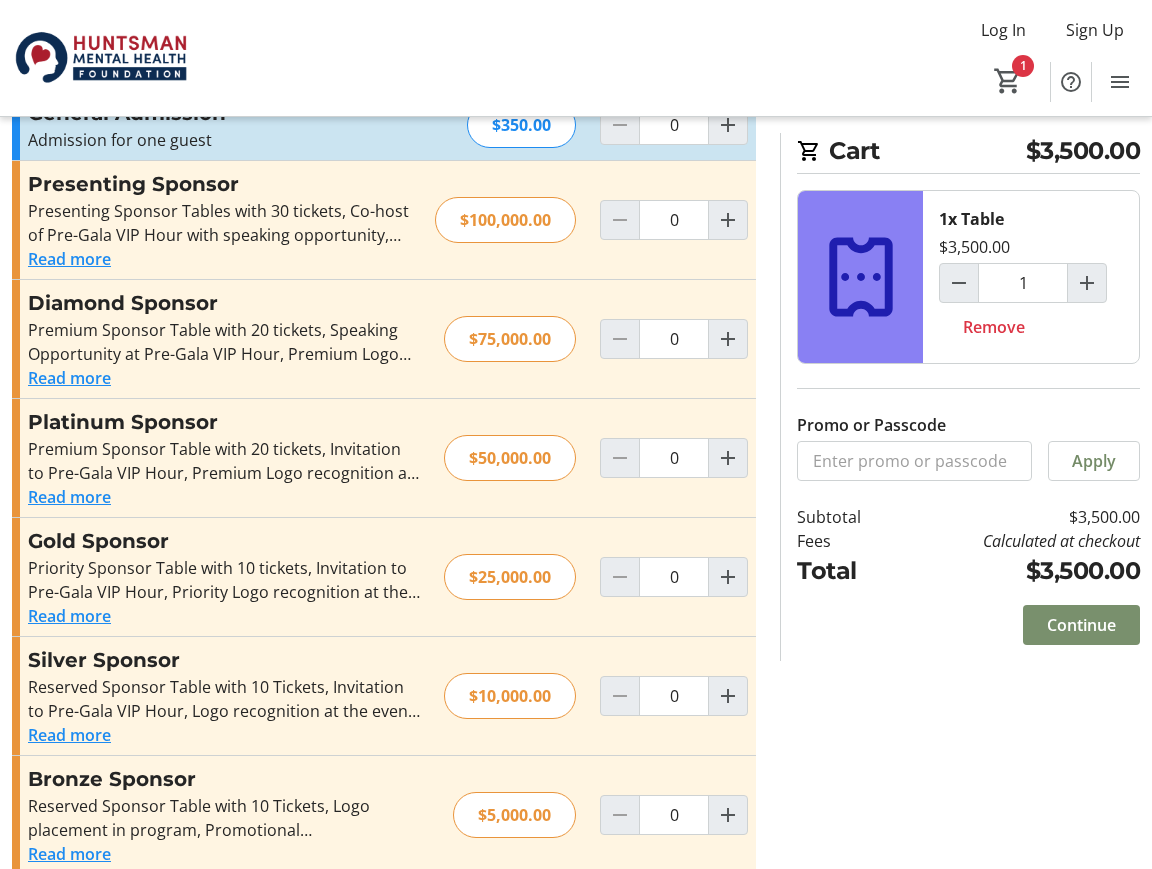 click on "Continue" 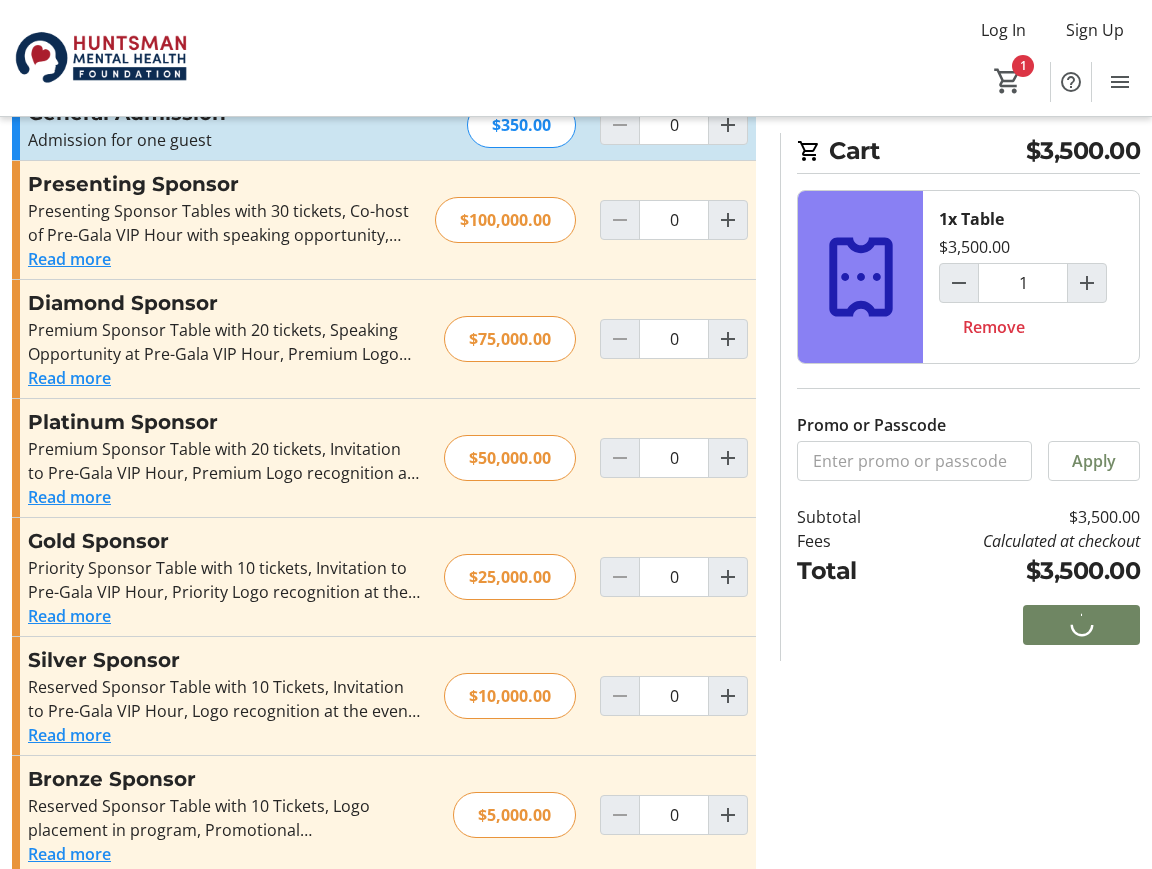 scroll, scrollTop: 0, scrollLeft: 0, axis: both 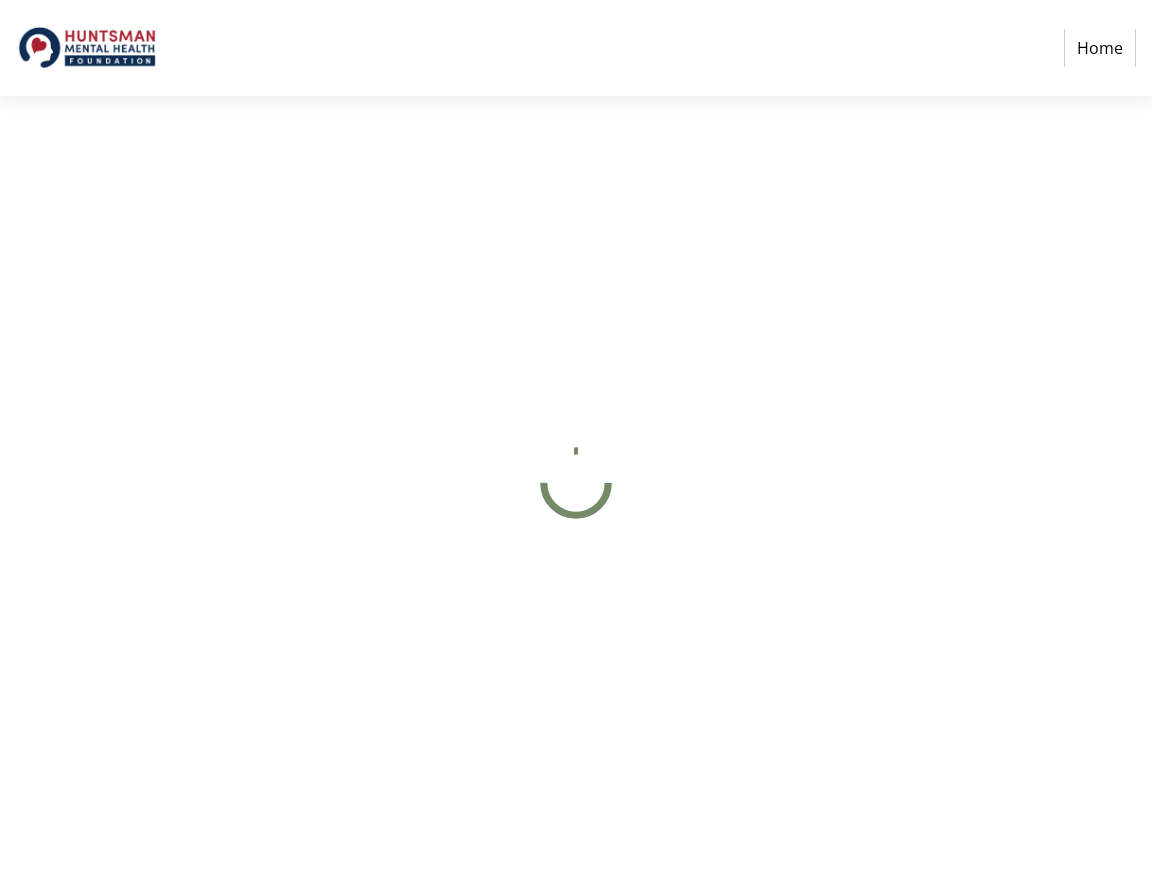 select on "US" 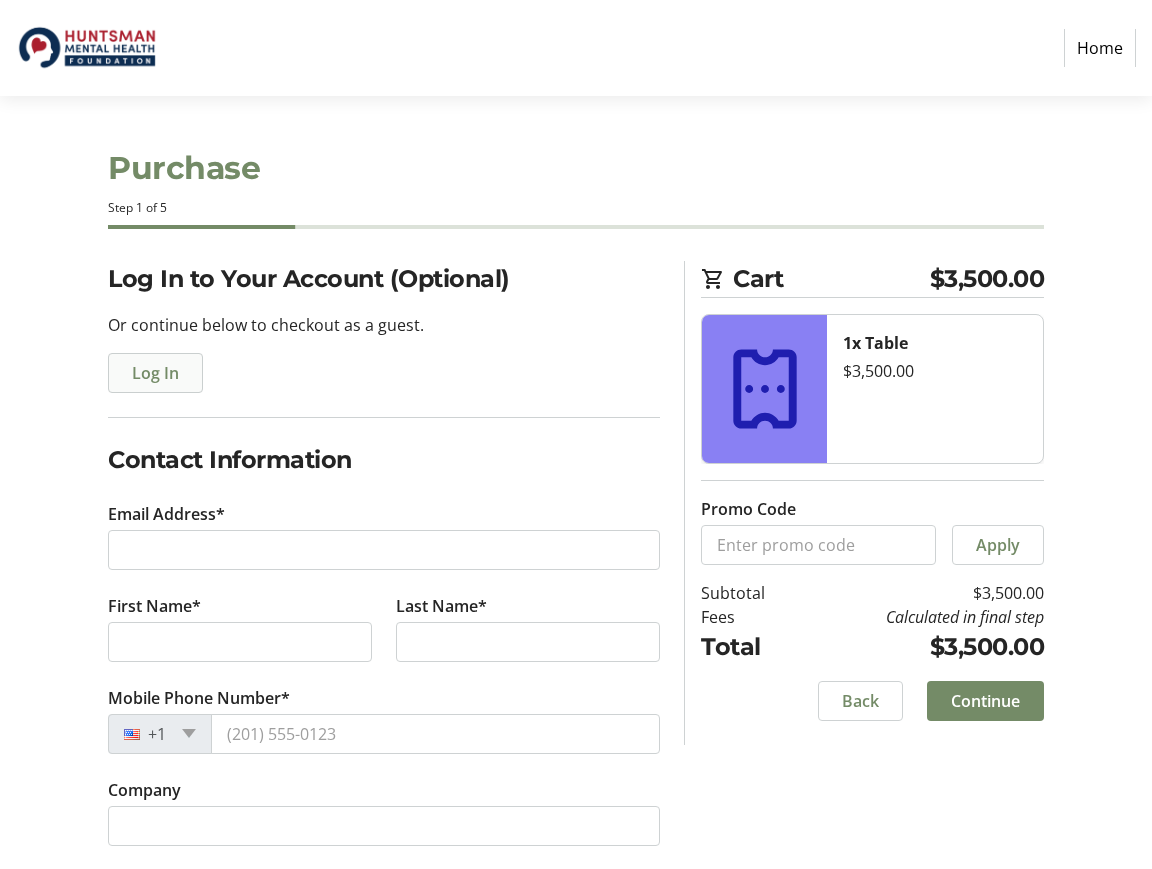 click 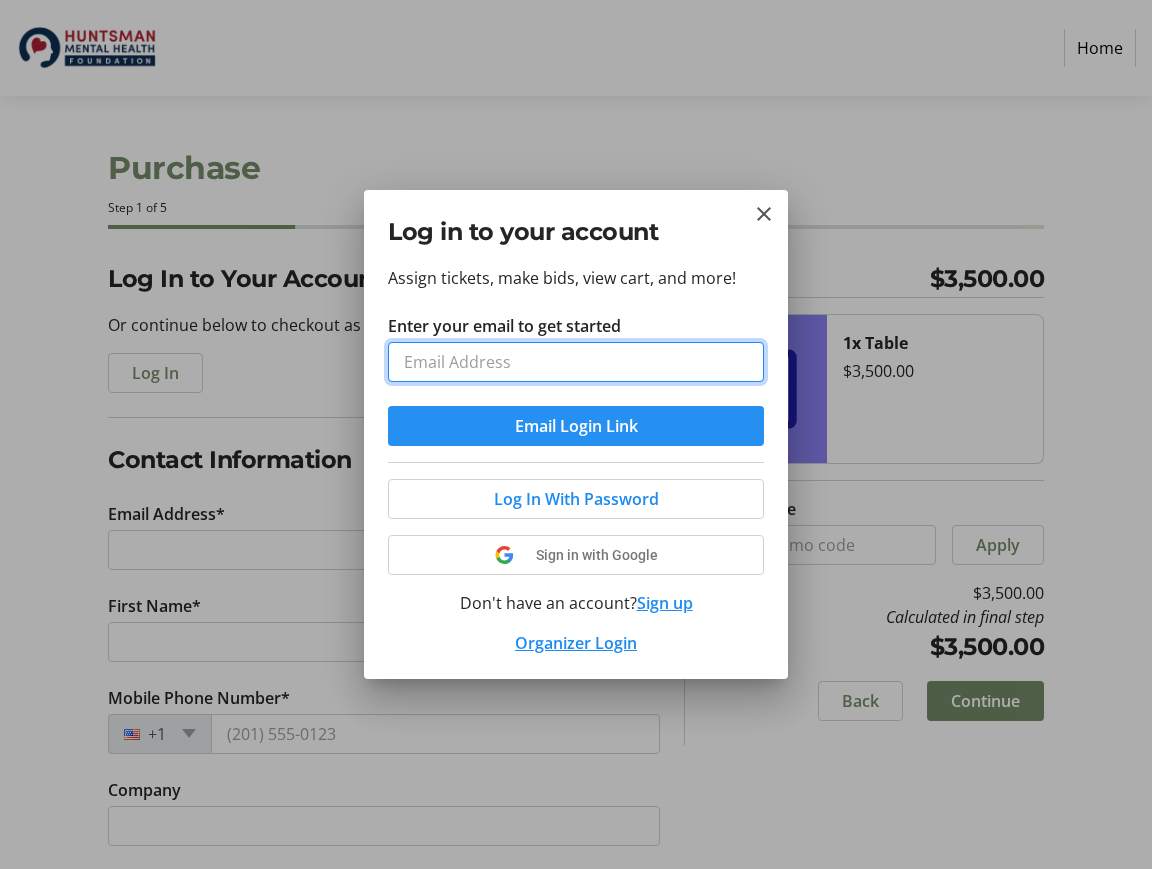 type on "markmoench@gmail.com" 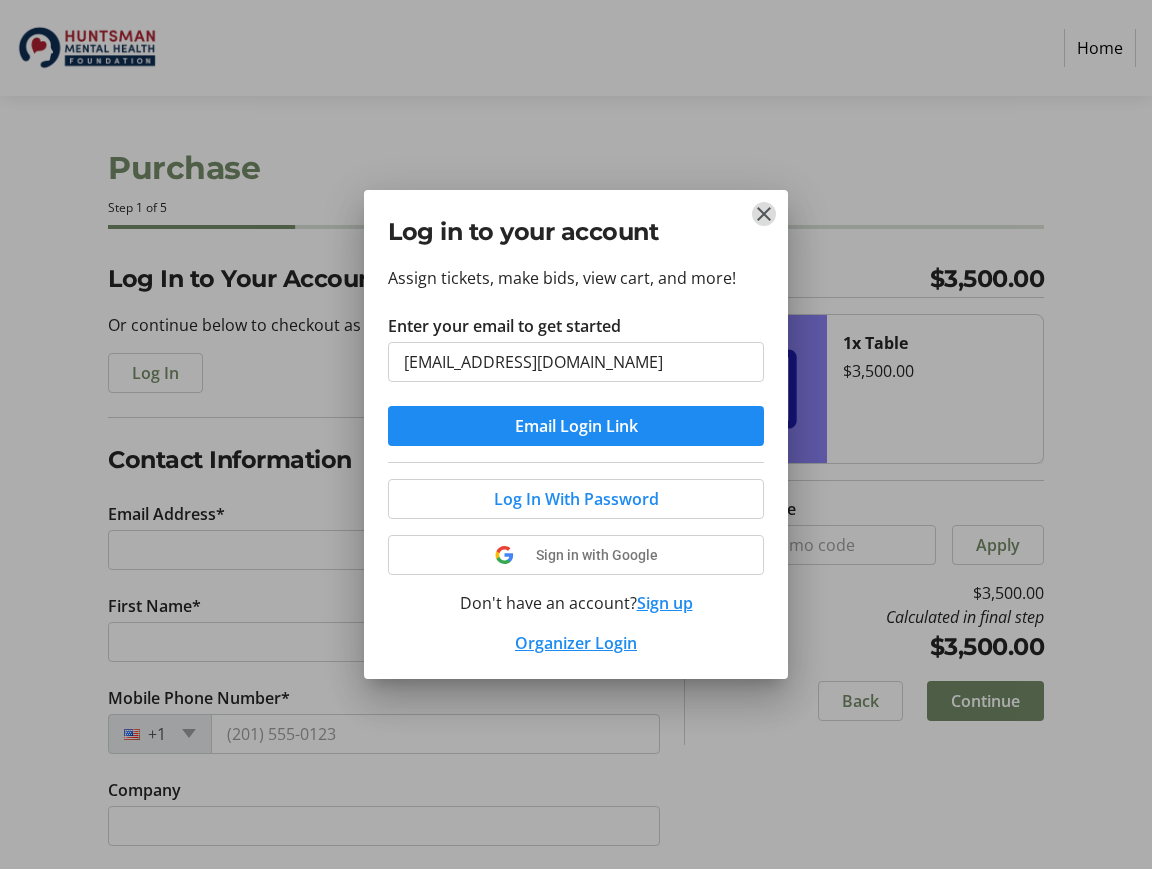 click at bounding box center (764, 214) 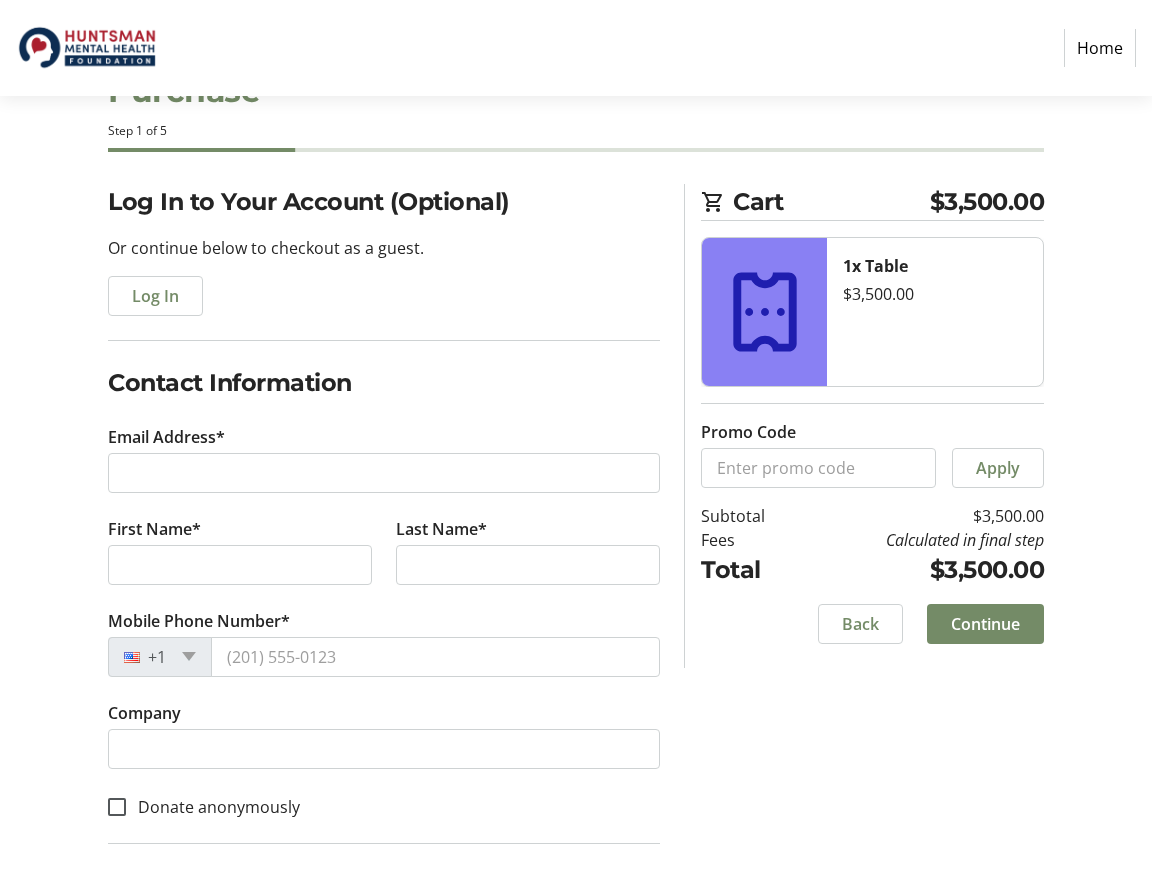scroll, scrollTop: 30, scrollLeft: 0, axis: vertical 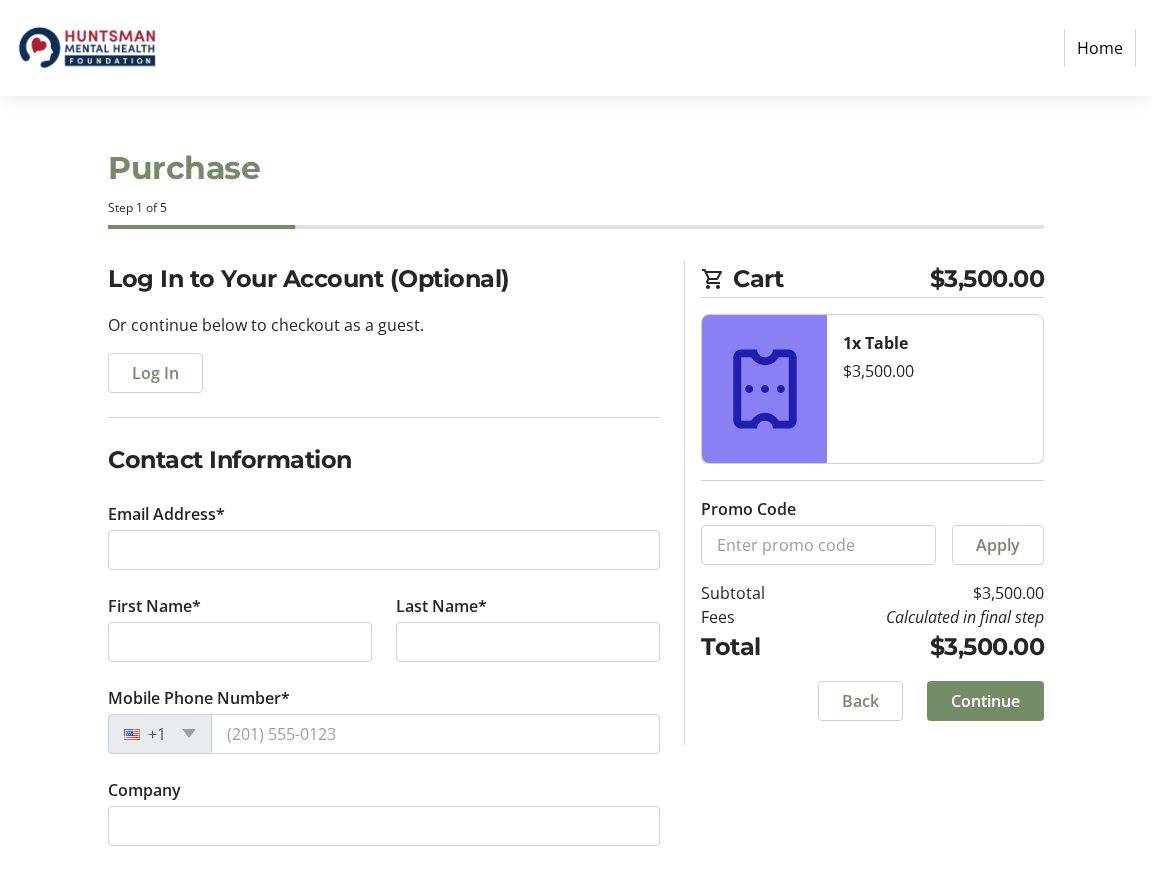 click on "Log In" 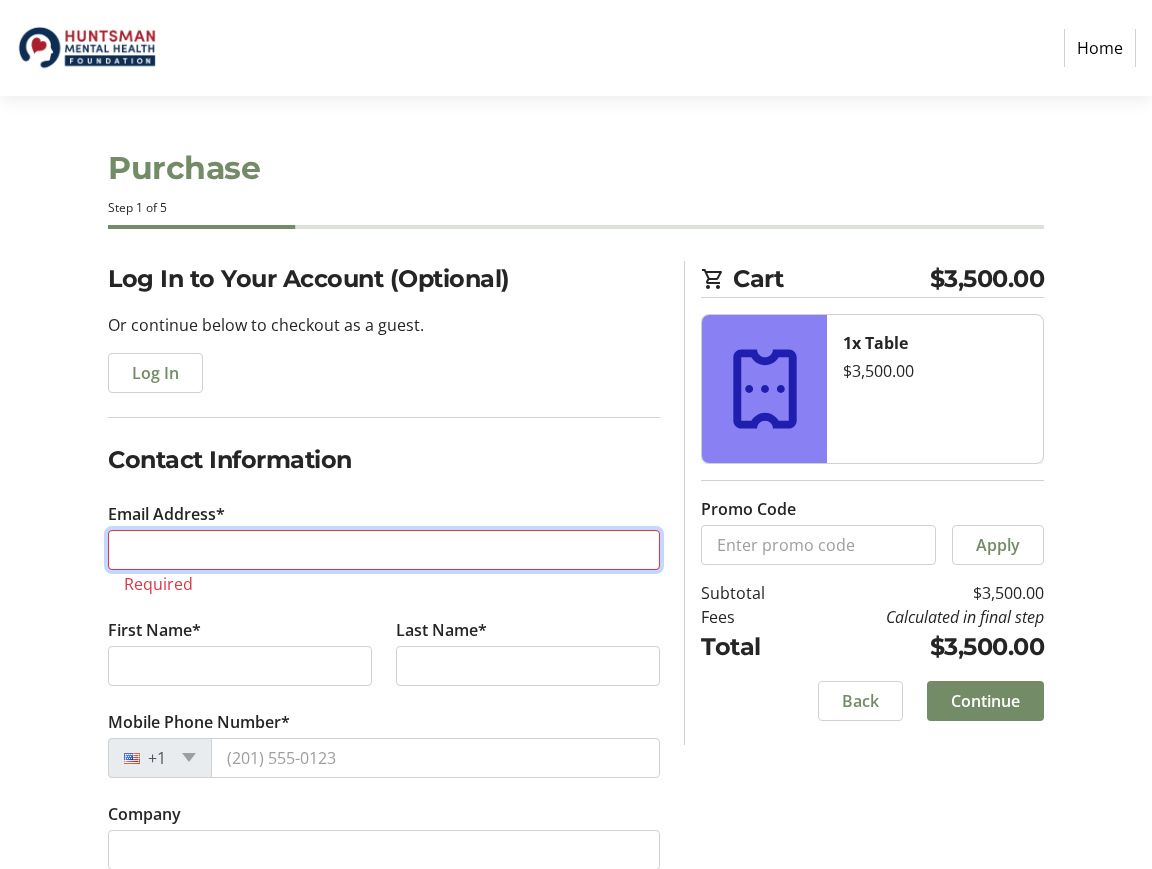 click on "Email Address*" at bounding box center (384, 550) 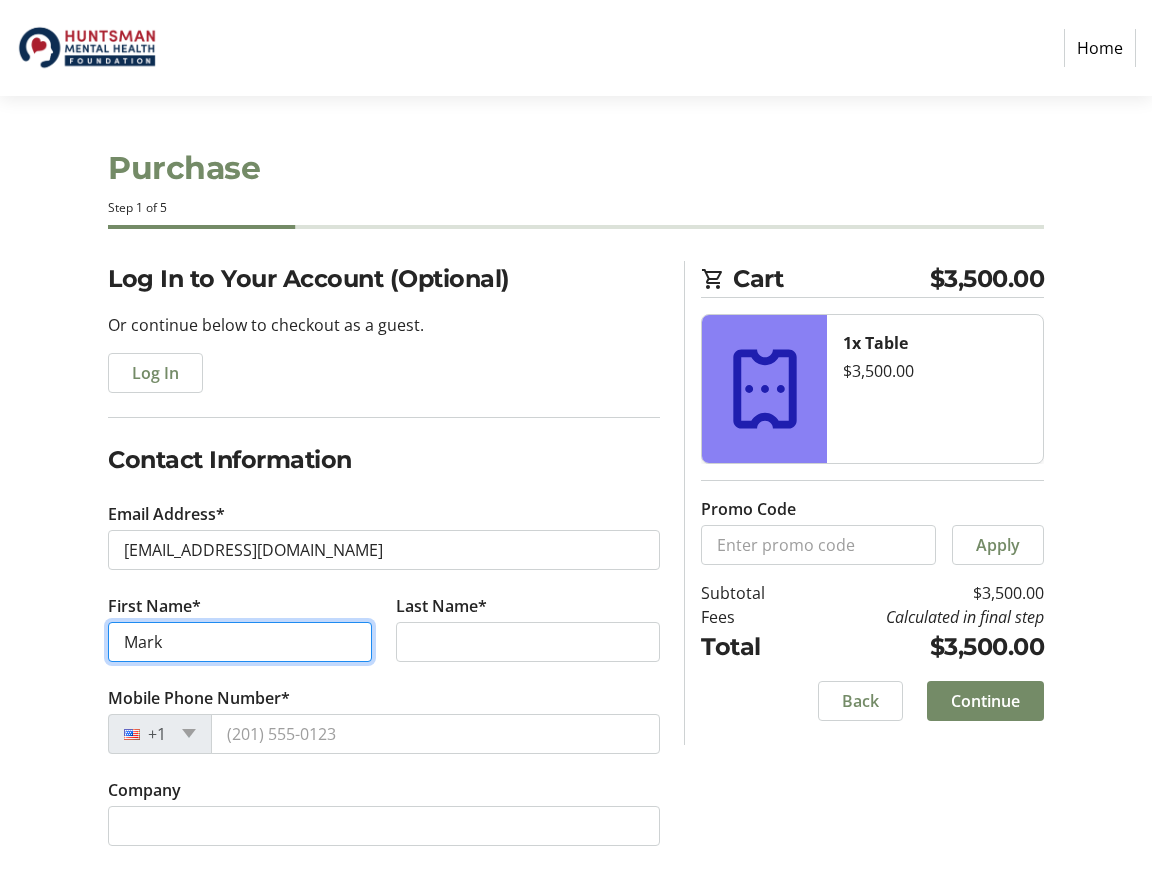 type on "Mark" 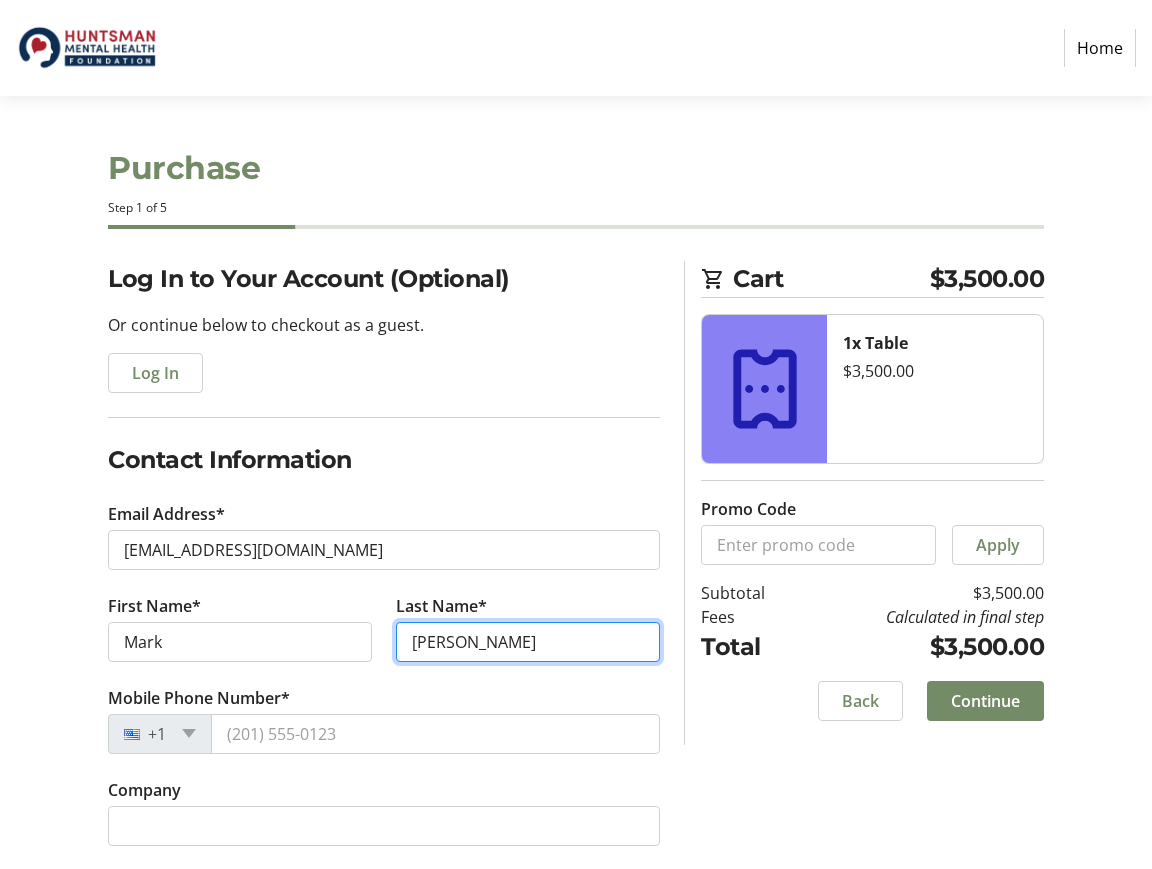 type on "Moench" 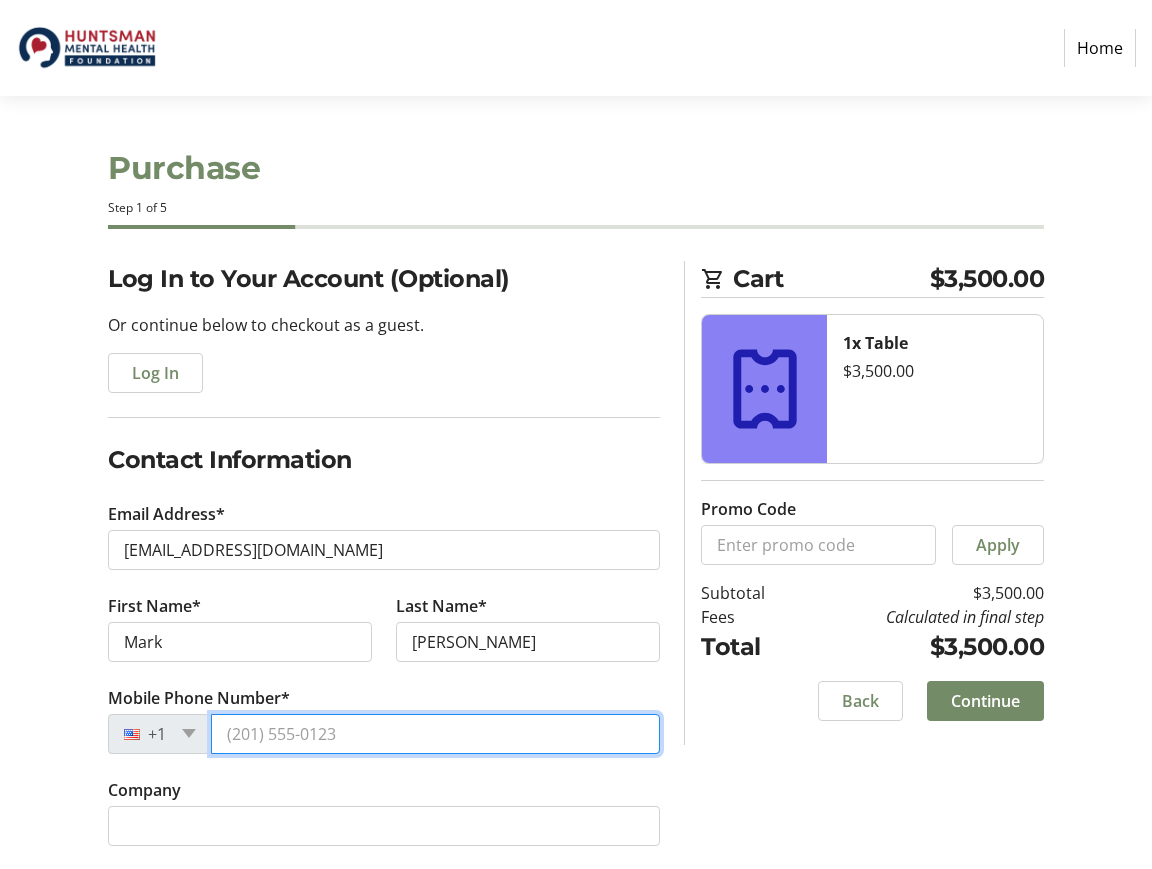 click on "Mobile Phone Number*" at bounding box center [435, 734] 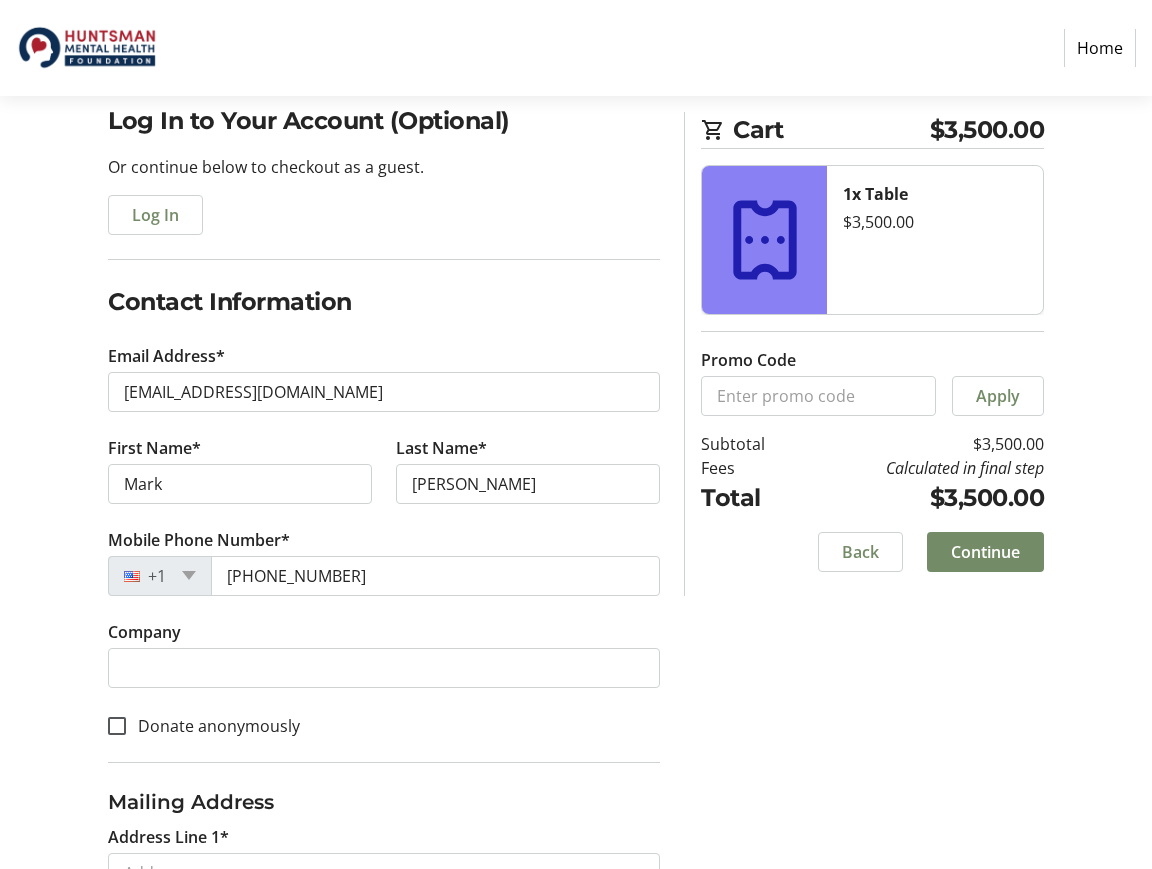 scroll, scrollTop: 170, scrollLeft: 0, axis: vertical 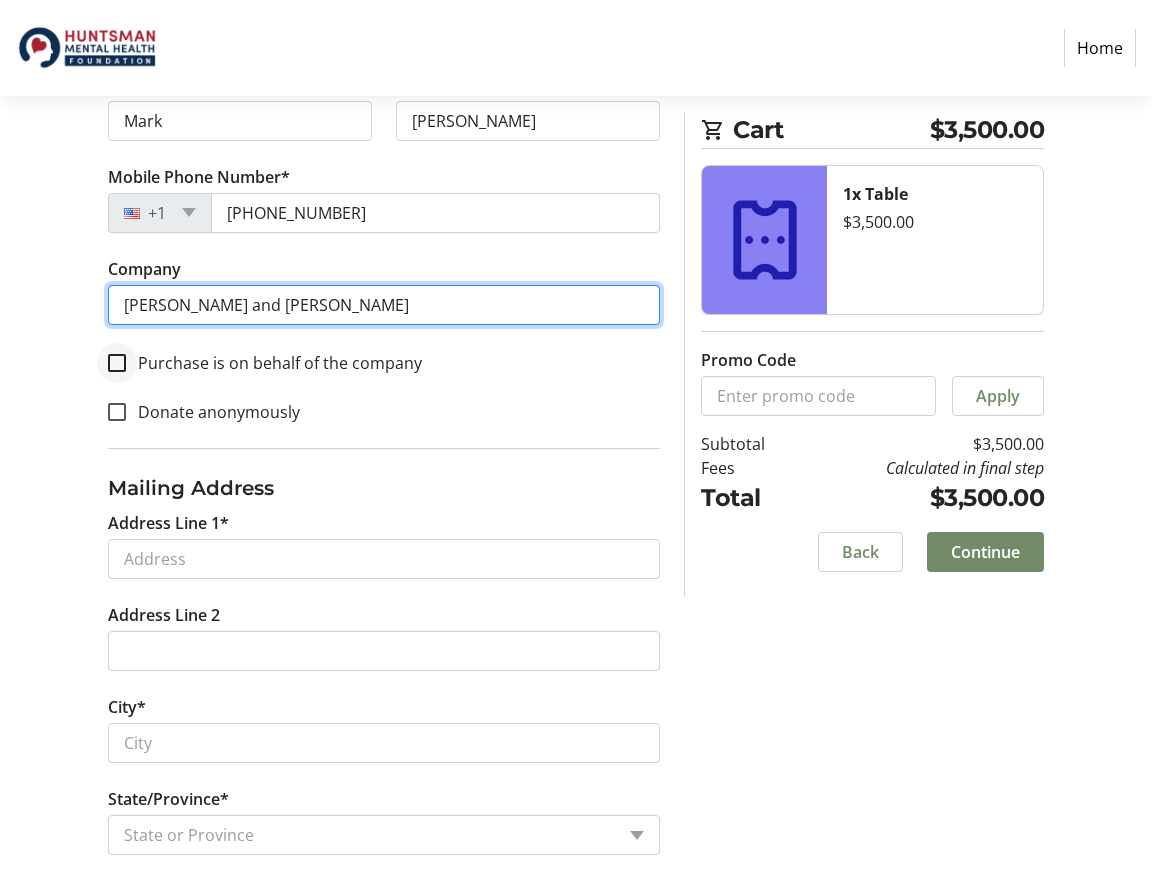 type on "Mark and Martha Moench" 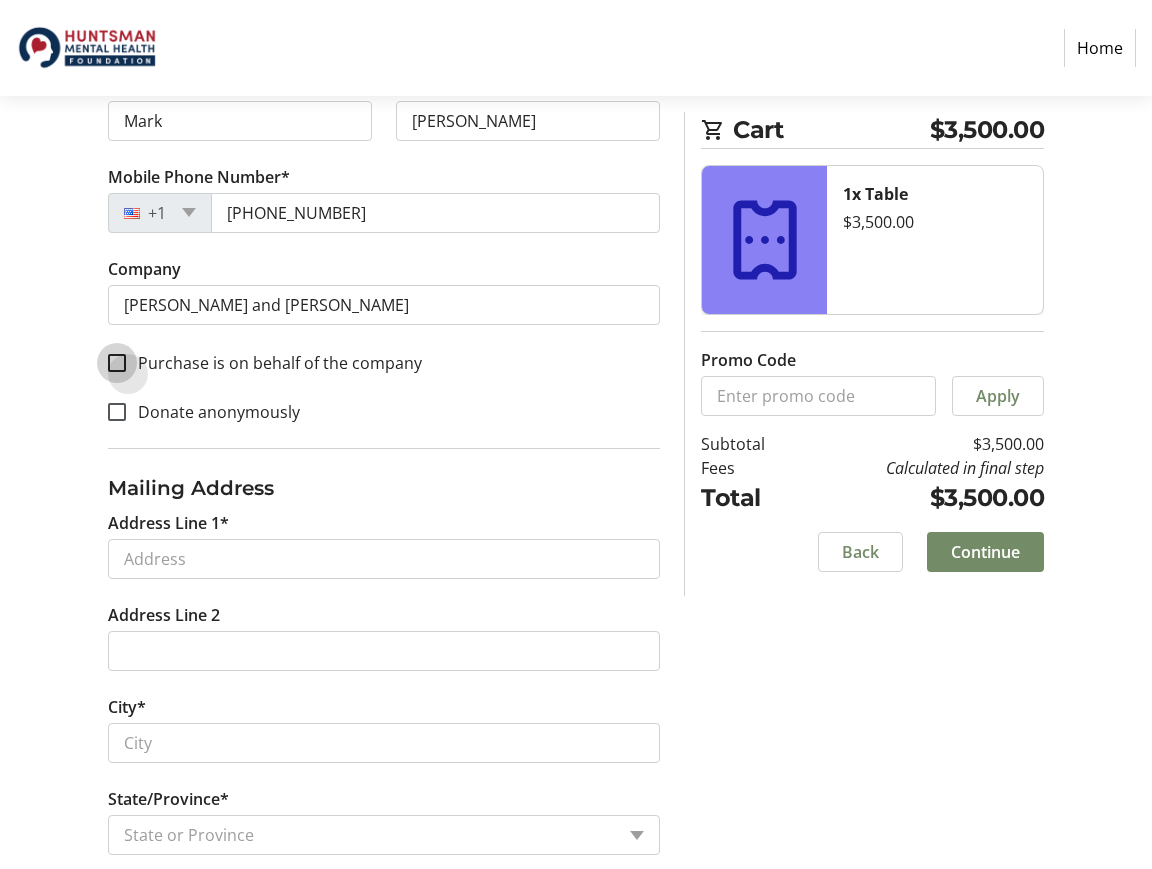 click on "Purchase is on behalf of the company" at bounding box center [117, 363] 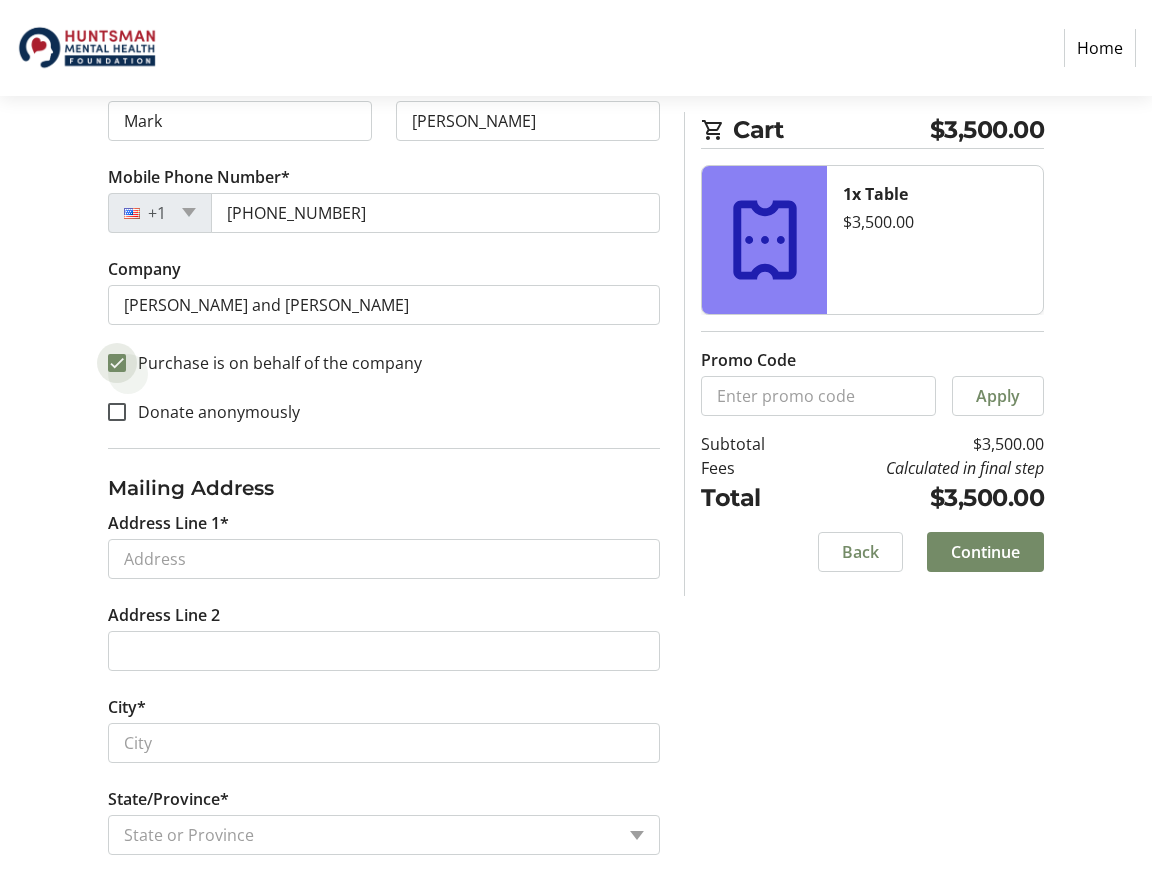 checkbox on "true" 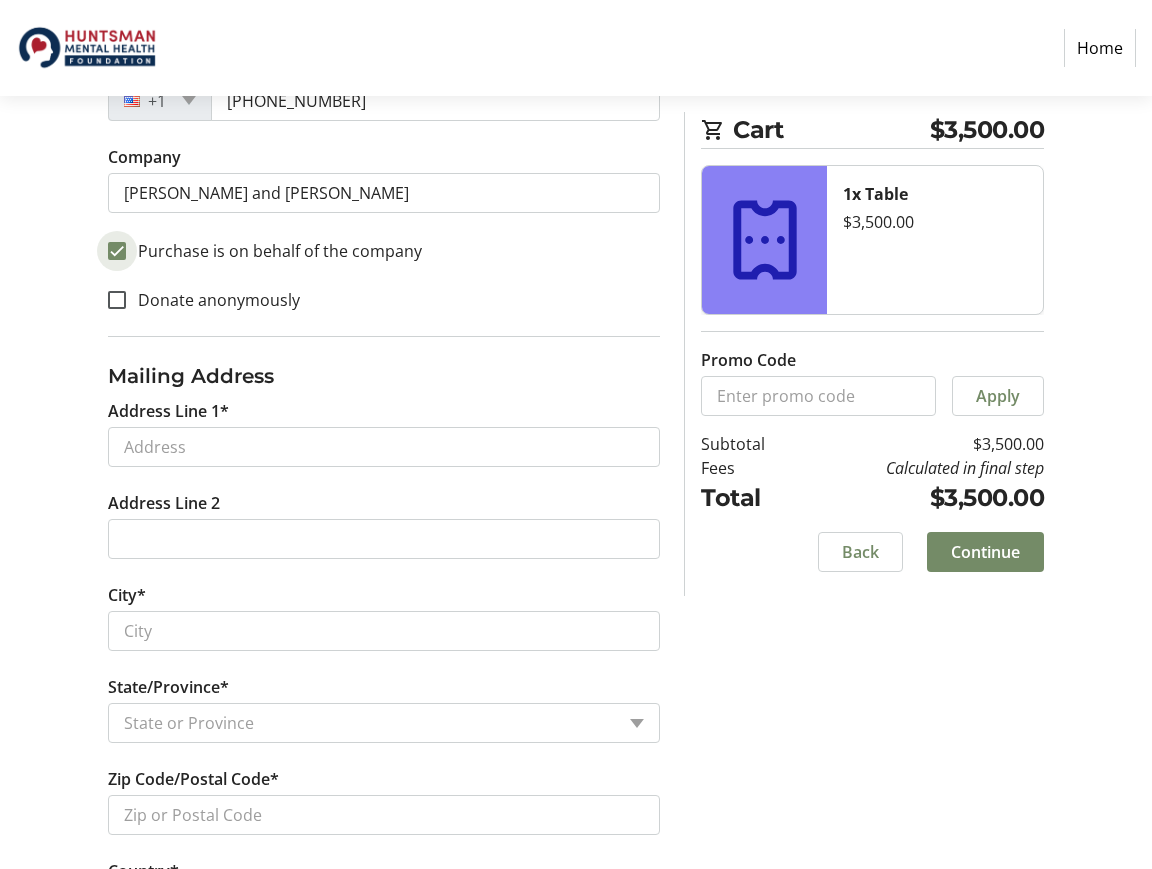 scroll, scrollTop: 626, scrollLeft: 0, axis: vertical 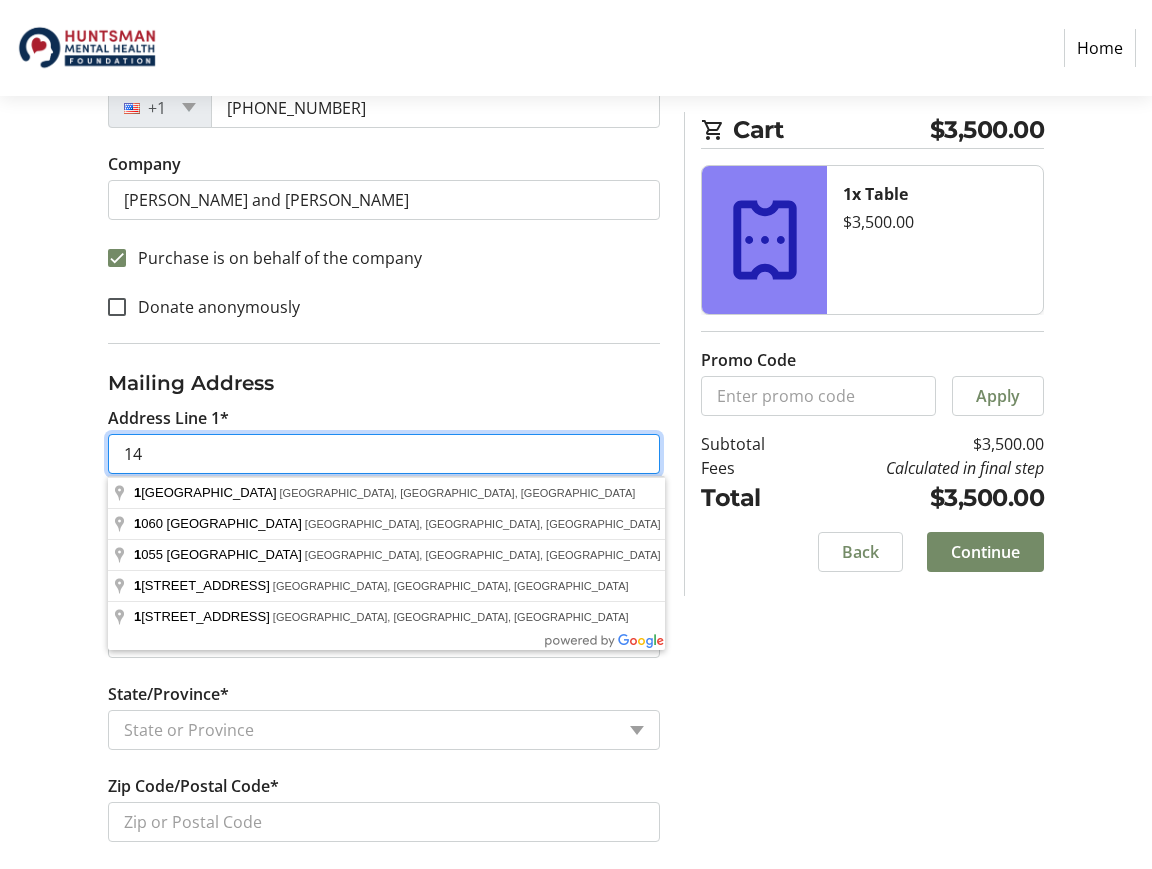 type on "144" 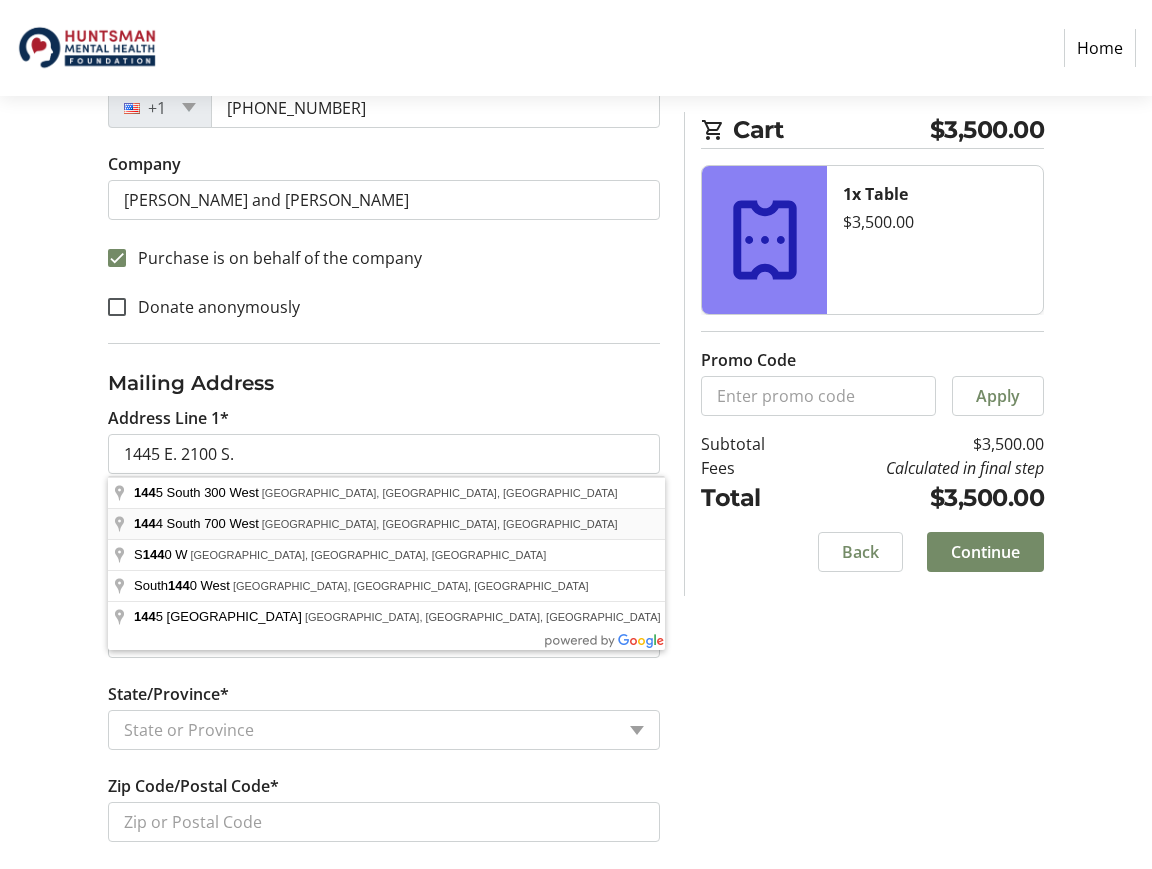 type on "1445 E. 2100 S." 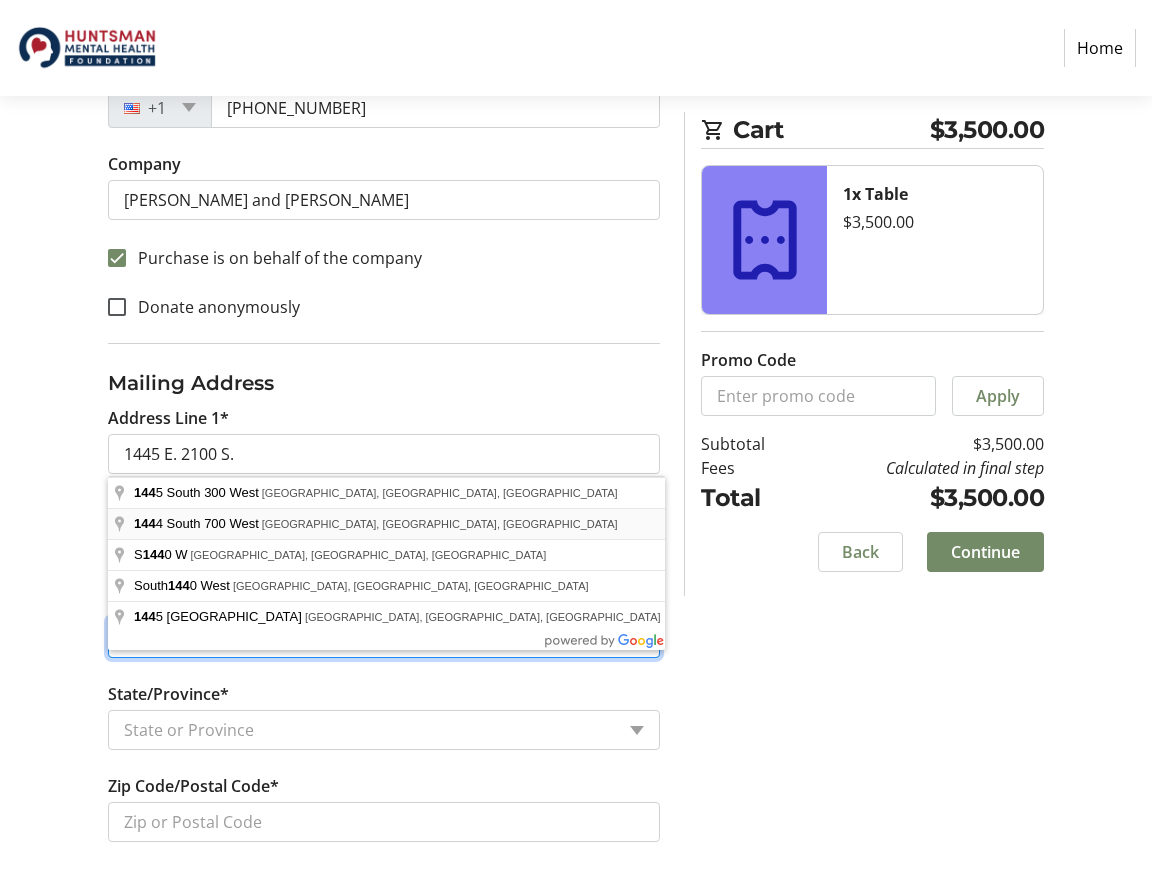 type on "Salt Lake City" 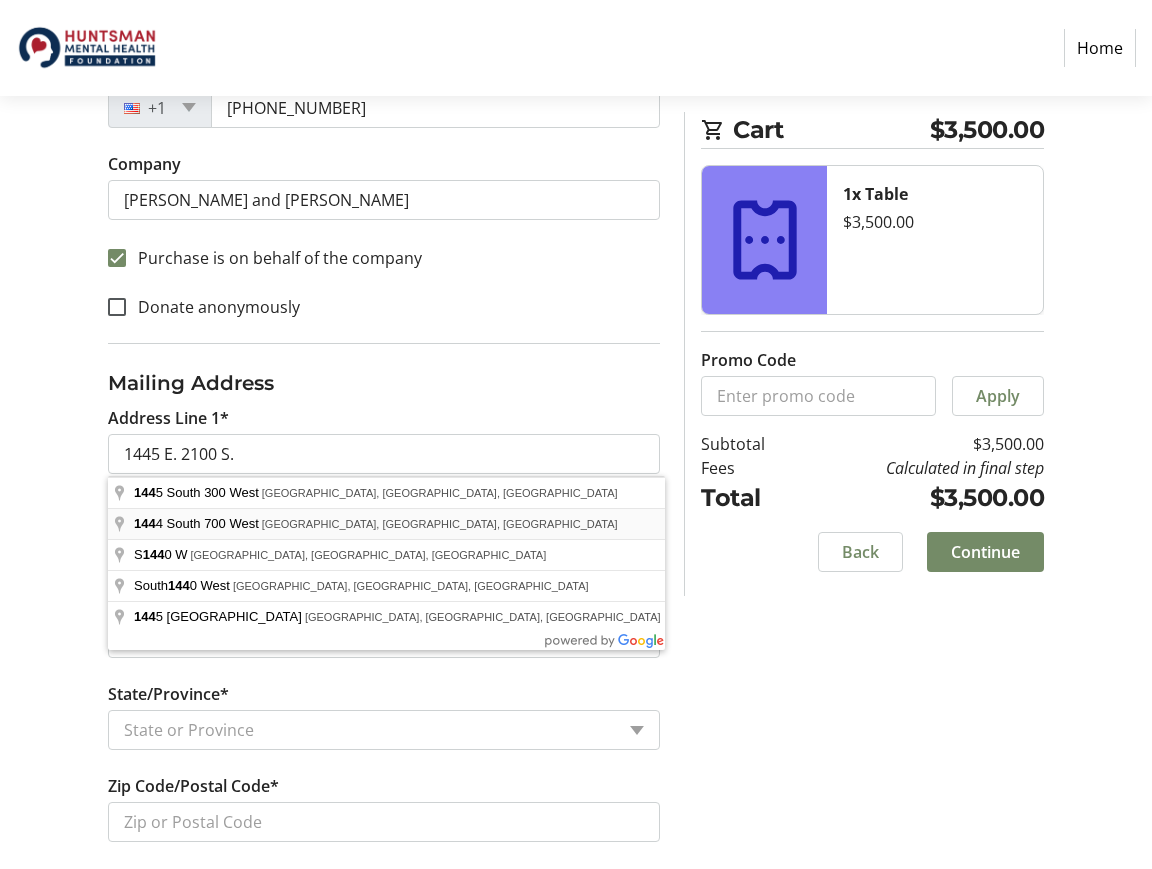 select on "UT" 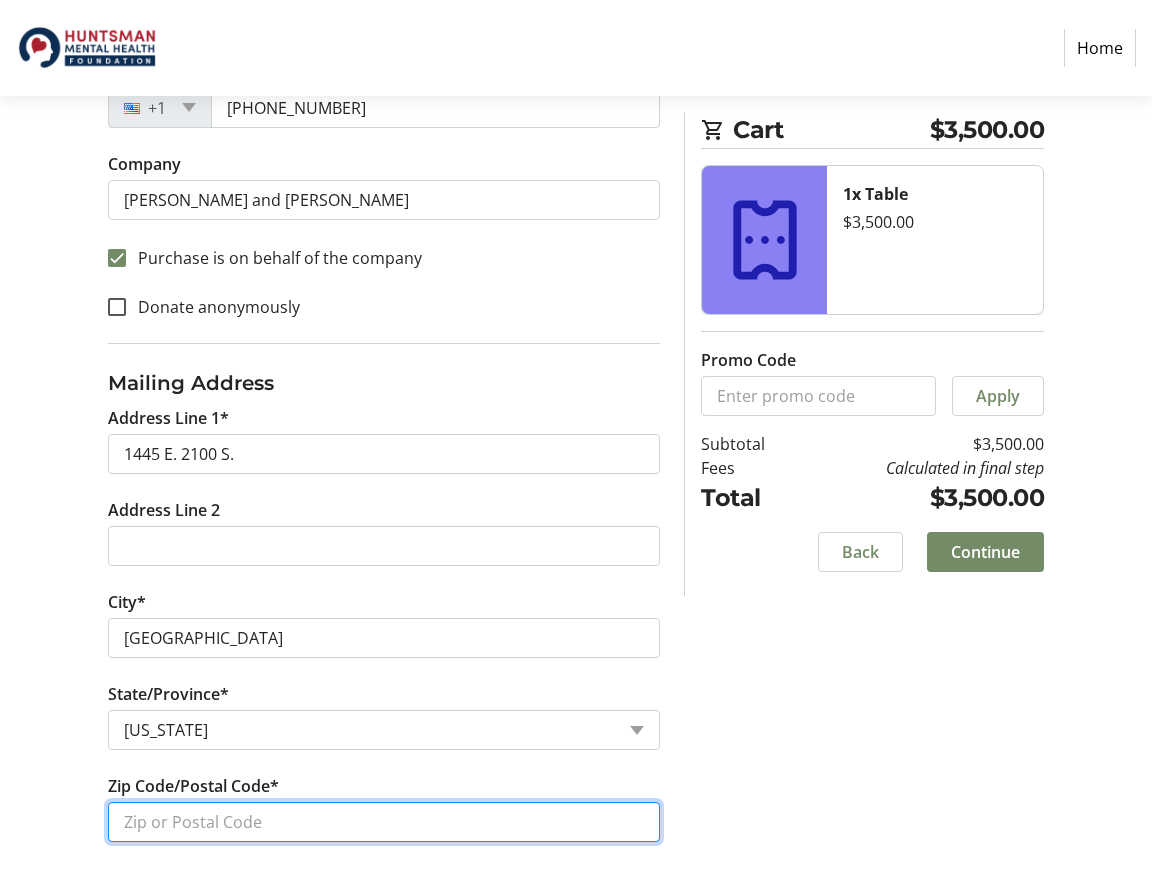 type on "84105" 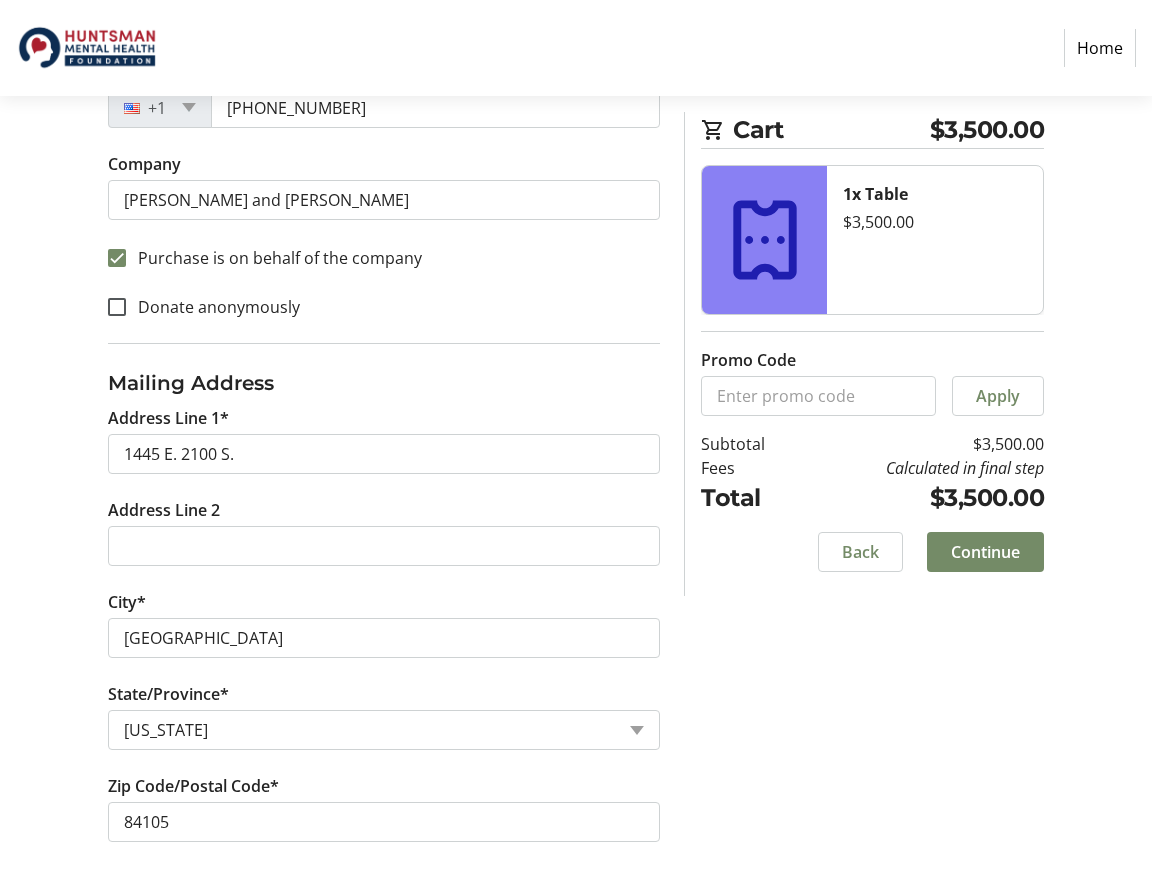 type on "1444 South 700 West" 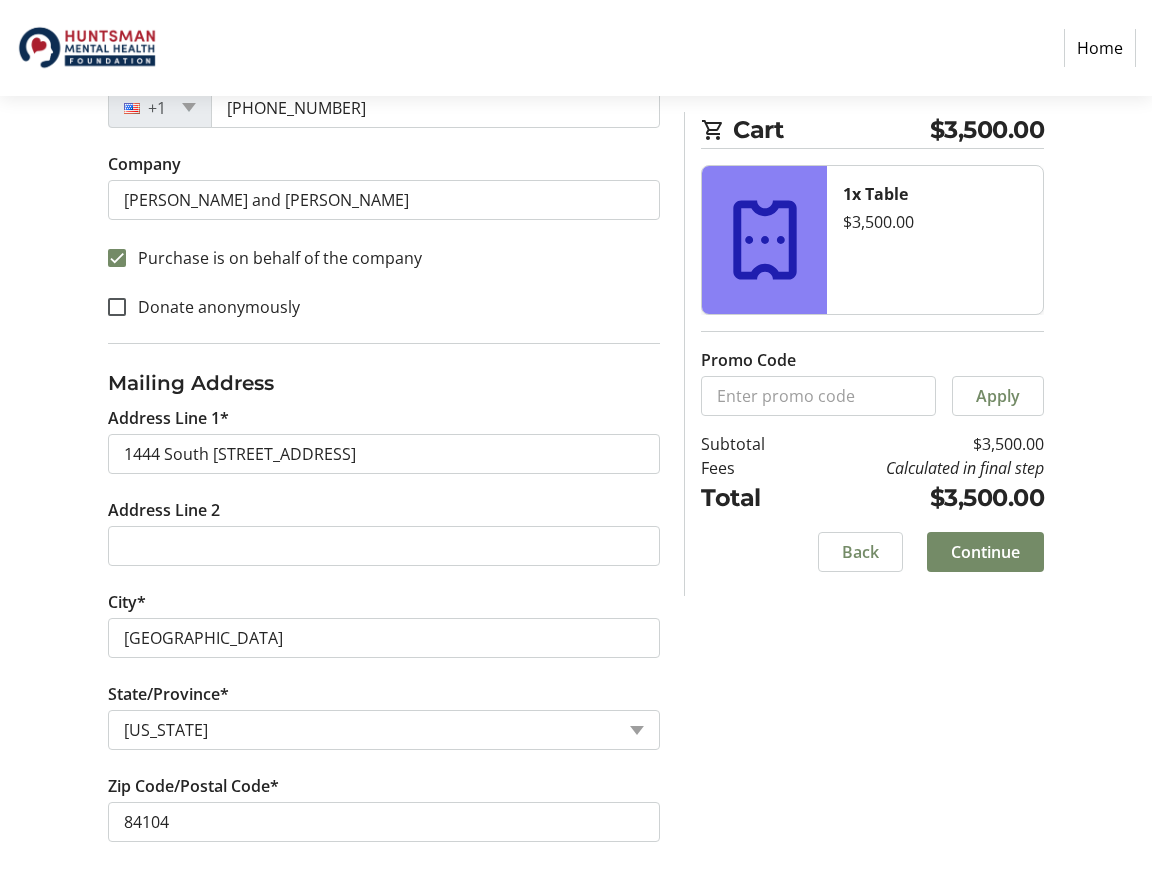 click on "1444 South 700 West" at bounding box center (384, 454) 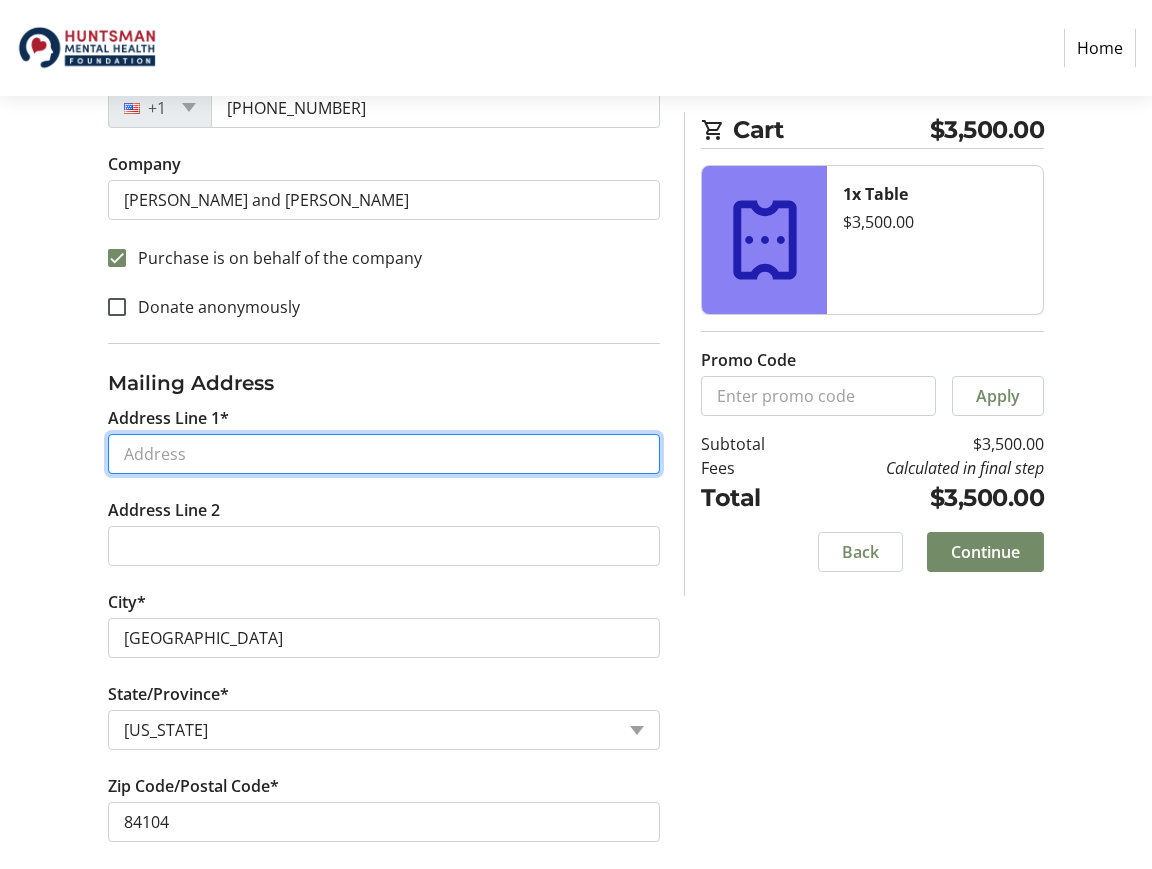type on "1445 E. 2100 S." 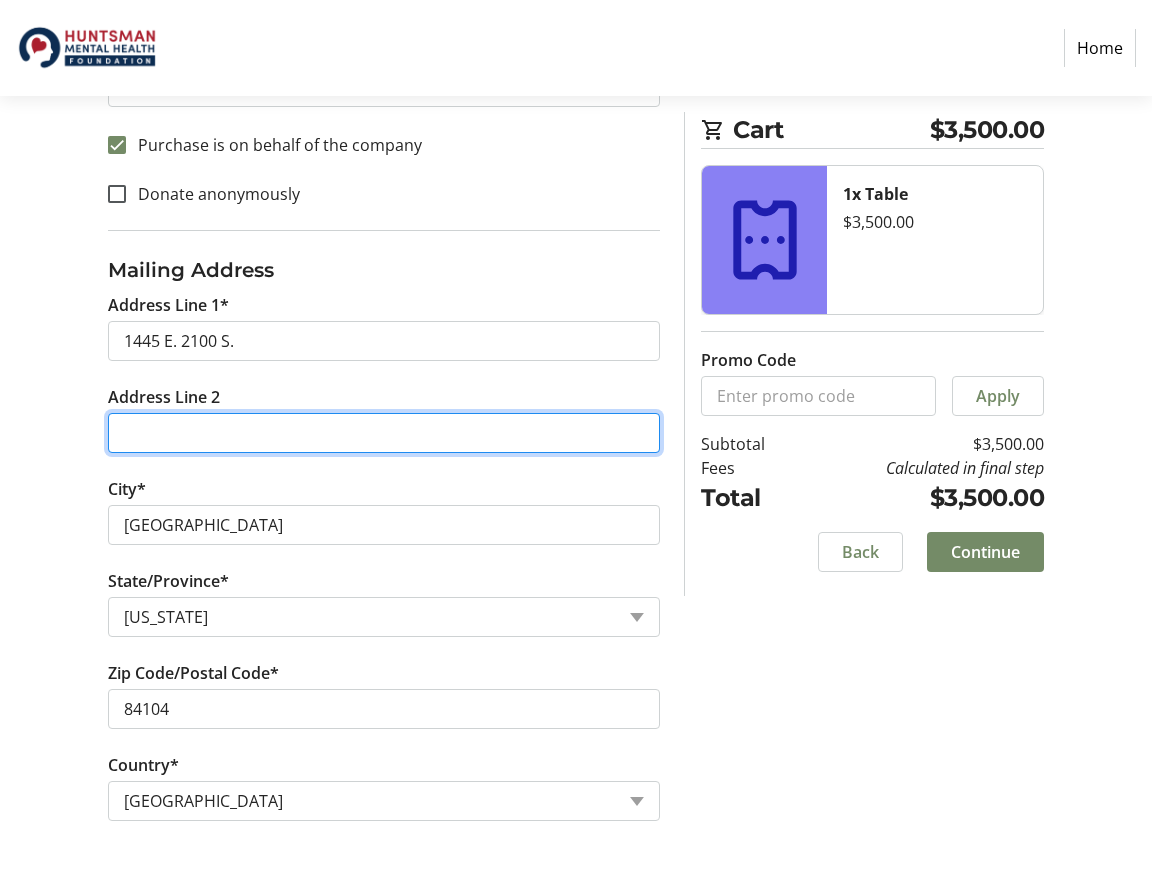 scroll, scrollTop: 741, scrollLeft: 0, axis: vertical 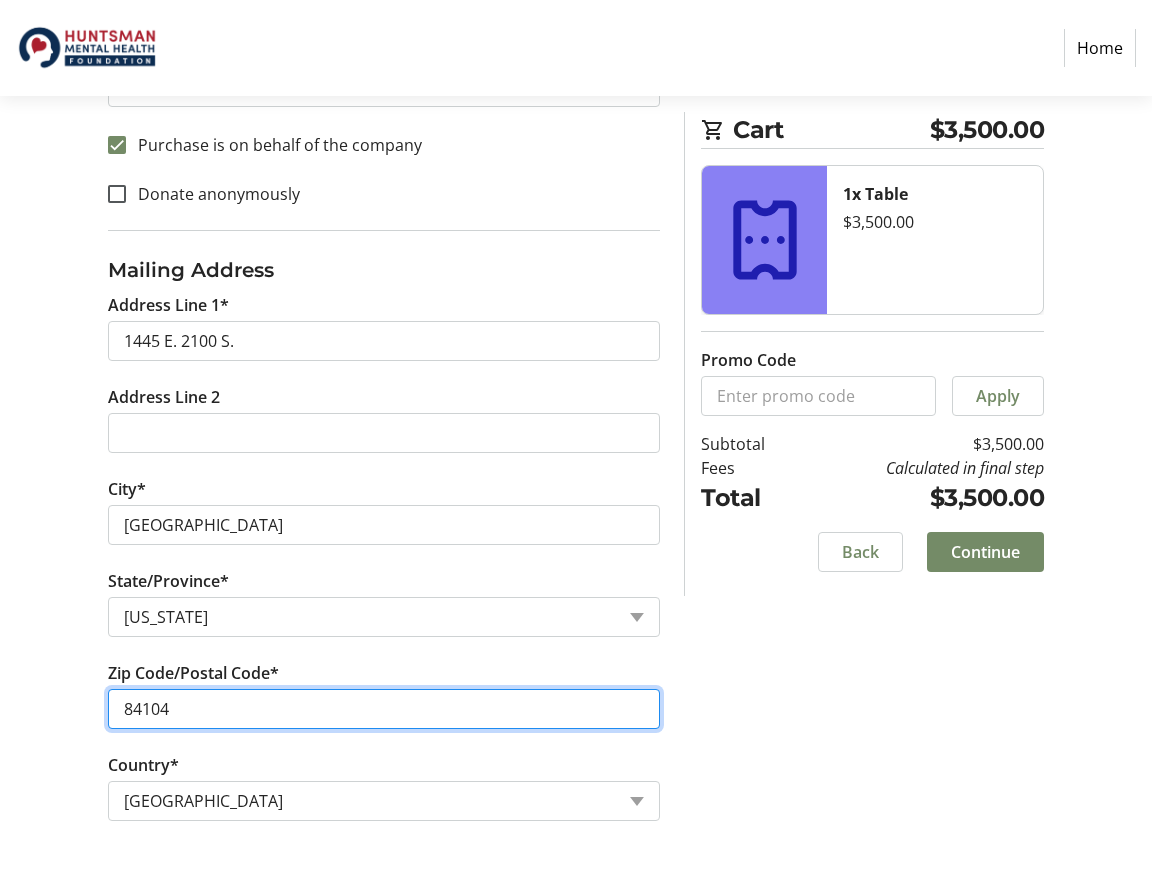 type on "8410" 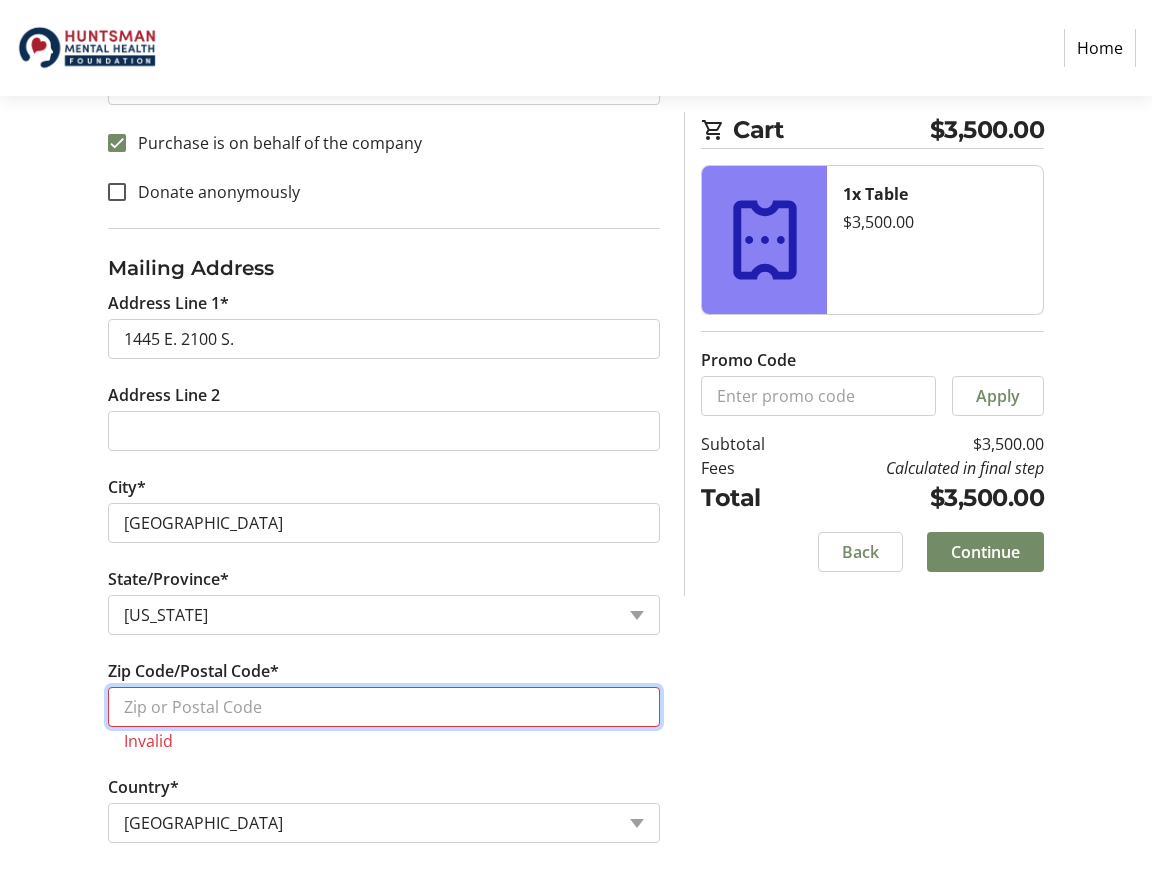 type on "84105" 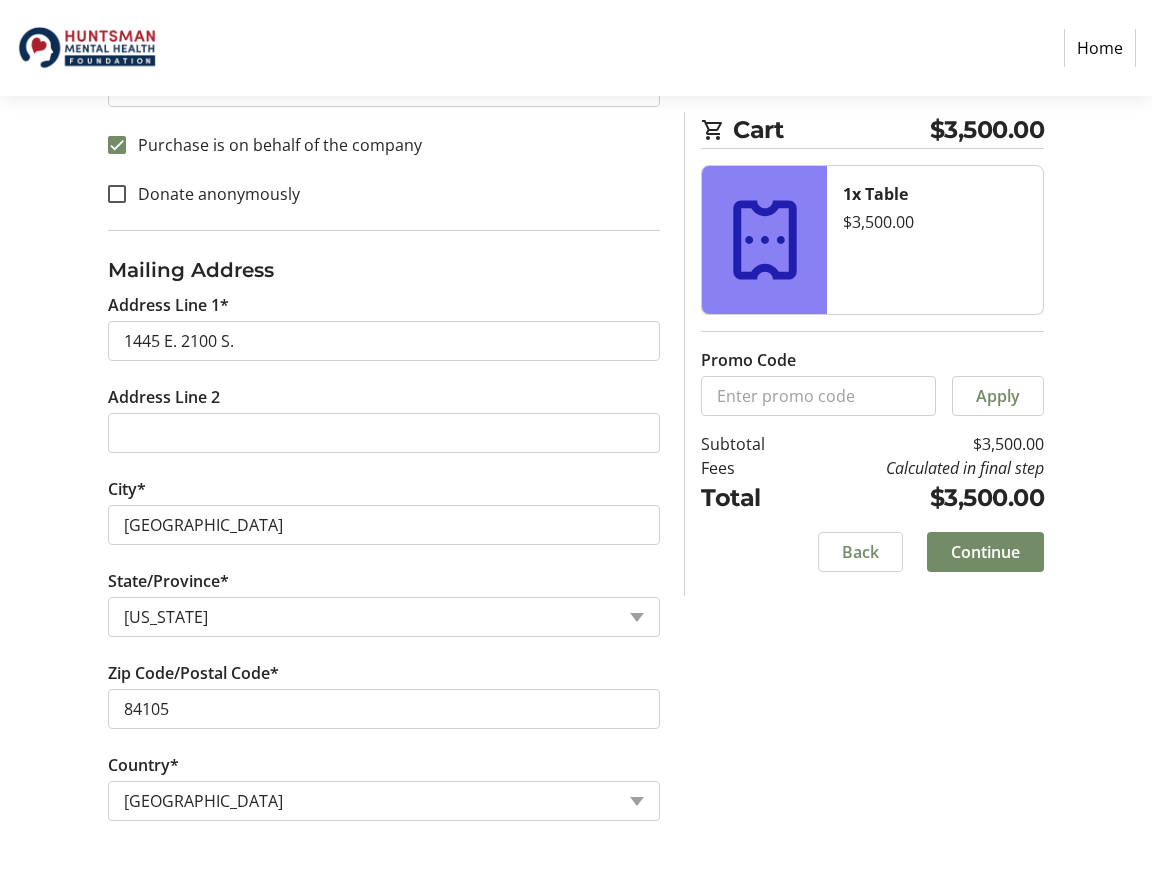 click on "Log In to Your Account (Optional) Or continue below to checkout as a guest.  Log In  Contact Information Email Address* markmoench@gmail.com First Name* Mark Last Name* Moench  Mobile Phone Number*  +1 (801) 560-6800  Company  Mark and Martha Moench  Purchase is on behalf of the company   Donate anonymously  Mailing Address  Address Line 1*  1445 E. 2100 S.  Address Line 2   City*  Salt Lake City  State/Province*  State or Province  State or Province   District of Columbia   American Samoa   Guam   Northern Mariana Islands   Puerto Rico   United States Minor Outlying Islands   Virgin Islands, U.S.   Alabama   Alaska   Arizona   Arkansas   California   Colorado   Connecticut   Delaware   Florida   Georgia   Hawaii   Idaho   Illinois   Indiana   Iowa   Kansas   Kentucky   Louisiana   Maine   Maryland   Massachusetts   Michigan   Minnesota   Mississippi   Missouri   Montana   Nebraska   Nevada   New Hampshire   New Jersey   New Mexico   New York   North Carolina   North Dakota   Ohio   Oklahoma   Oregon   Texas" 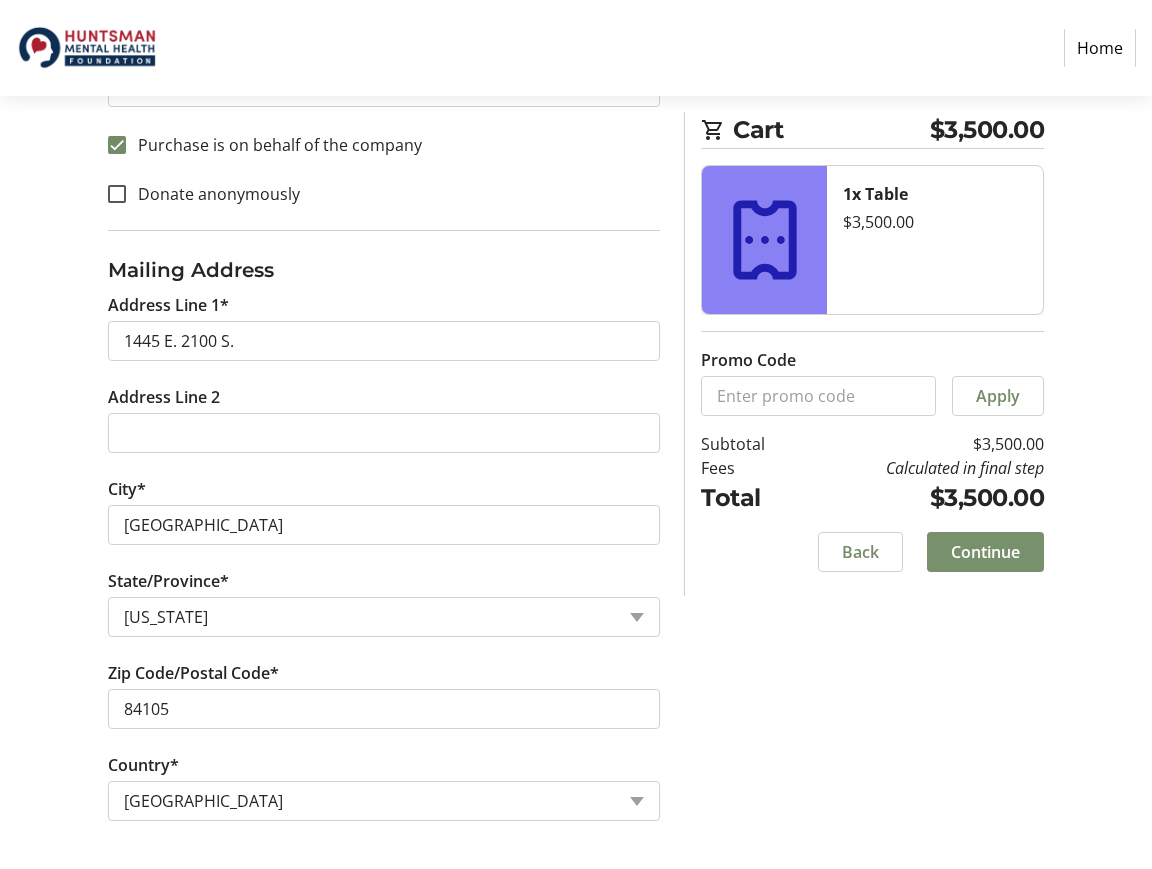 click on "Continue" 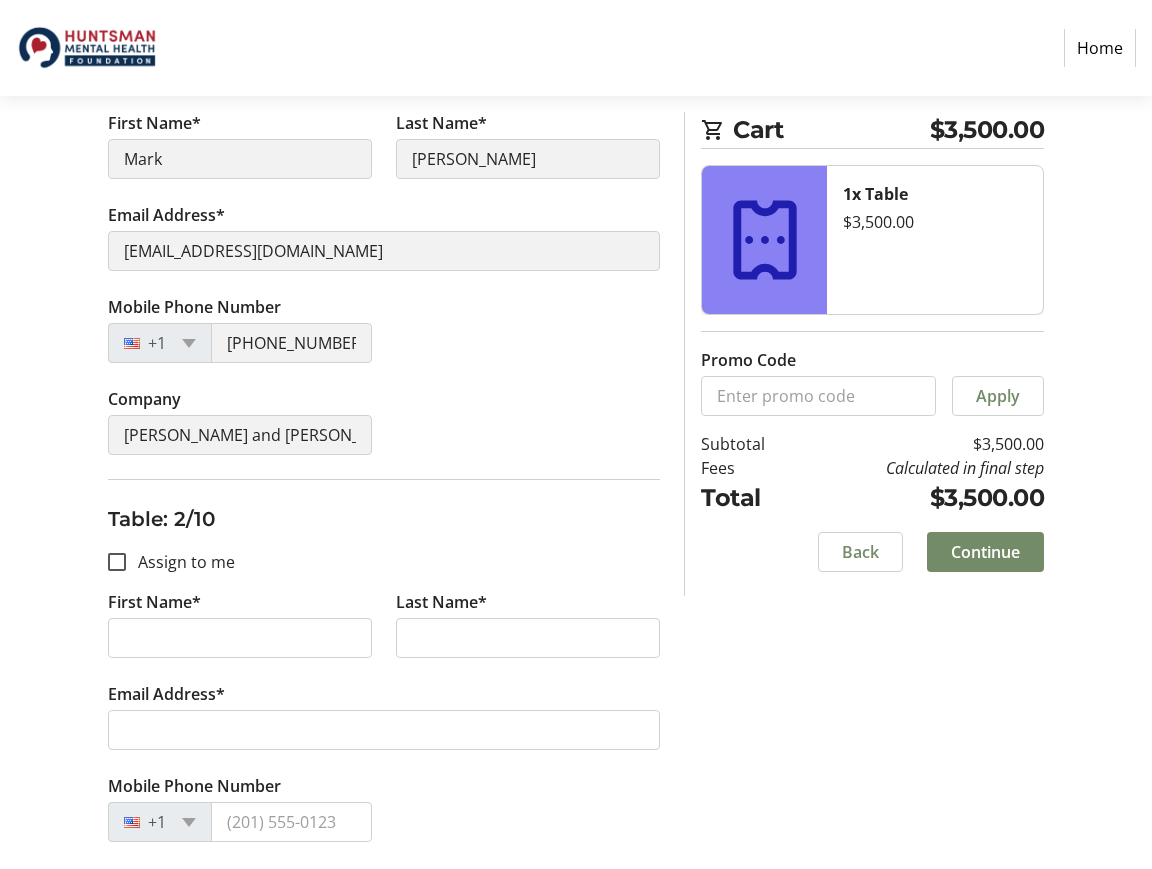 scroll, scrollTop: 475, scrollLeft: 0, axis: vertical 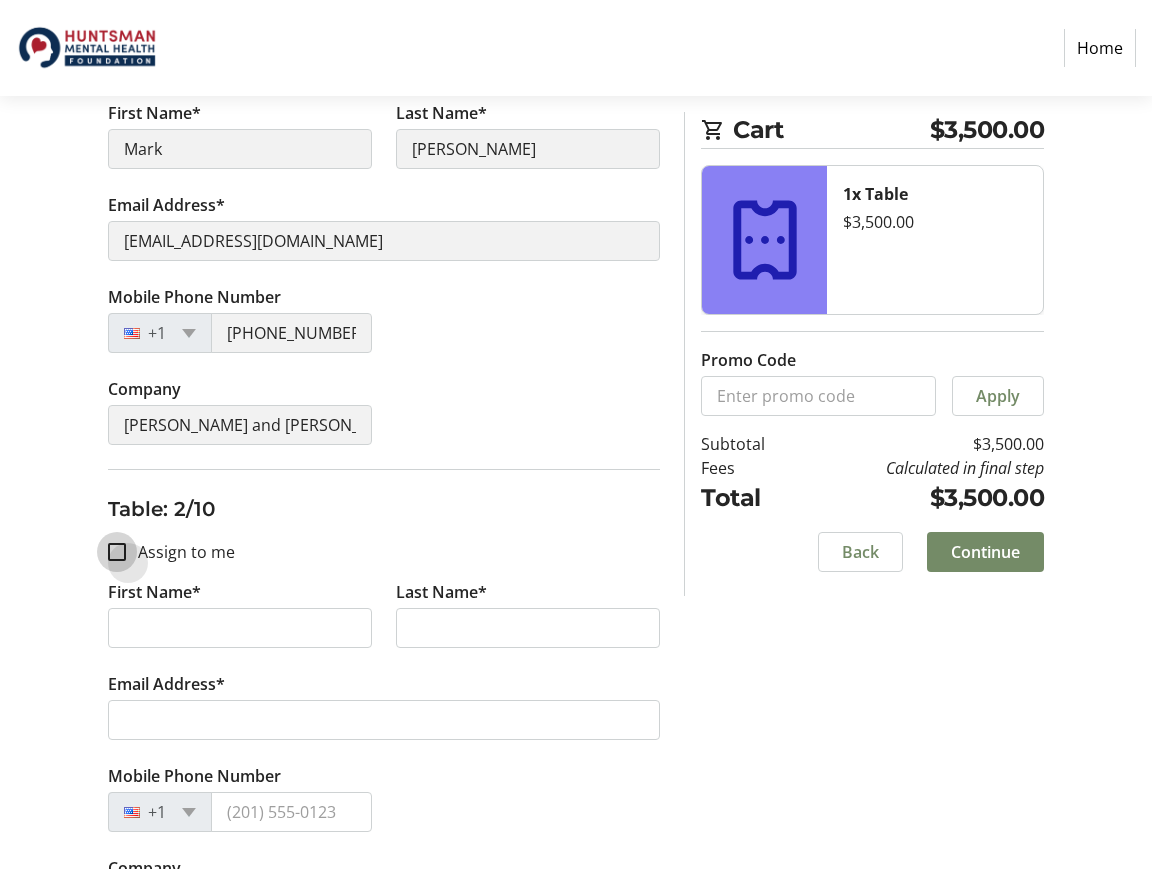 click on "Assign to me" at bounding box center (117, 552) 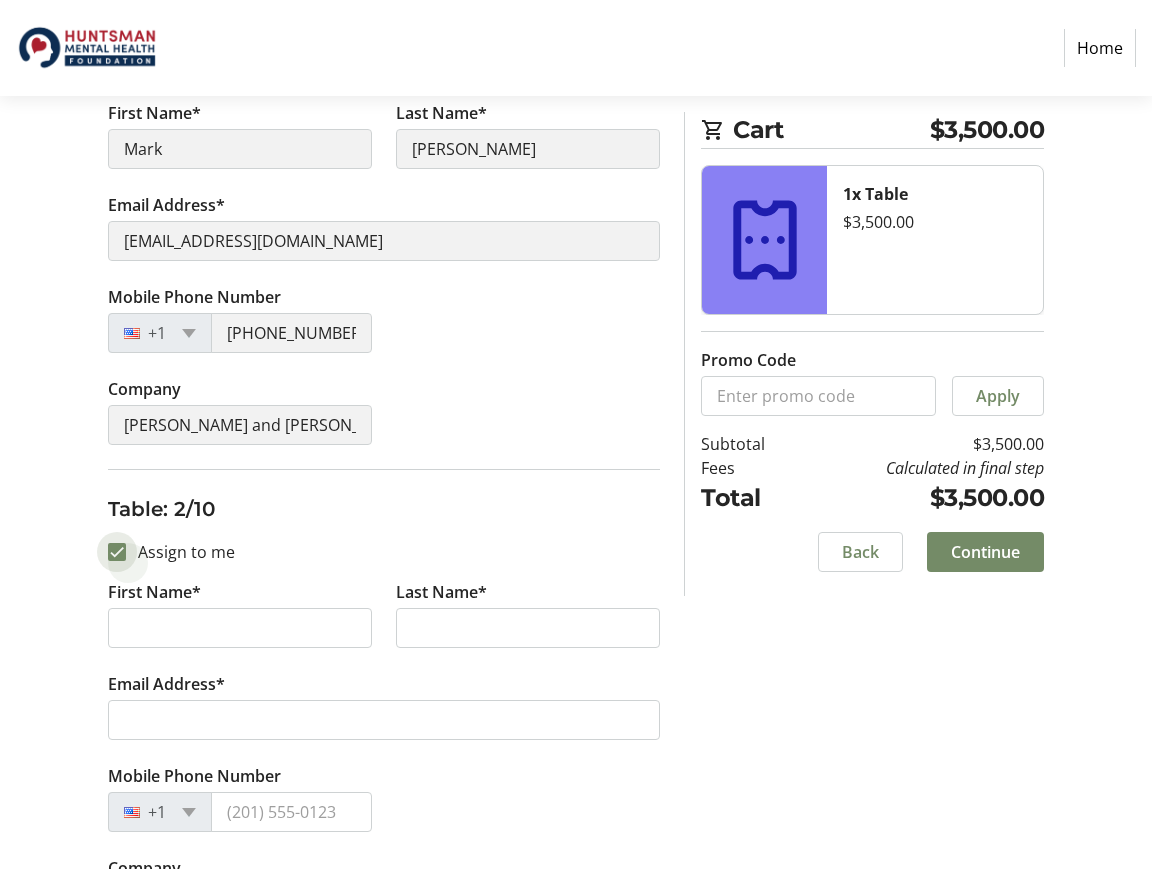 checkbox on "true" 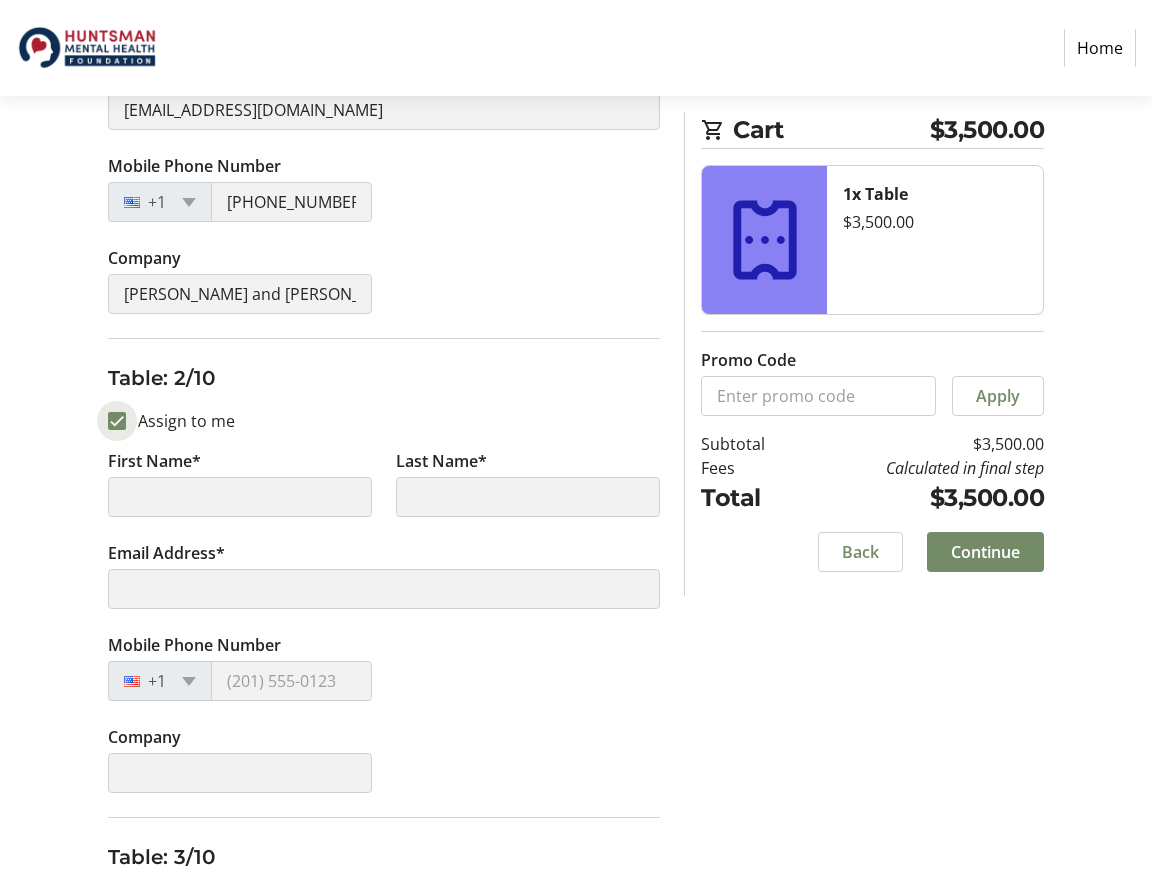 type on "Mark" 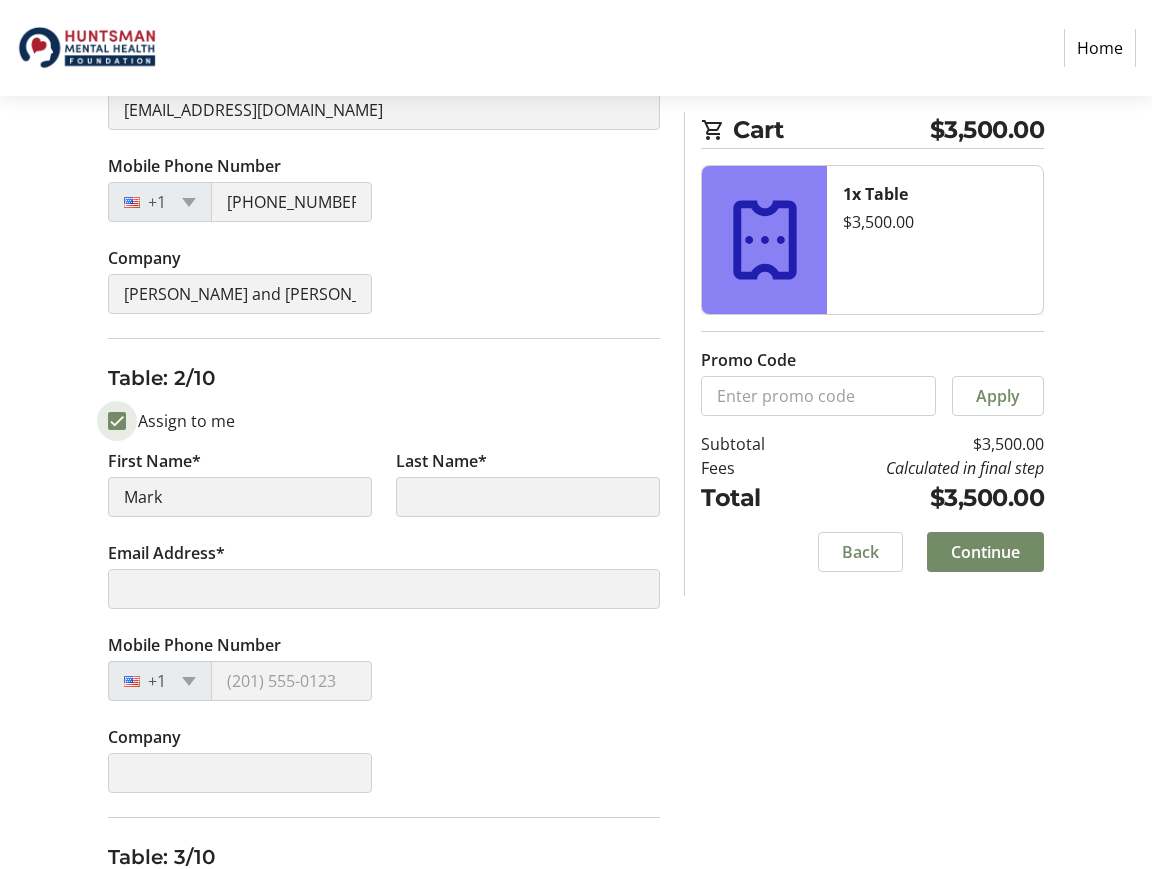 type on "Moench" 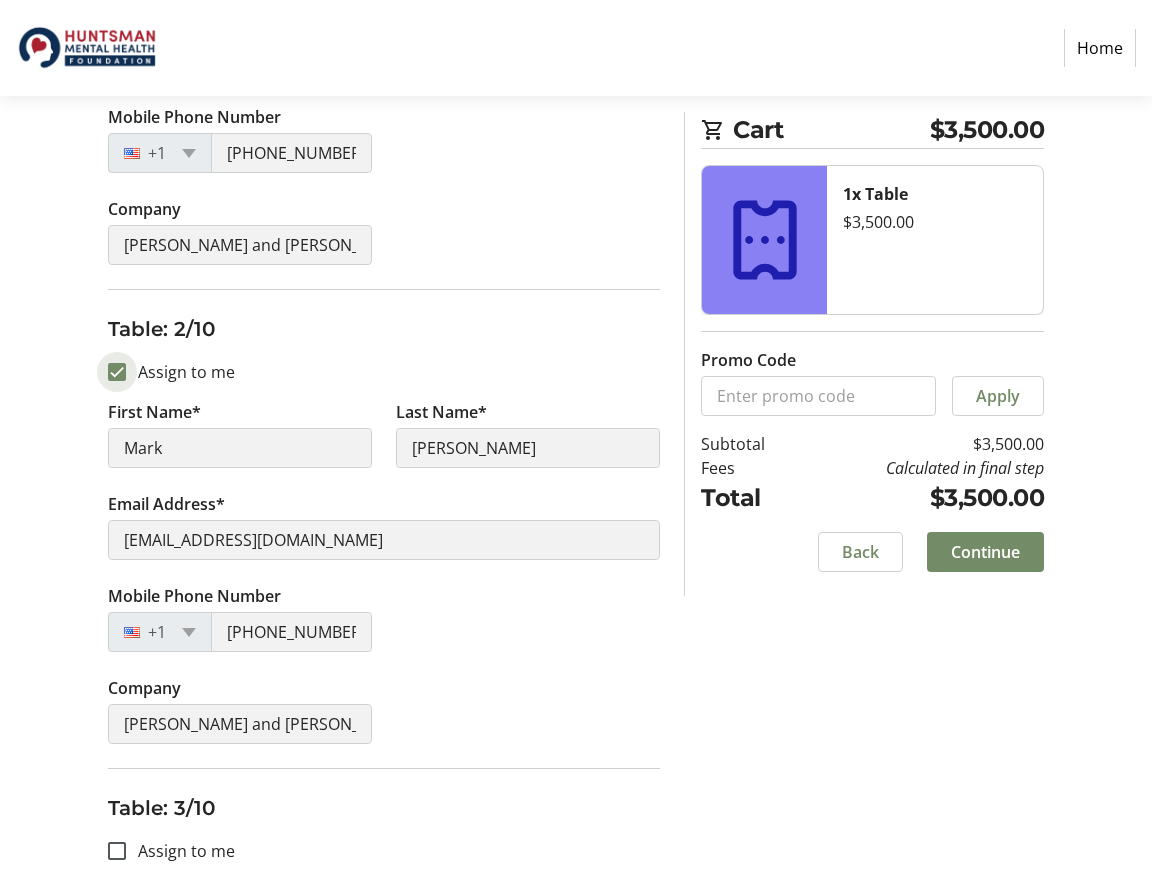 scroll, scrollTop: 701, scrollLeft: 0, axis: vertical 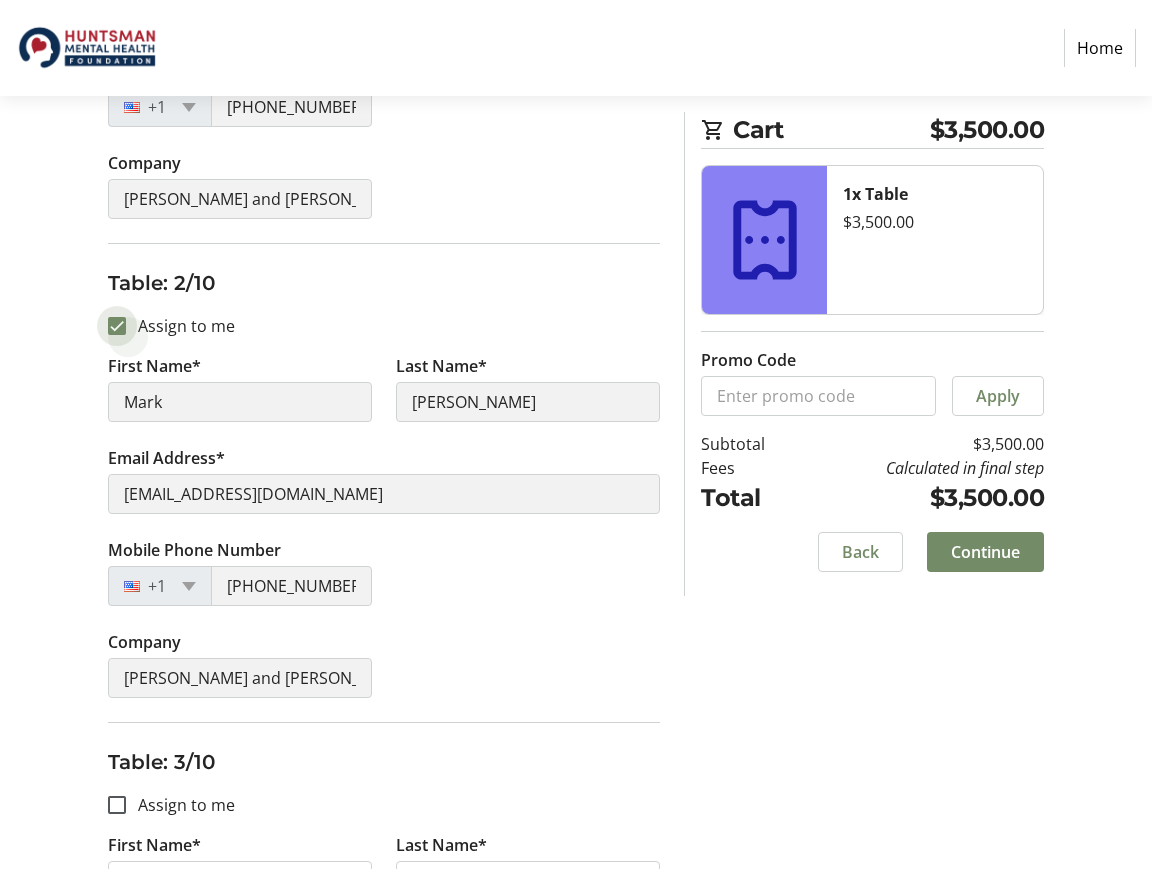 click on "Assign to me" at bounding box center (117, 326) 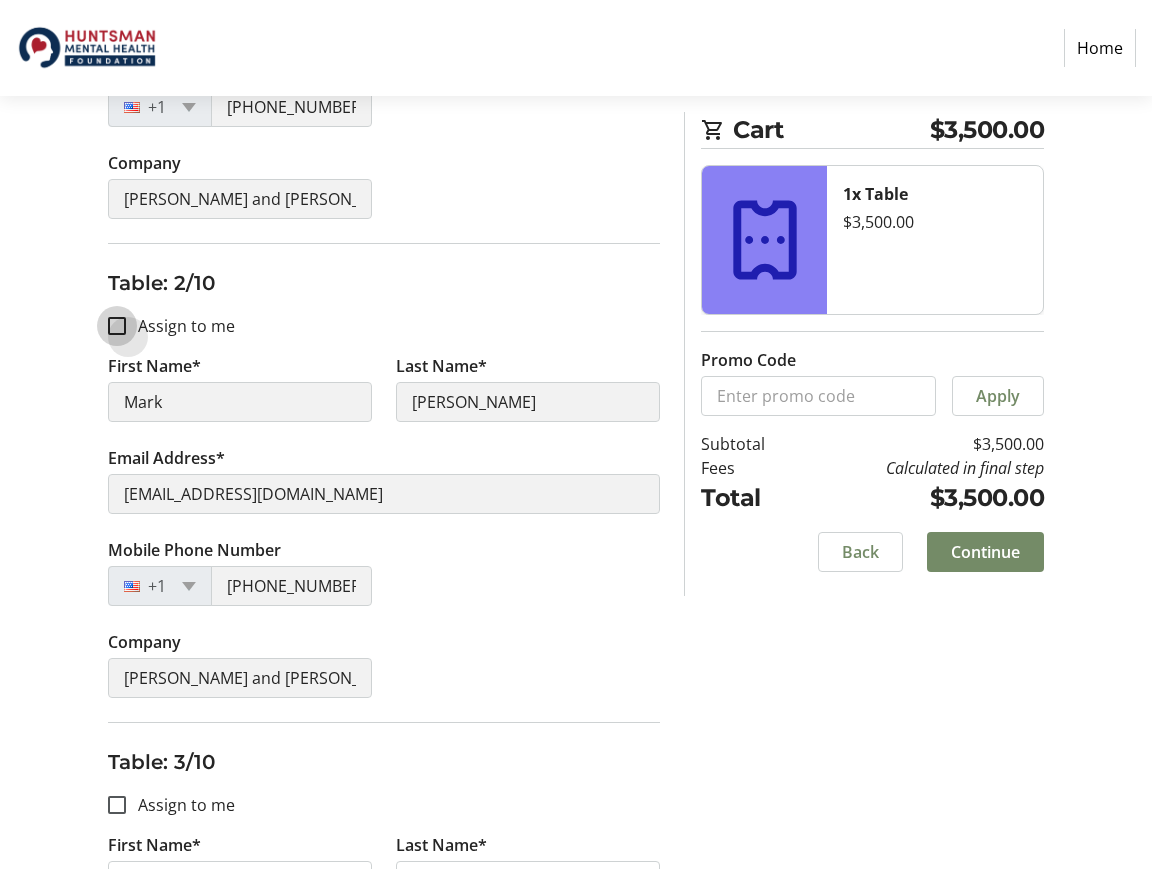 checkbox on "false" 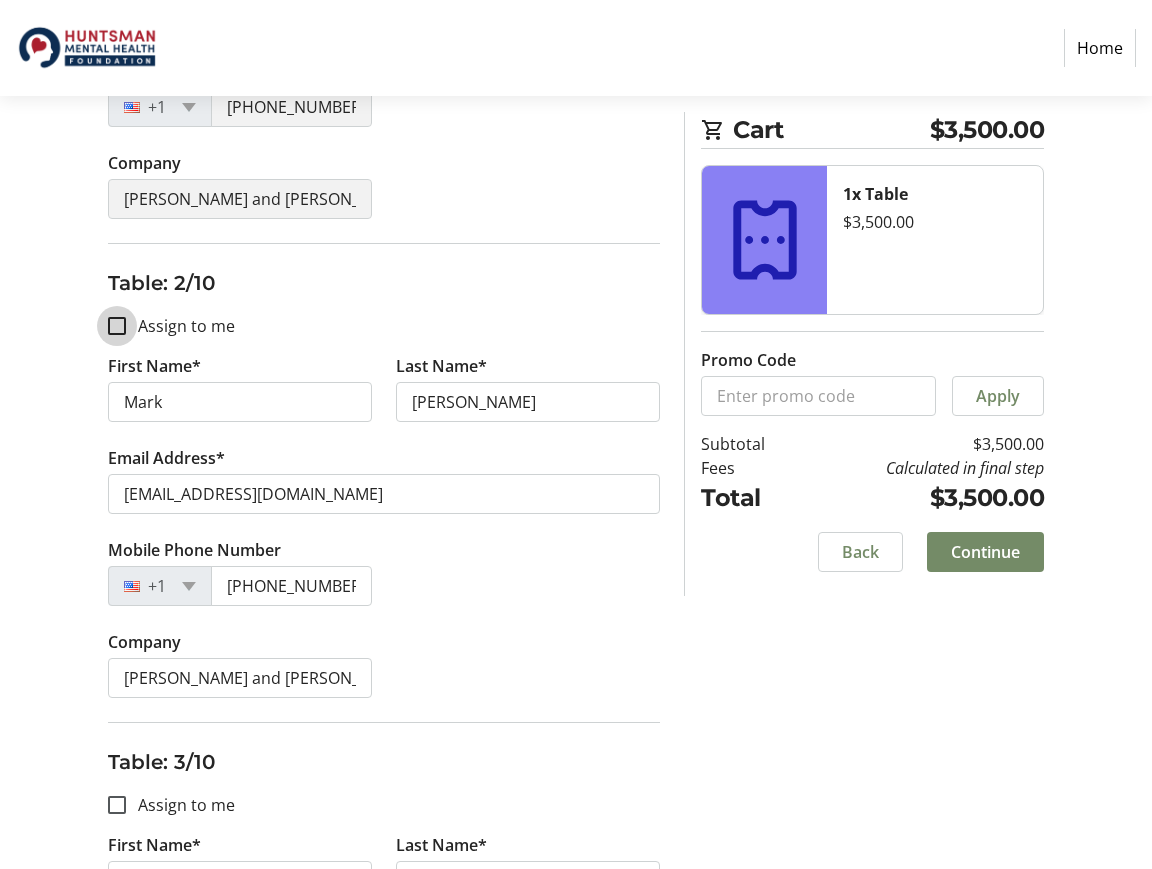 type 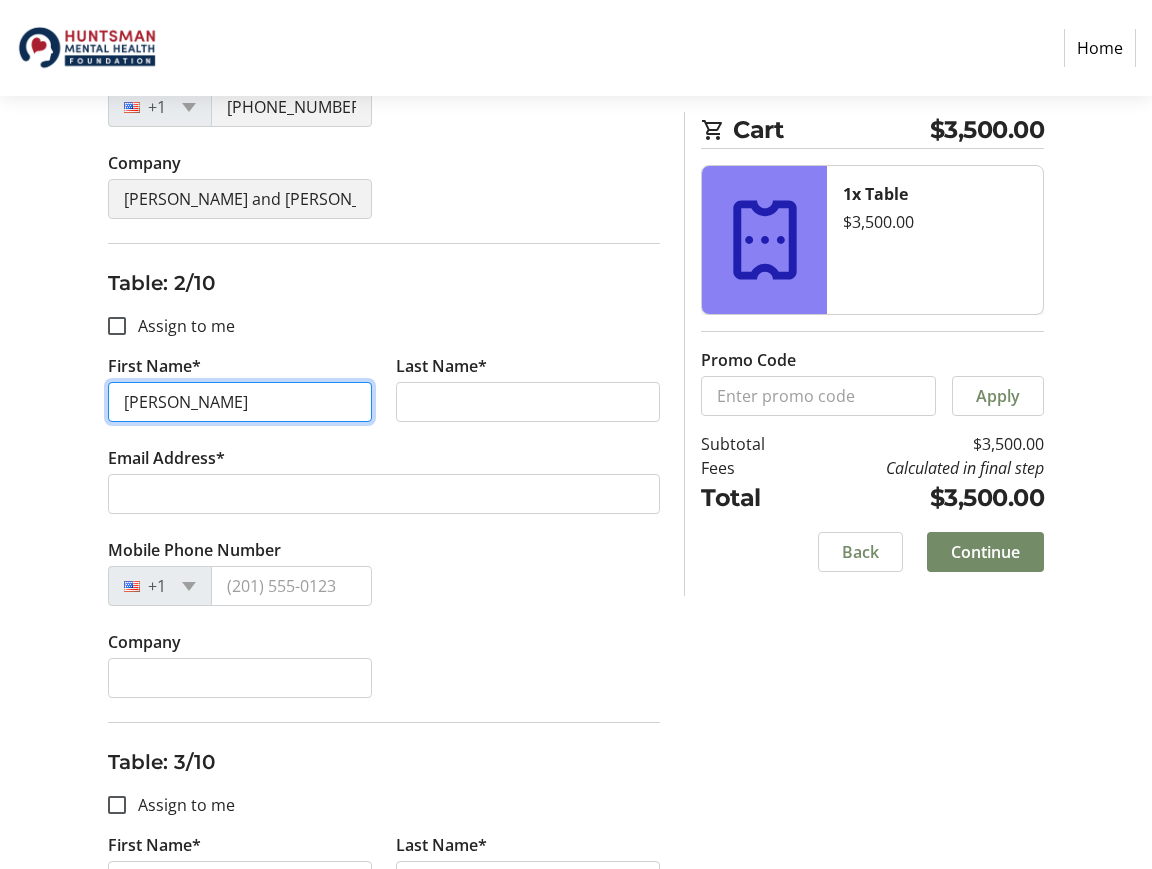 type on "Martha" 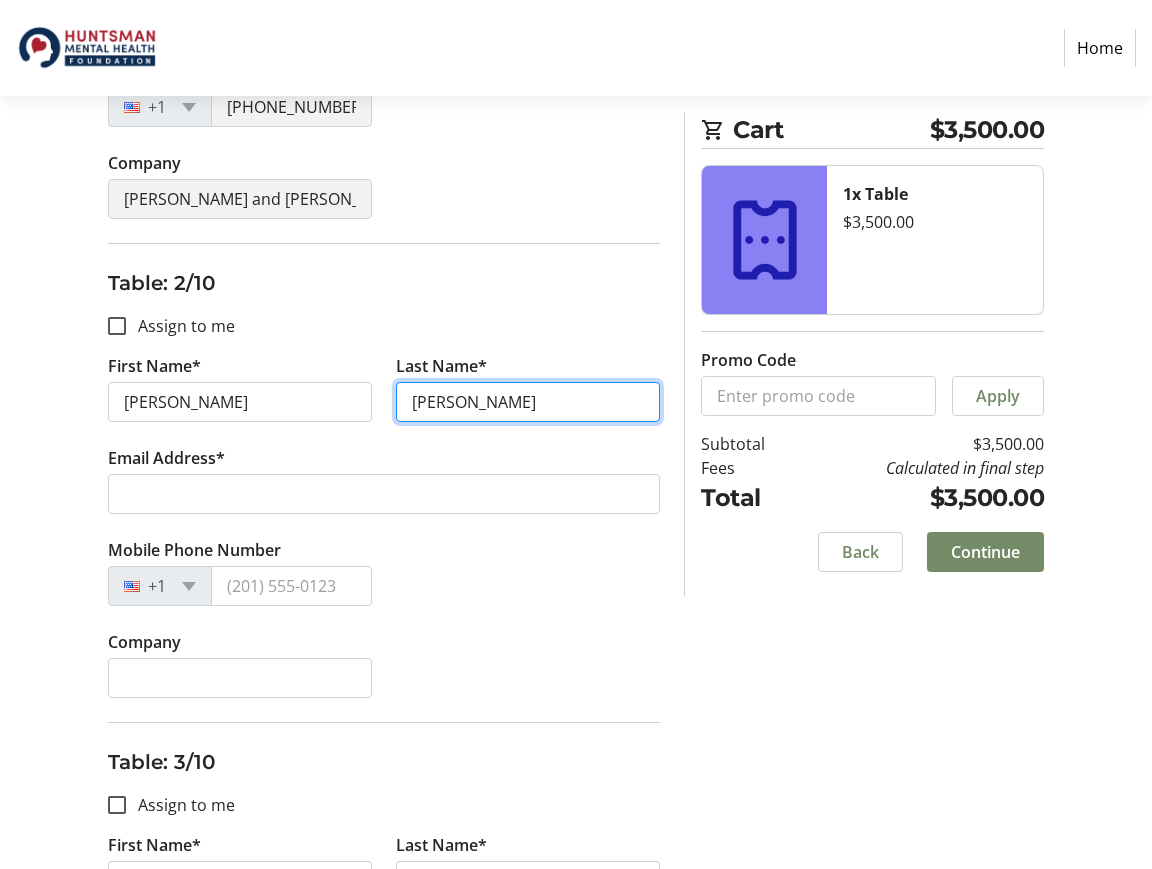 type on "Moench" 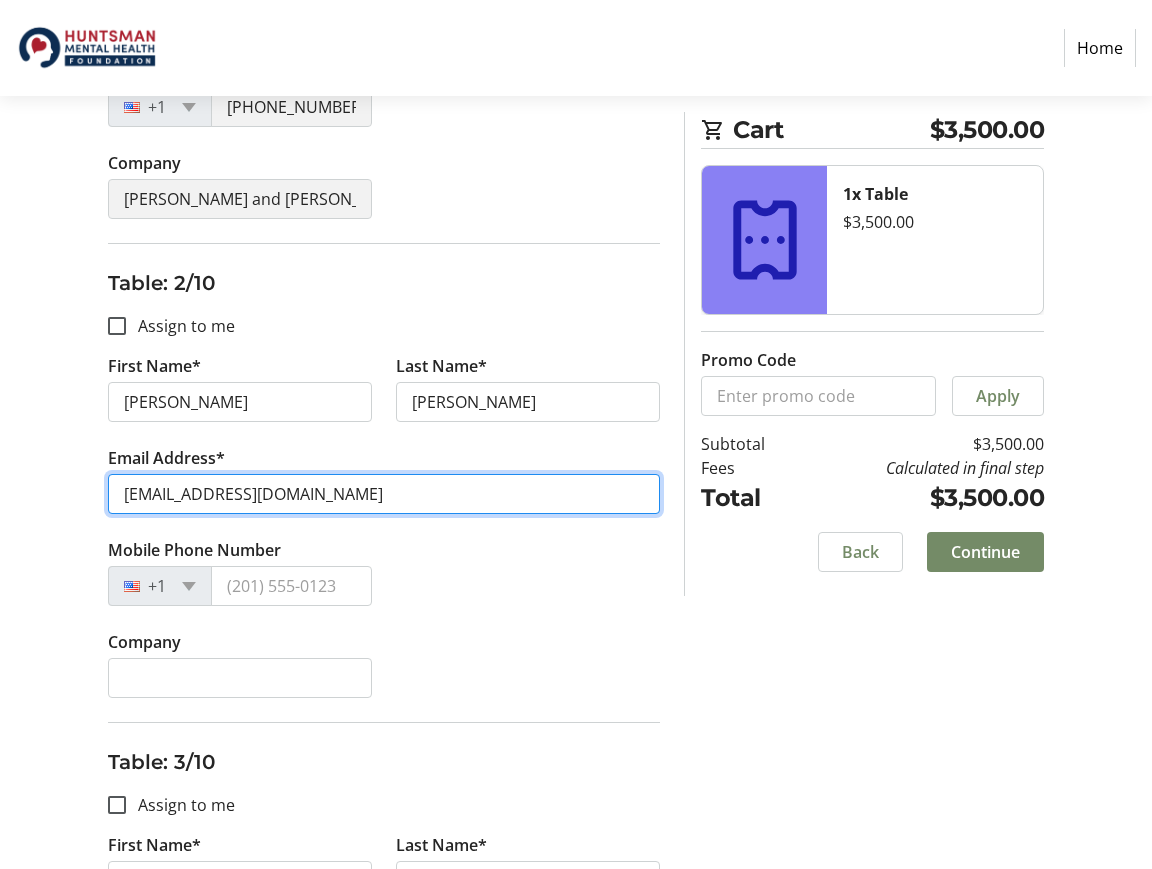 type on "marthamoench@gmail.com" 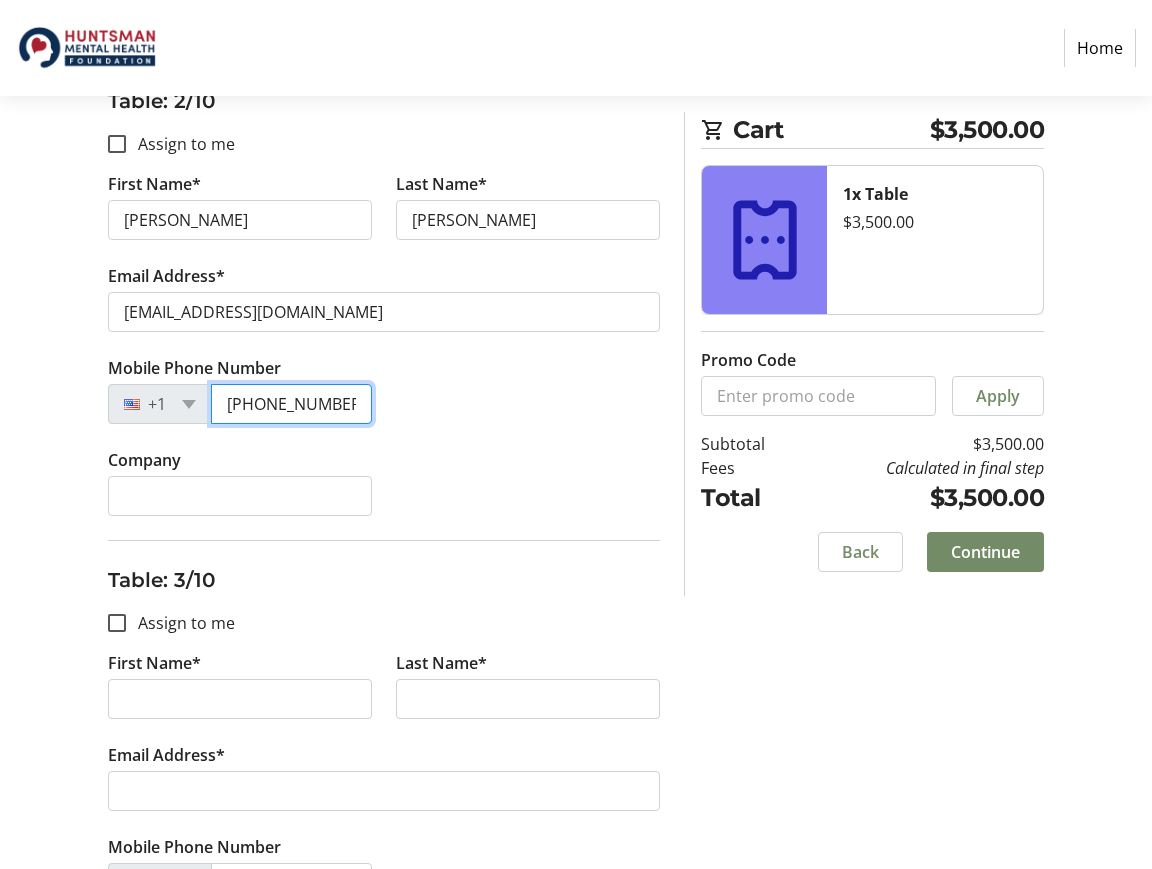 scroll, scrollTop: 888, scrollLeft: 0, axis: vertical 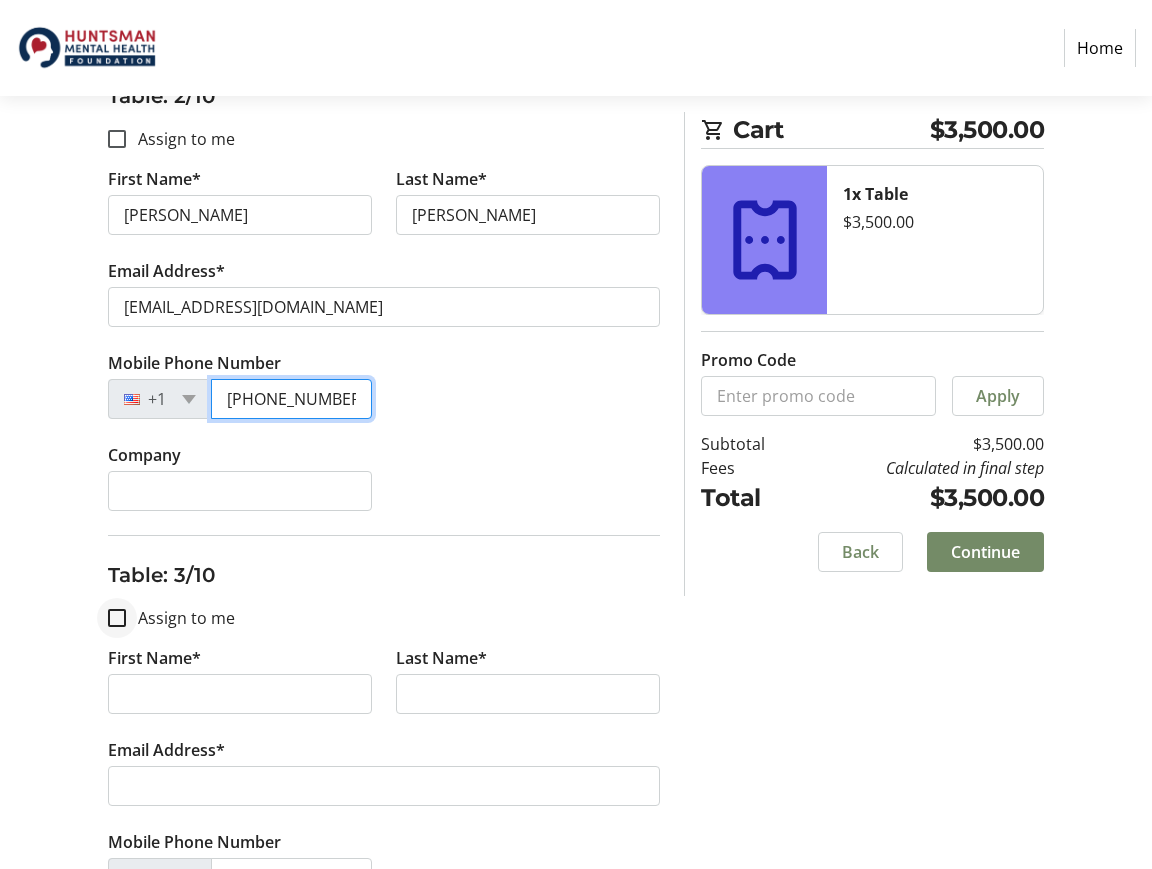 type on "(801) 821-0419" 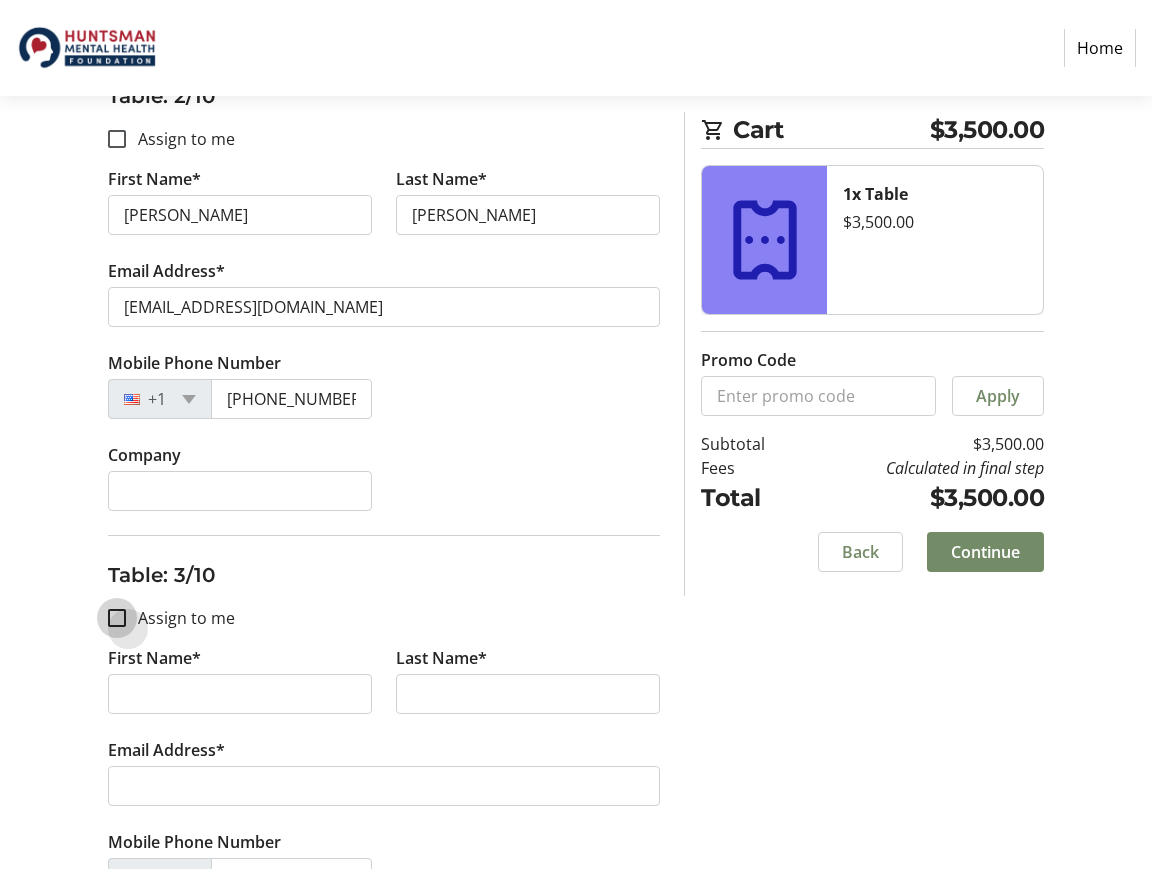click on "Assign to me" at bounding box center [117, 618] 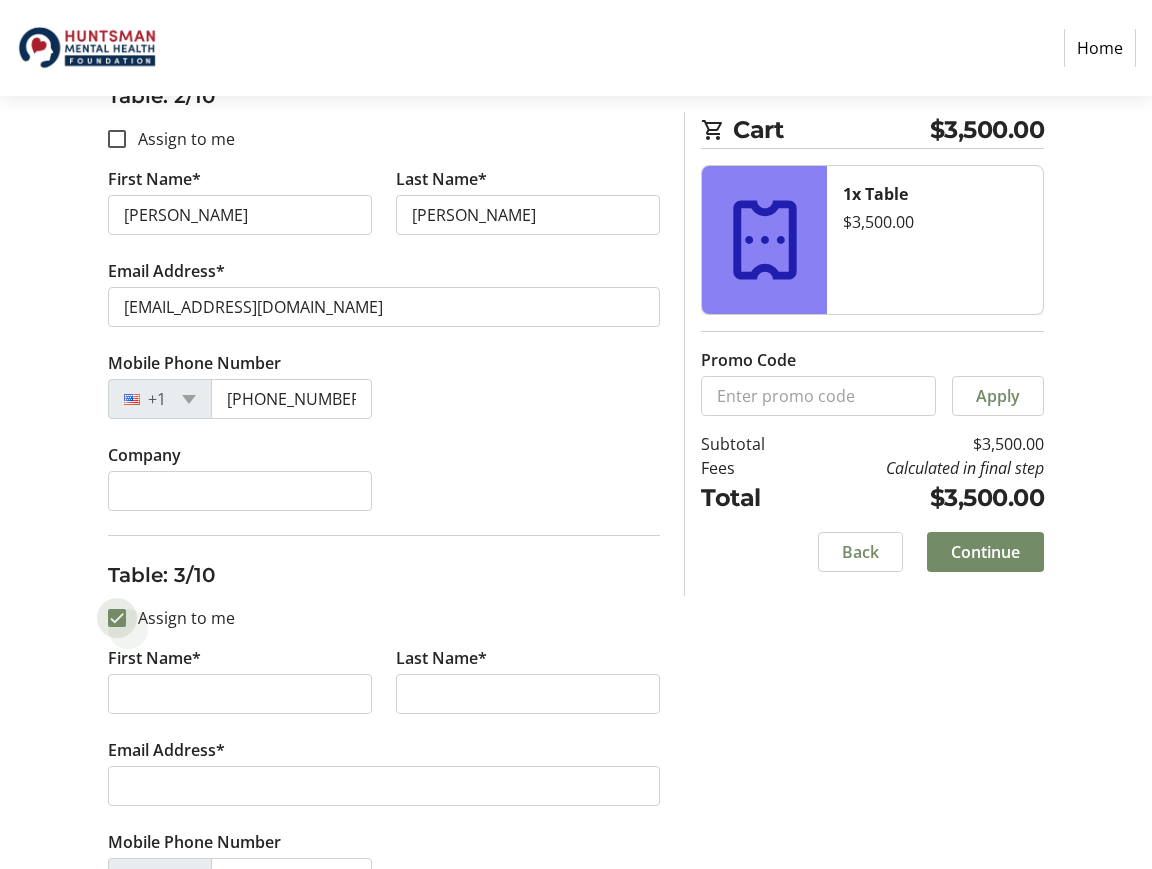 checkbox on "true" 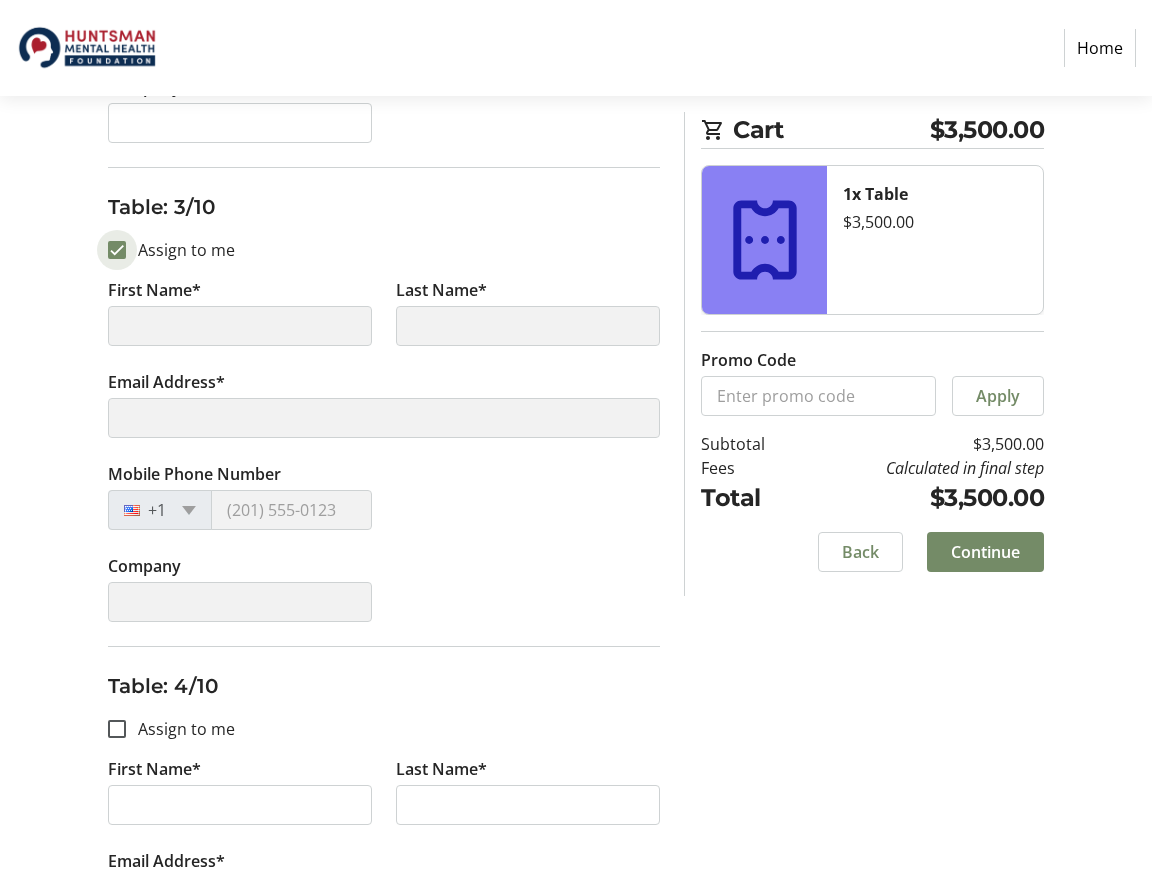 type on "Mark" 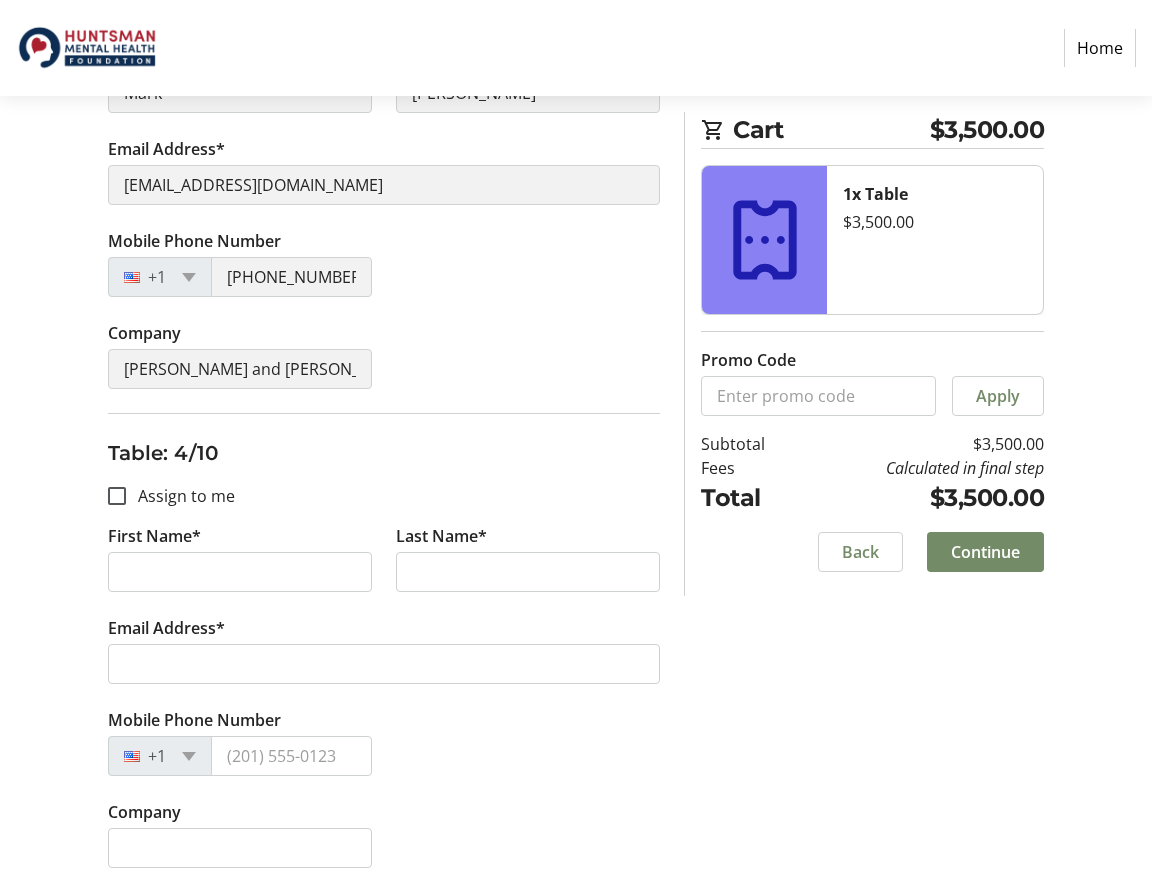 scroll, scrollTop: 1509, scrollLeft: 0, axis: vertical 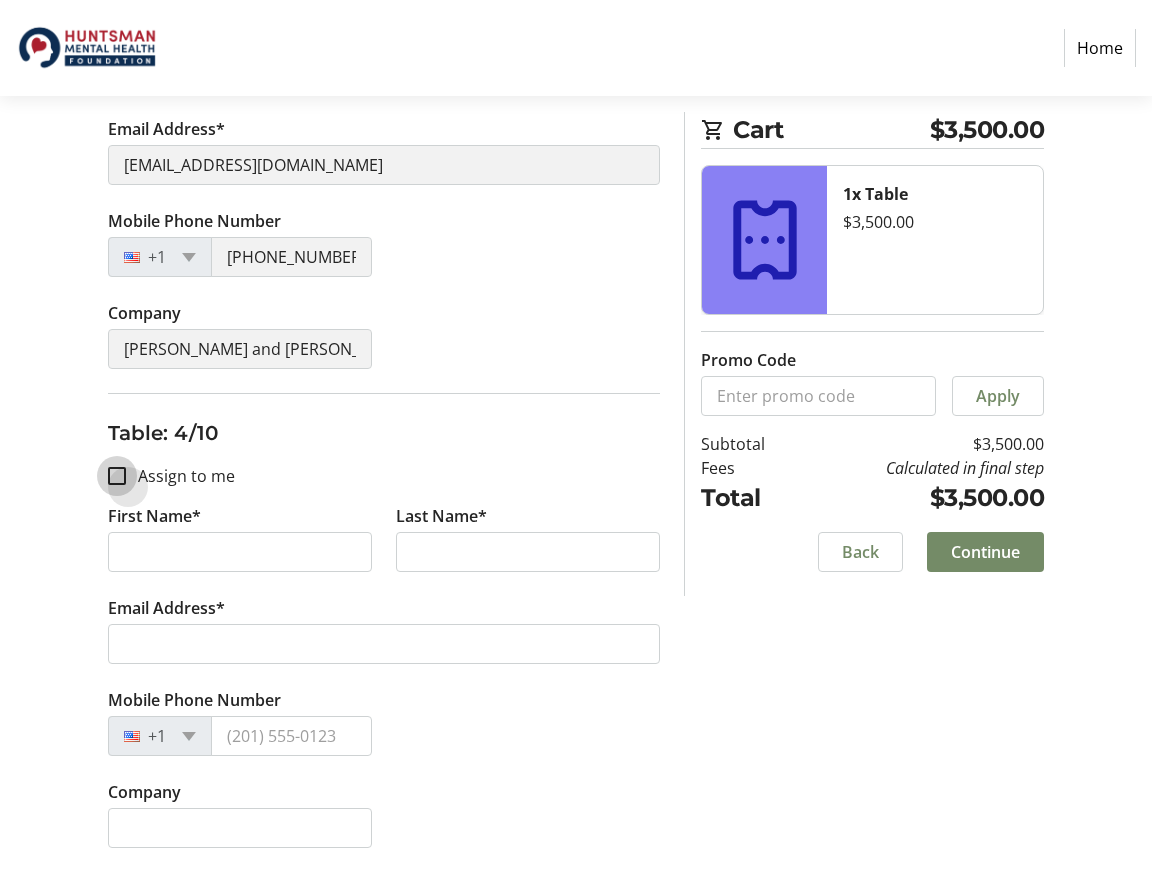 click on "Assign to me" at bounding box center (117, 476) 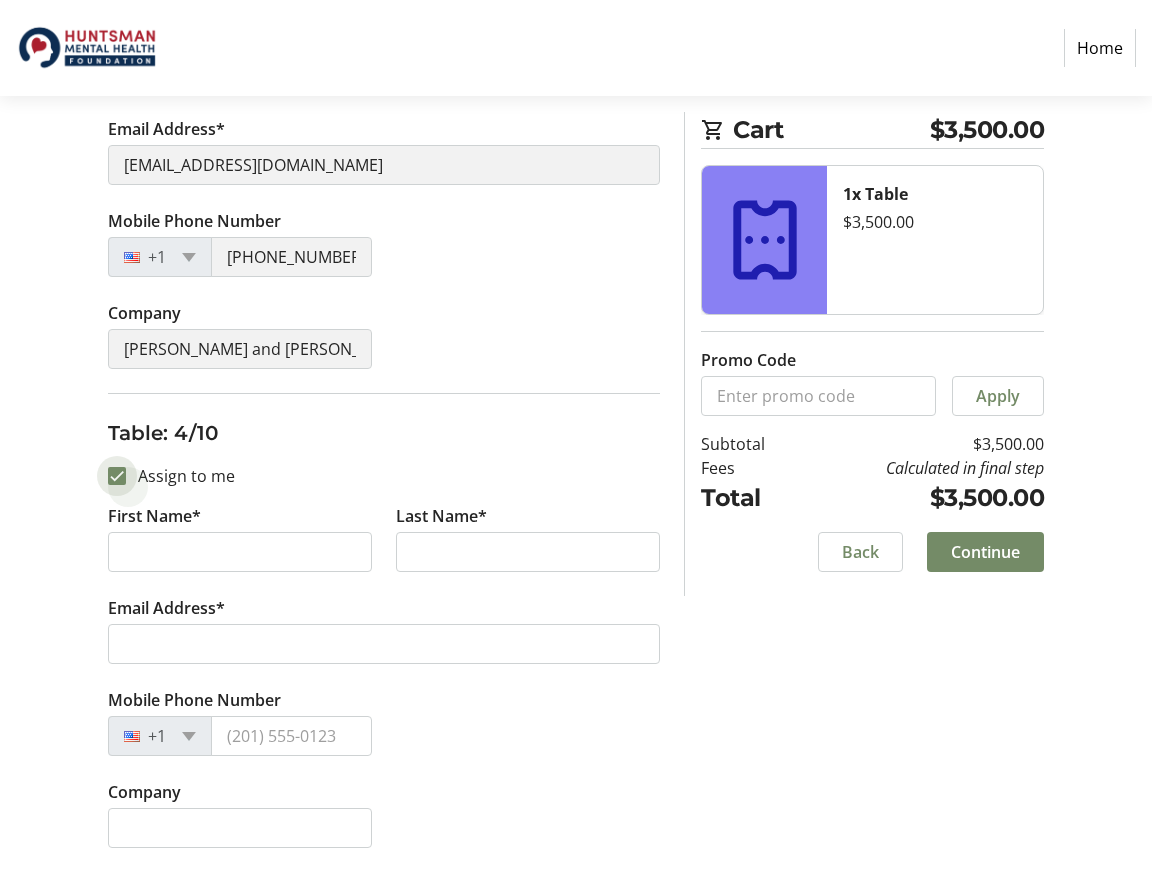 checkbox on "true" 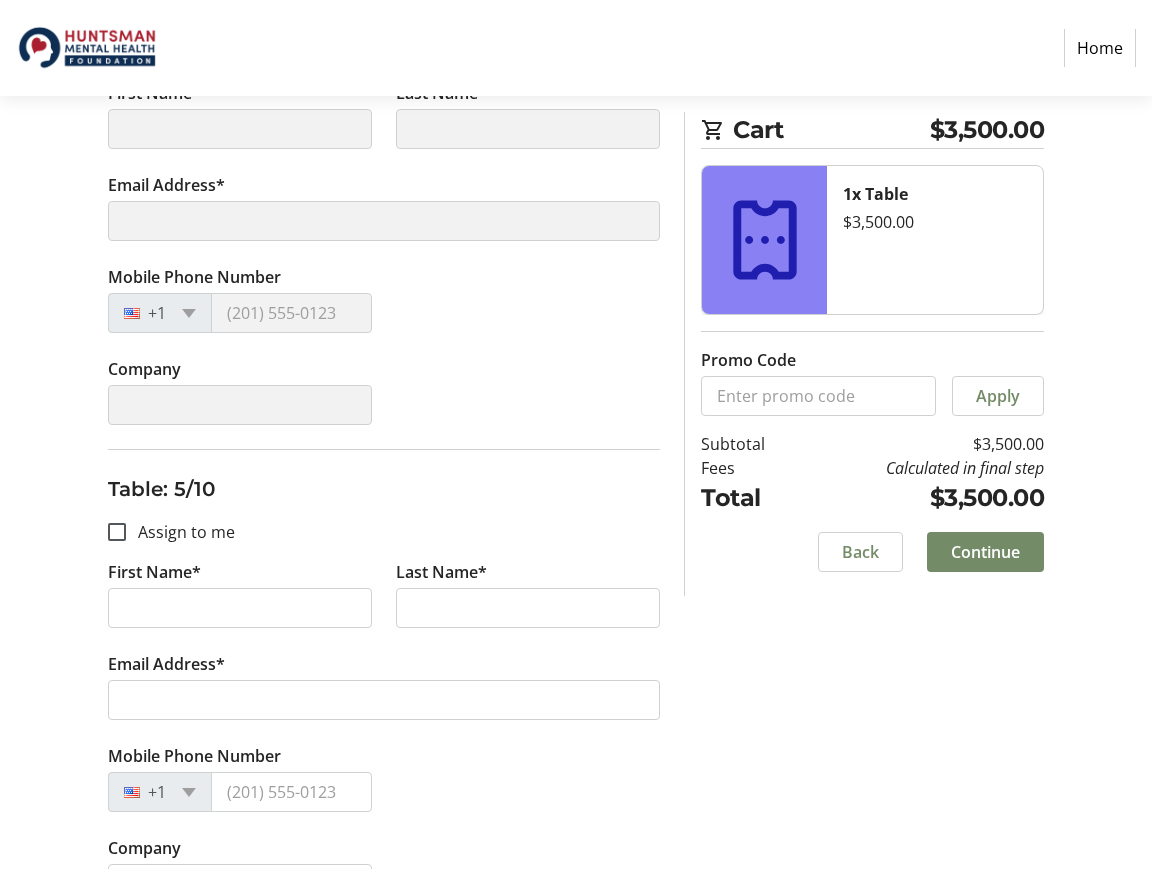 scroll, scrollTop: 1957, scrollLeft: 0, axis: vertical 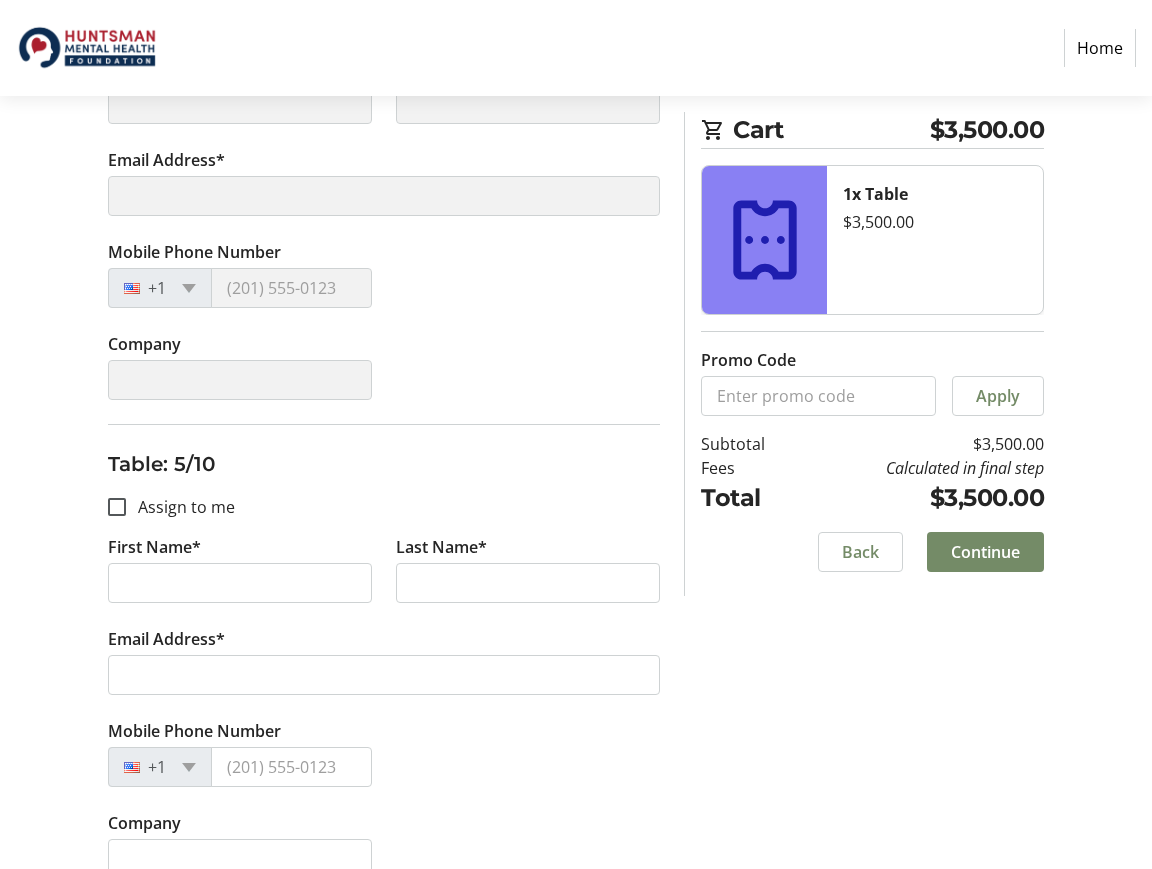 type on "Mark" 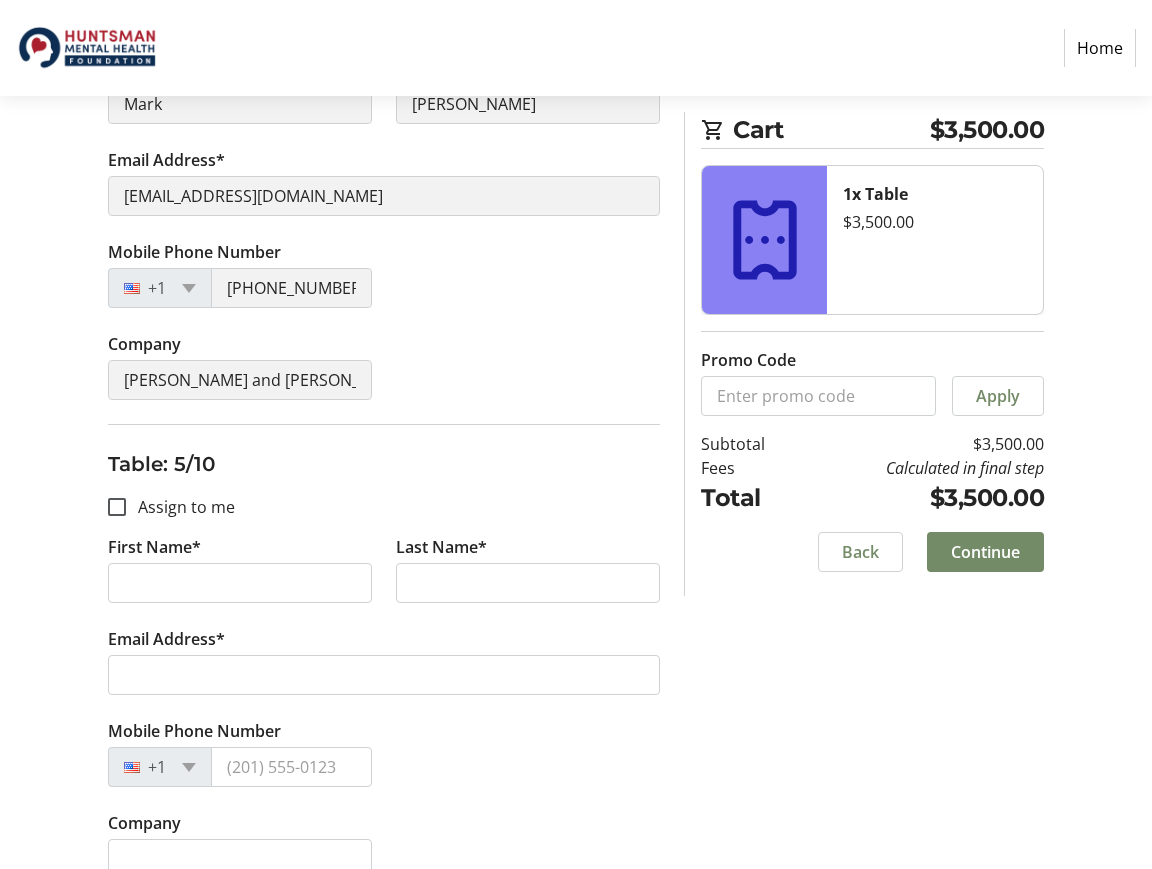 click on "First Name*" 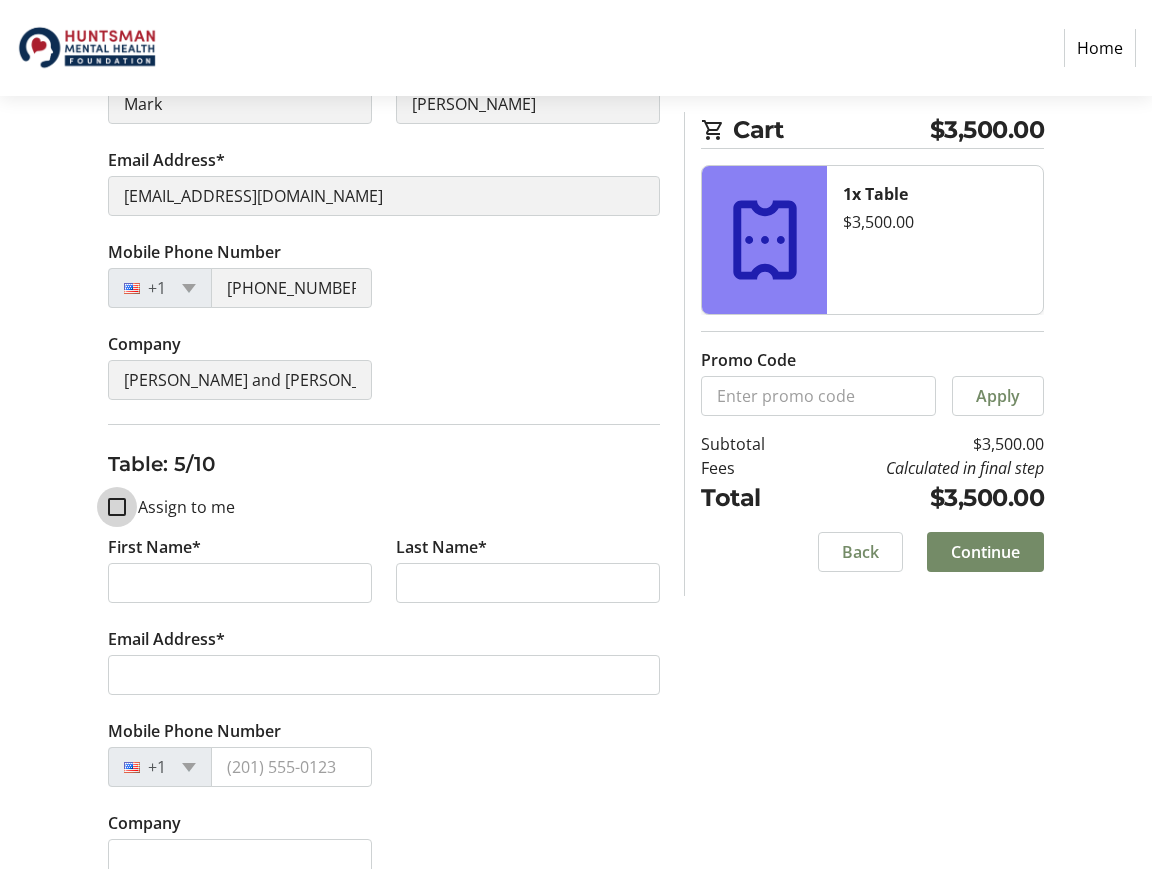 click on "Assign to me" at bounding box center [117, 507] 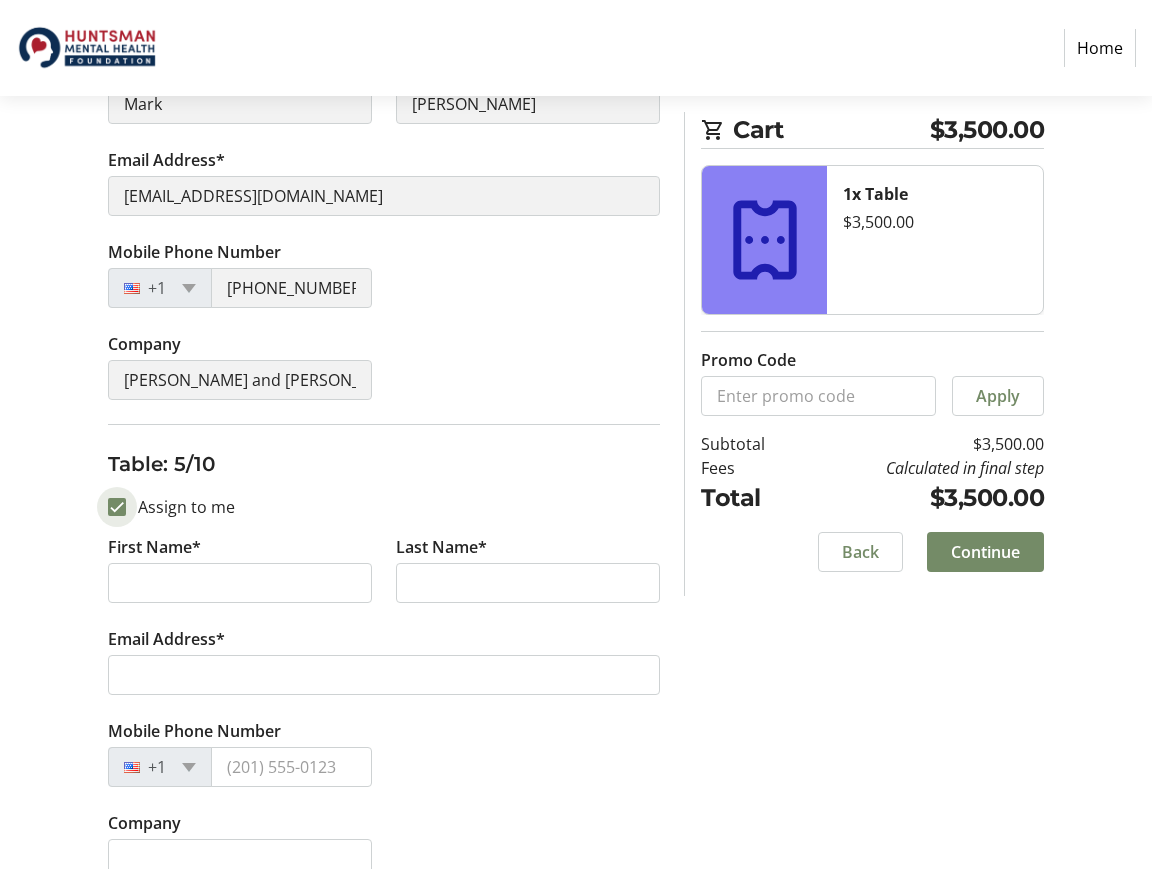 checkbox on "true" 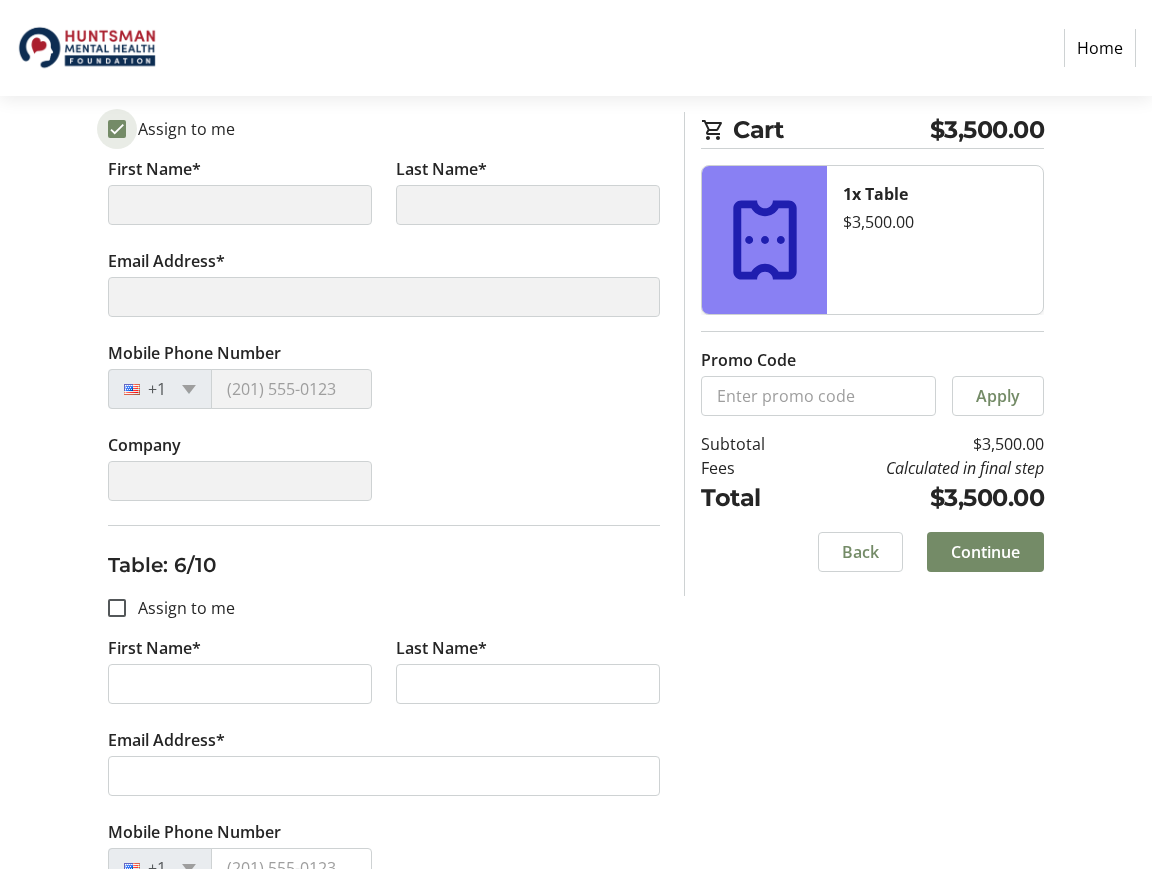 scroll, scrollTop: 2343, scrollLeft: 0, axis: vertical 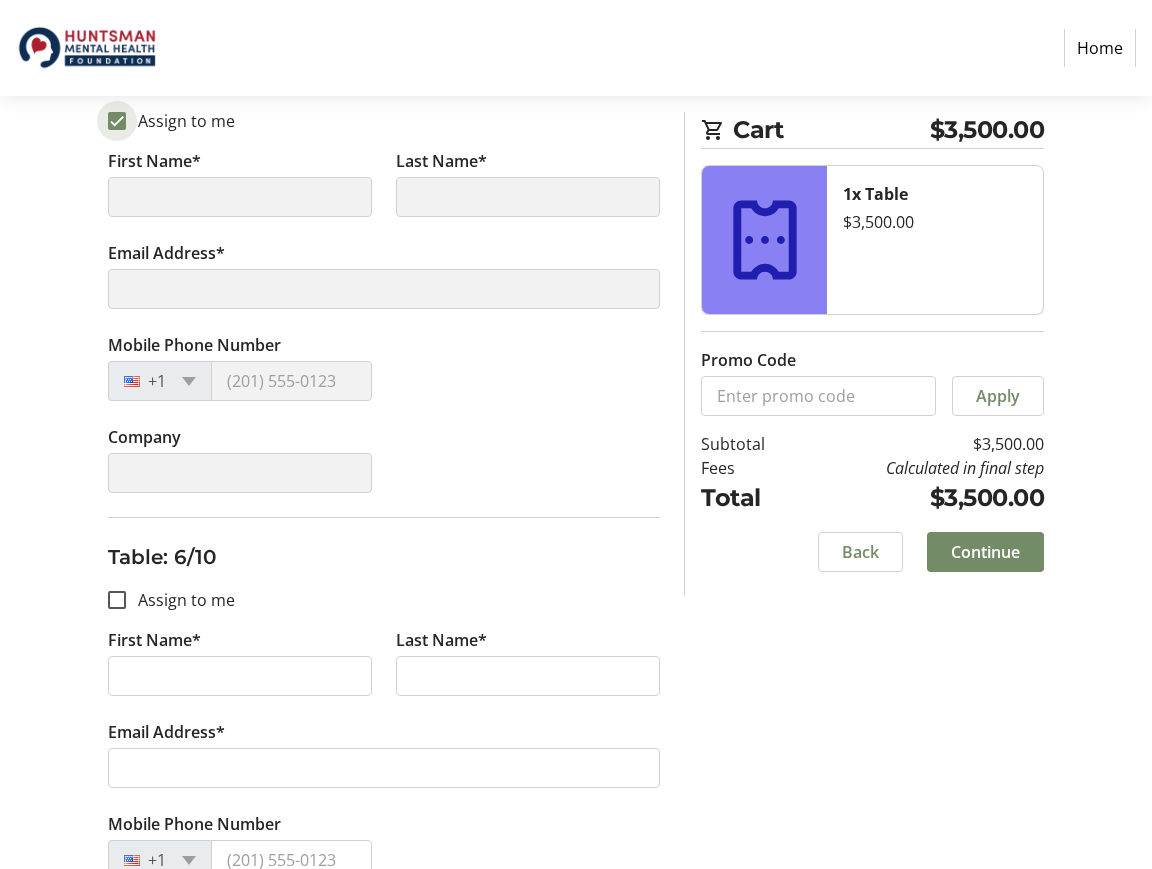 type on "Mark" 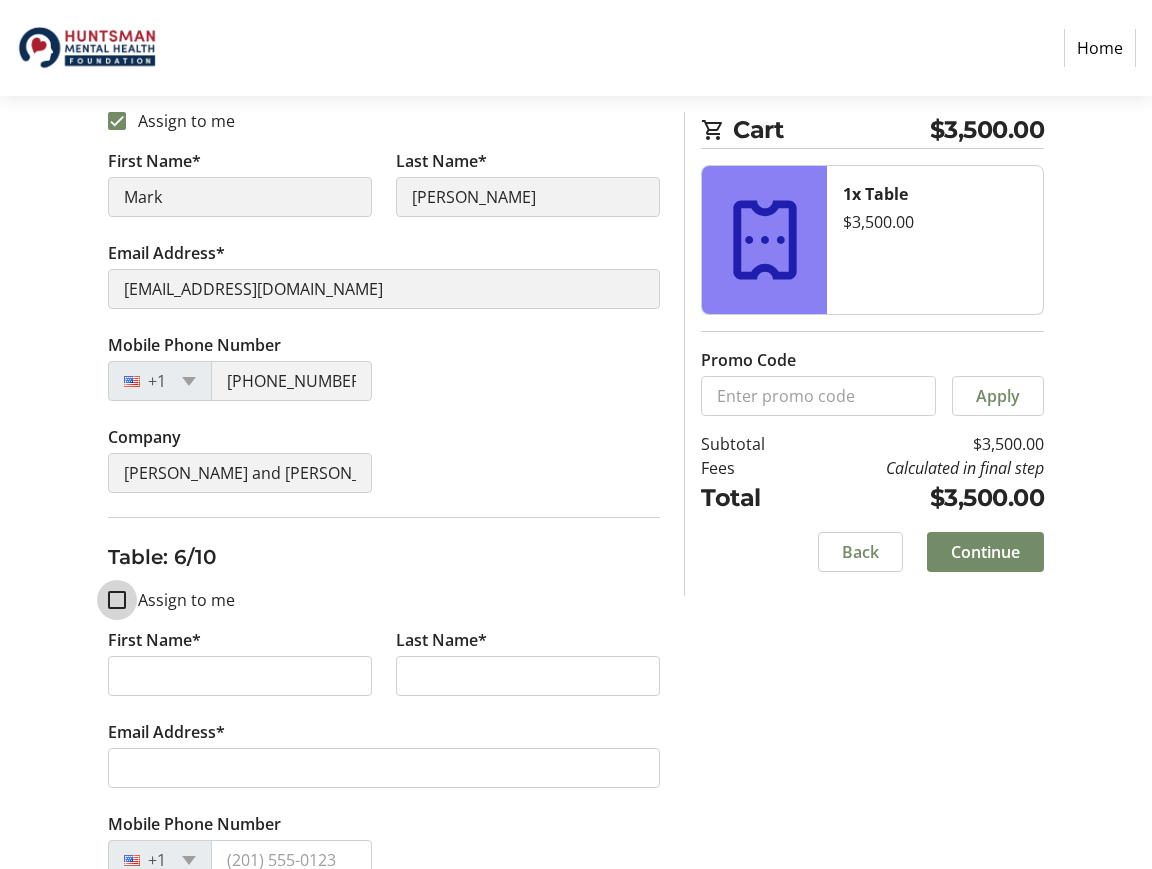 click on "Assign to me" at bounding box center [117, 600] 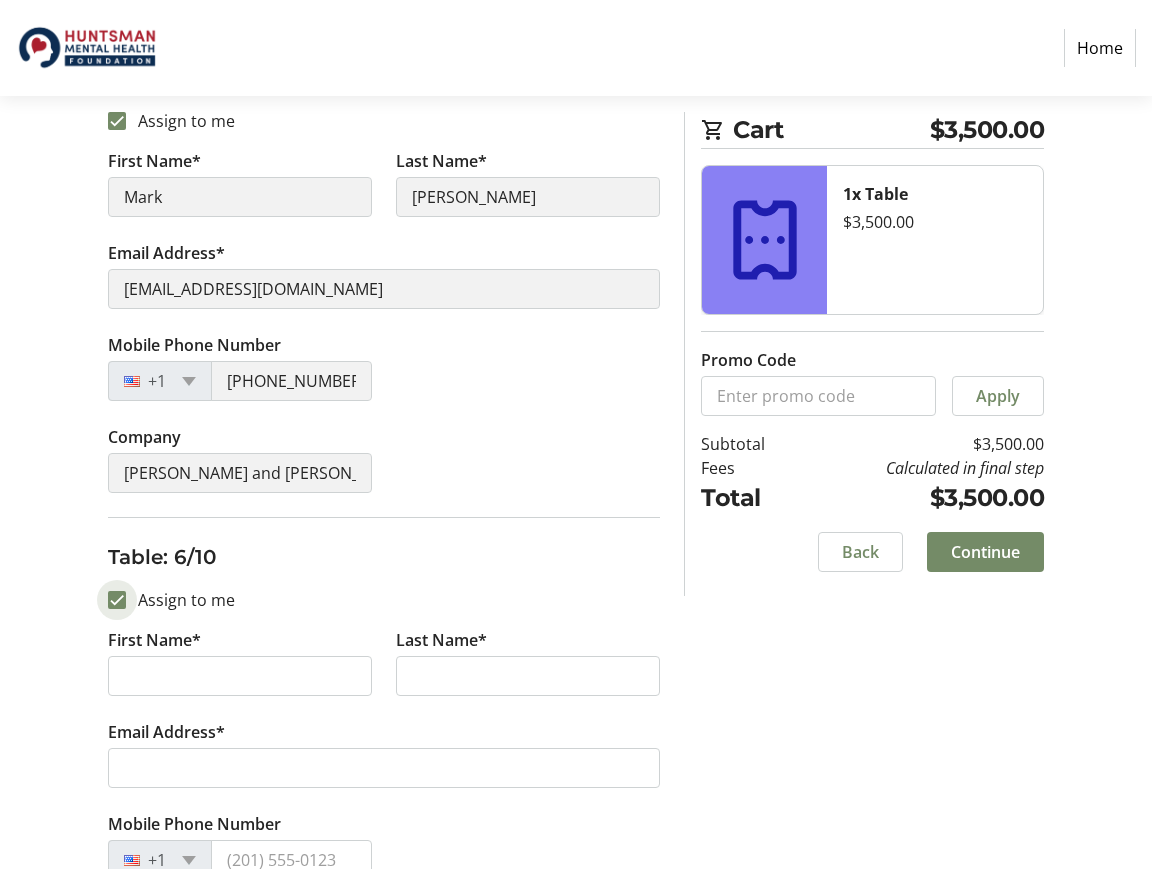 checkbox on "true" 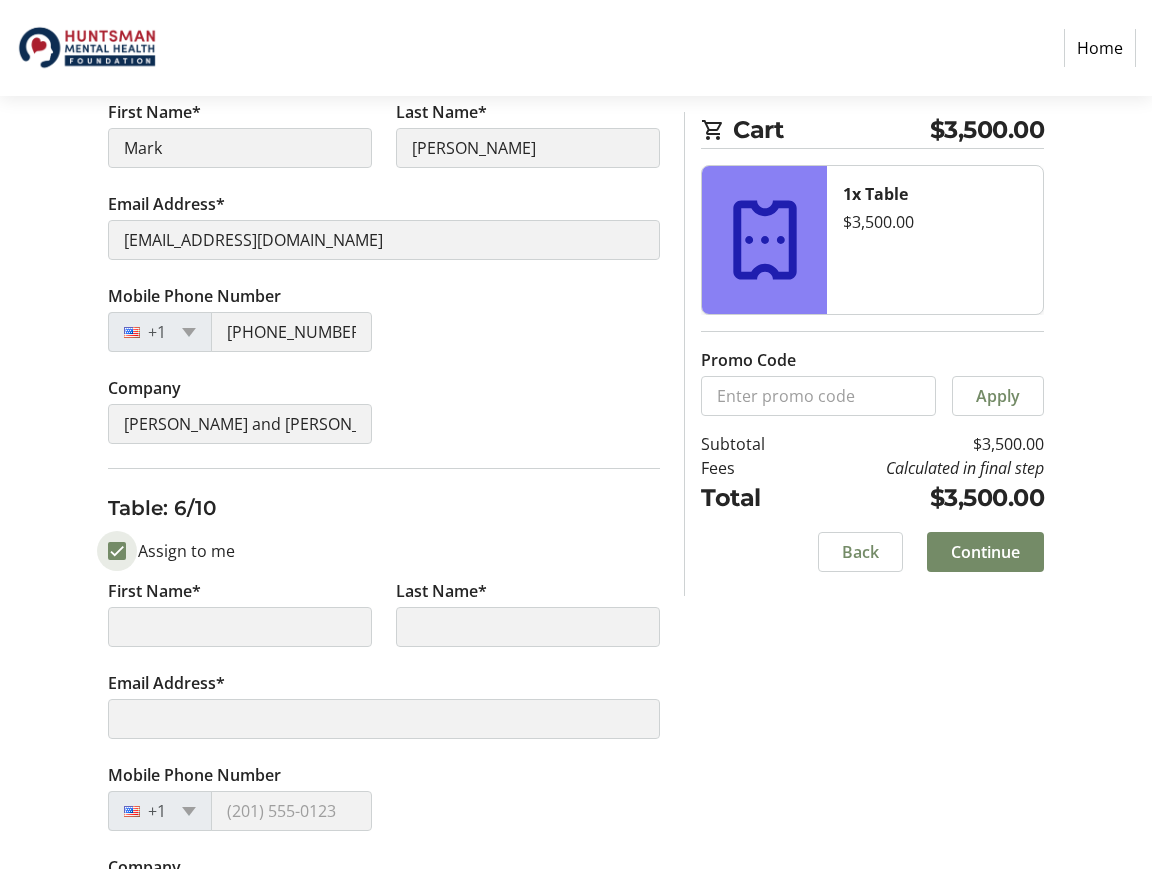 type on "Mark" 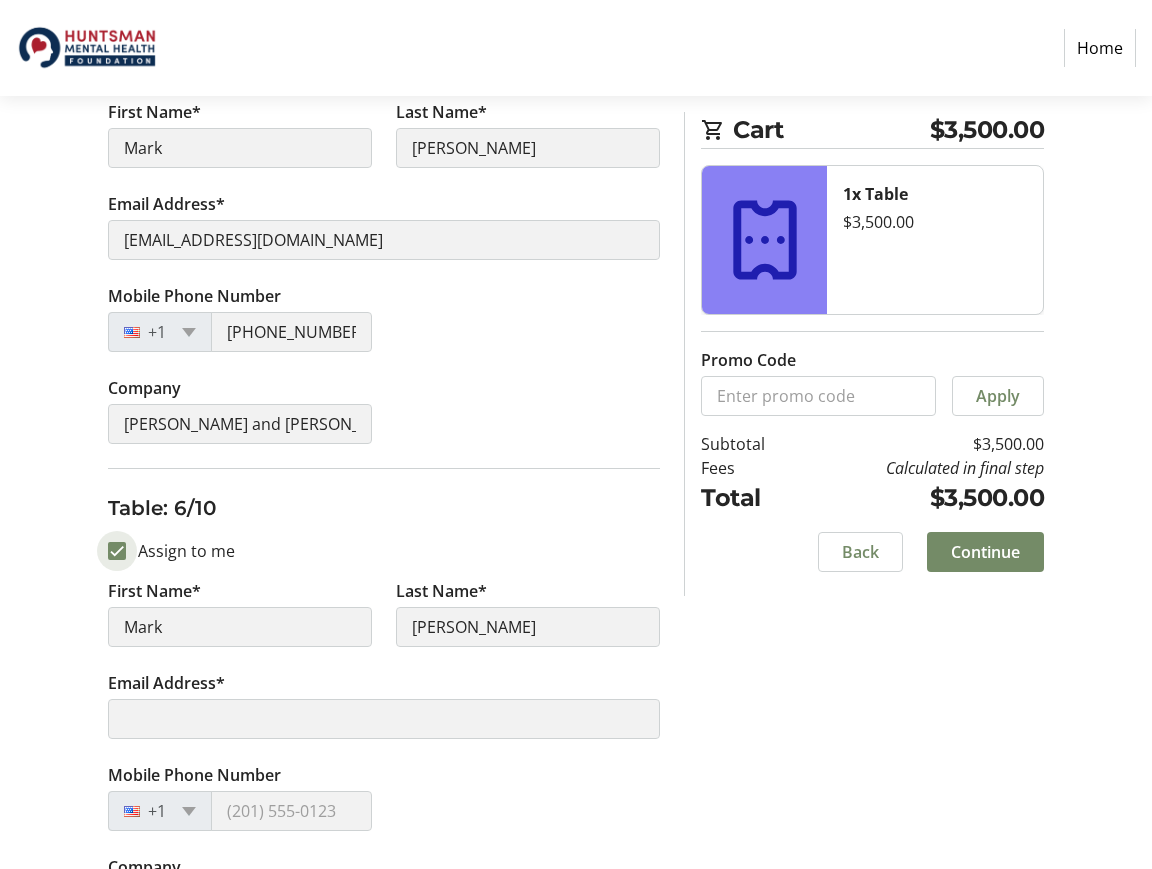 type on "markmoench@gmail.com" 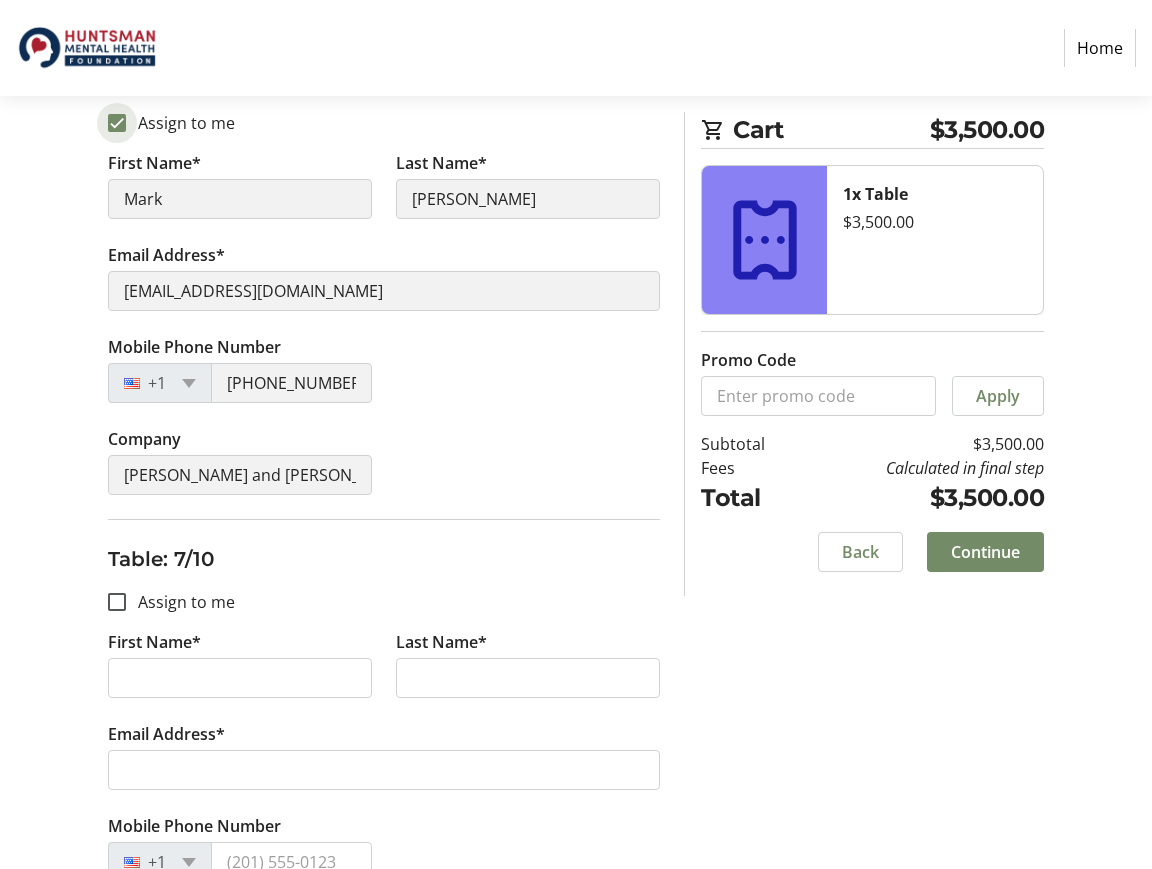 scroll, scrollTop: 2822, scrollLeft: 0, axis: vertical 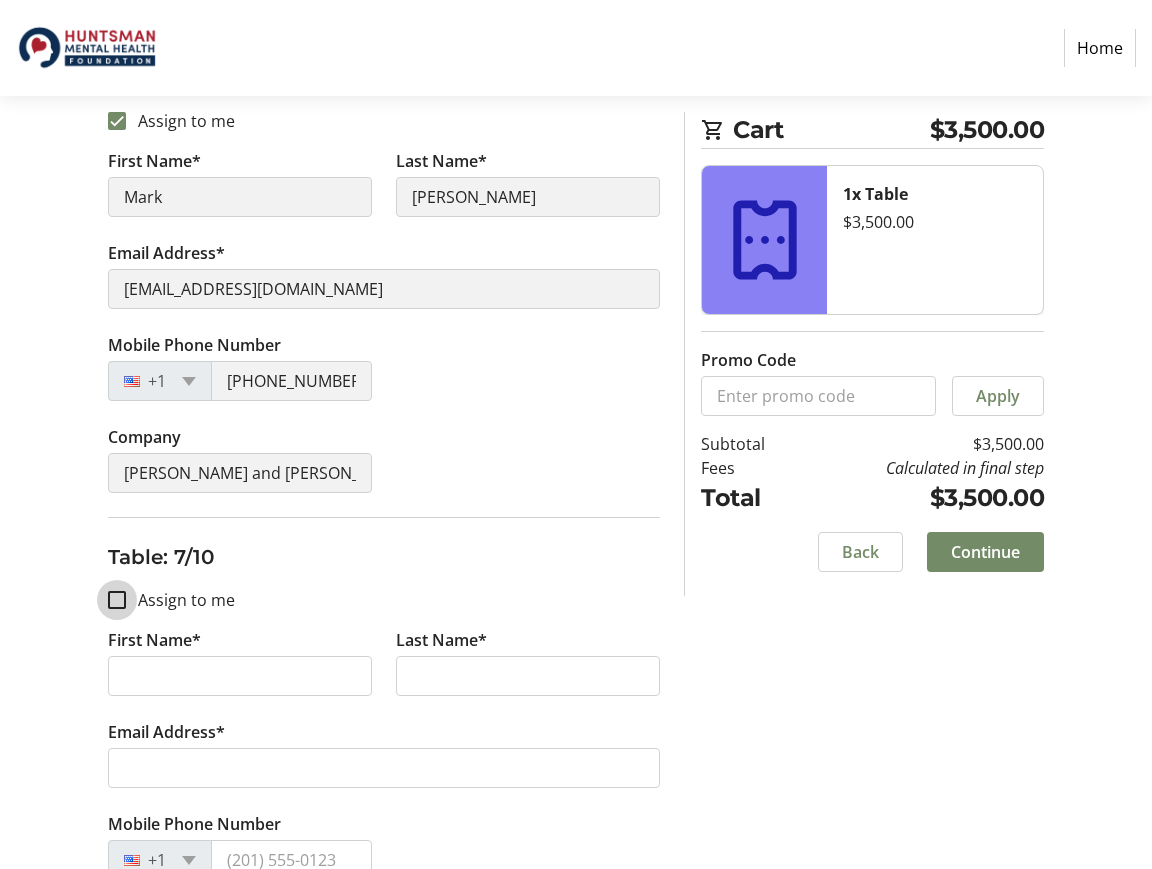 click on "Assign to me" at bounding box center (117, 600) 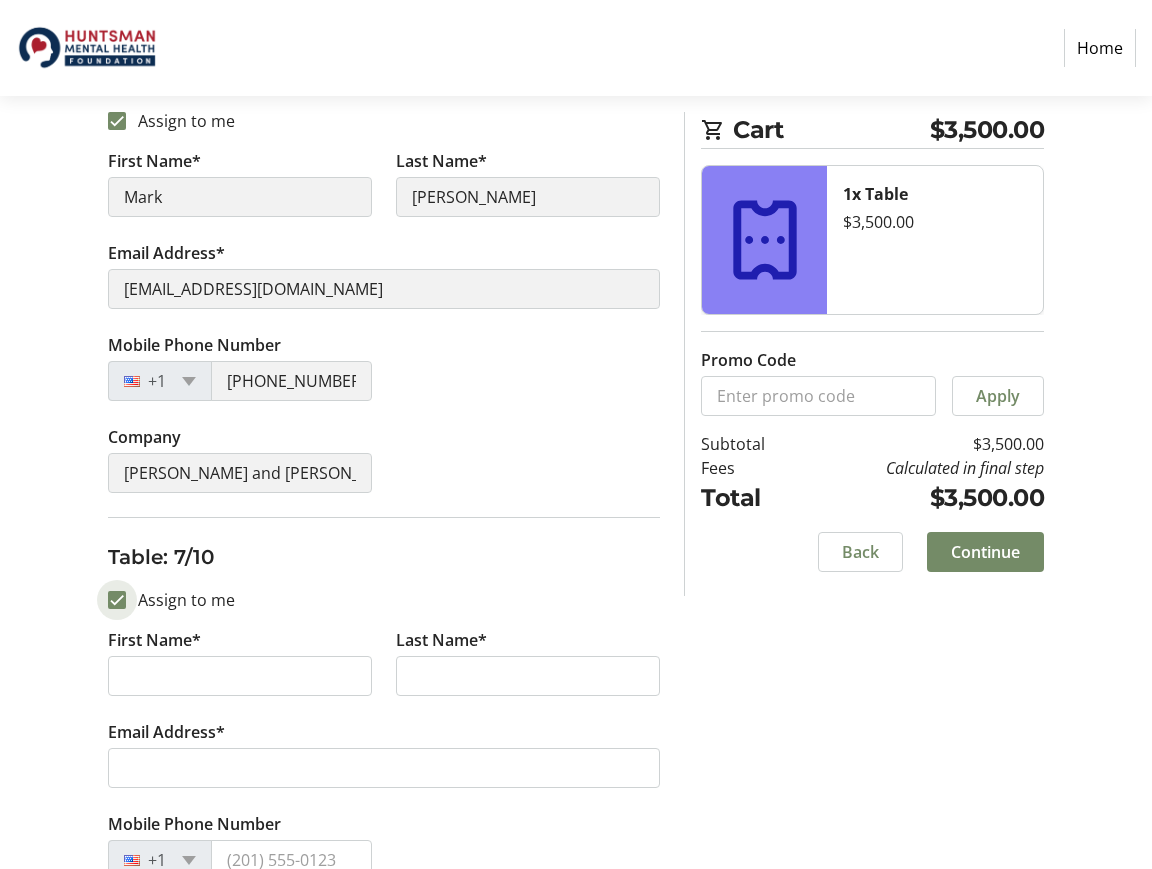 checkbox on "true" 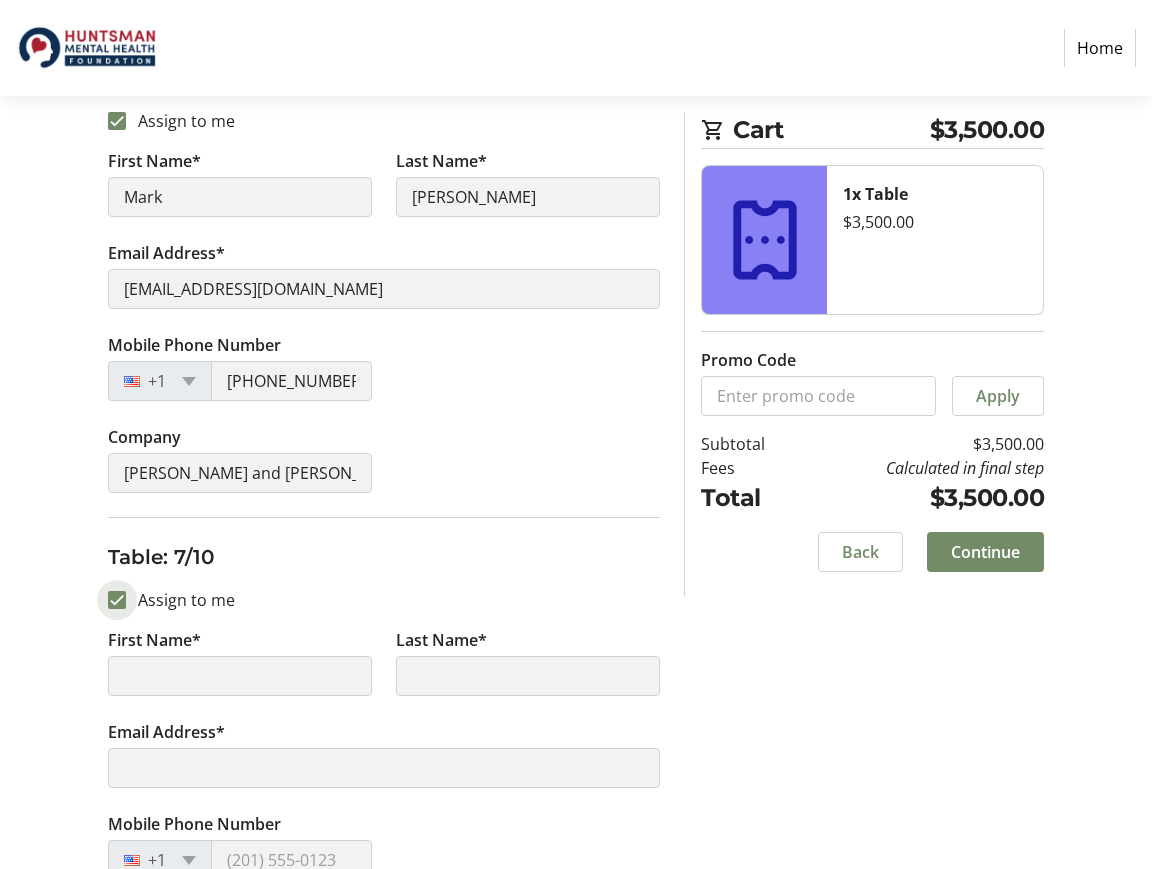 scroll, scrollTop: 2868, scrollLeft: 1, axis: both 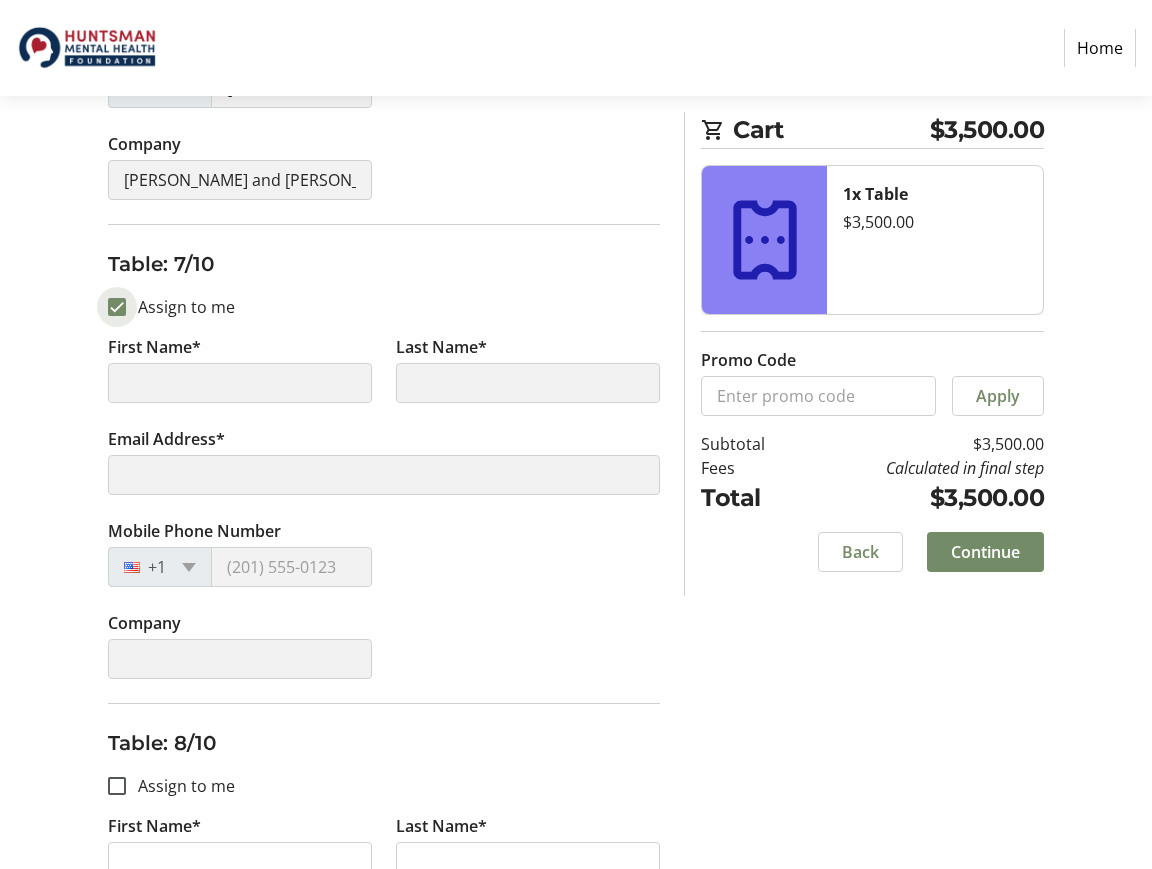 type on "Mark" 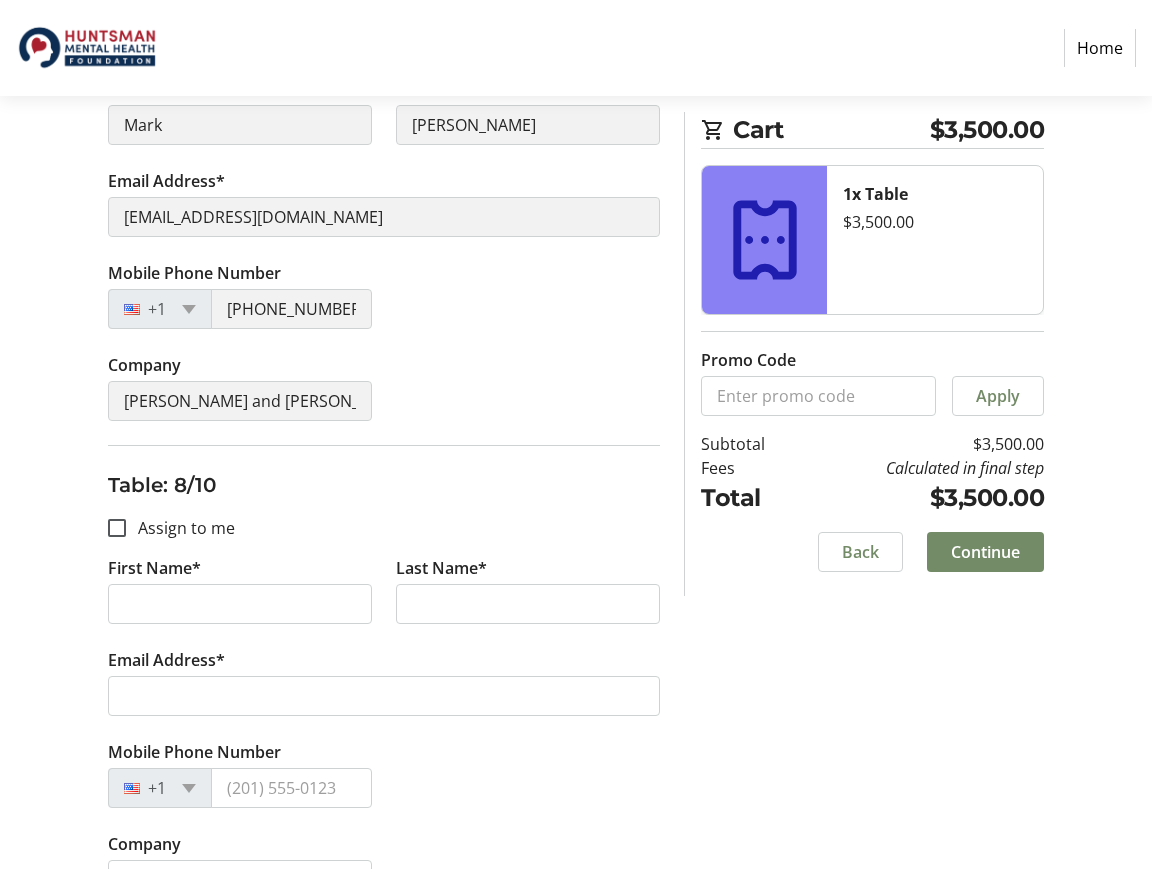 scroll, scrollTop: 3394, scrollLeft: 0, axis: vertical 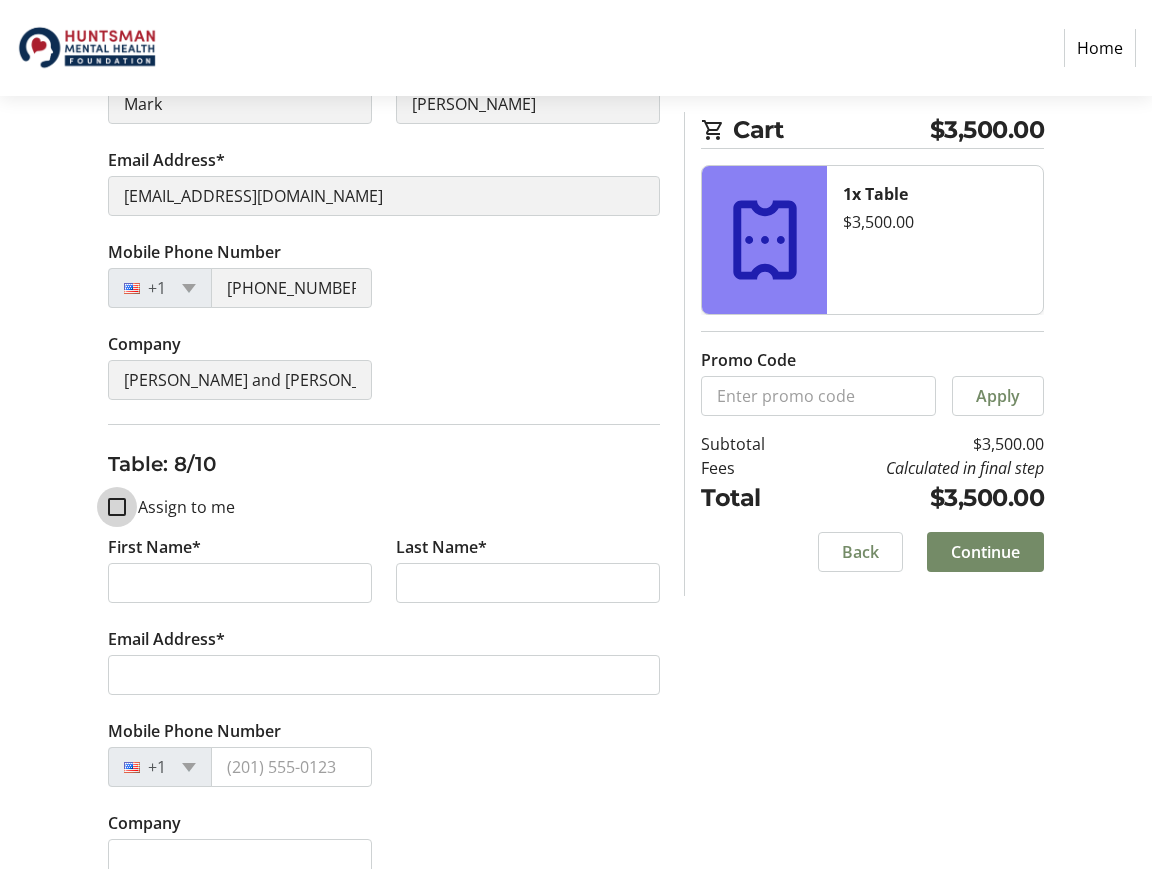 click on "Assign to me" at bounding box center (117, 507) 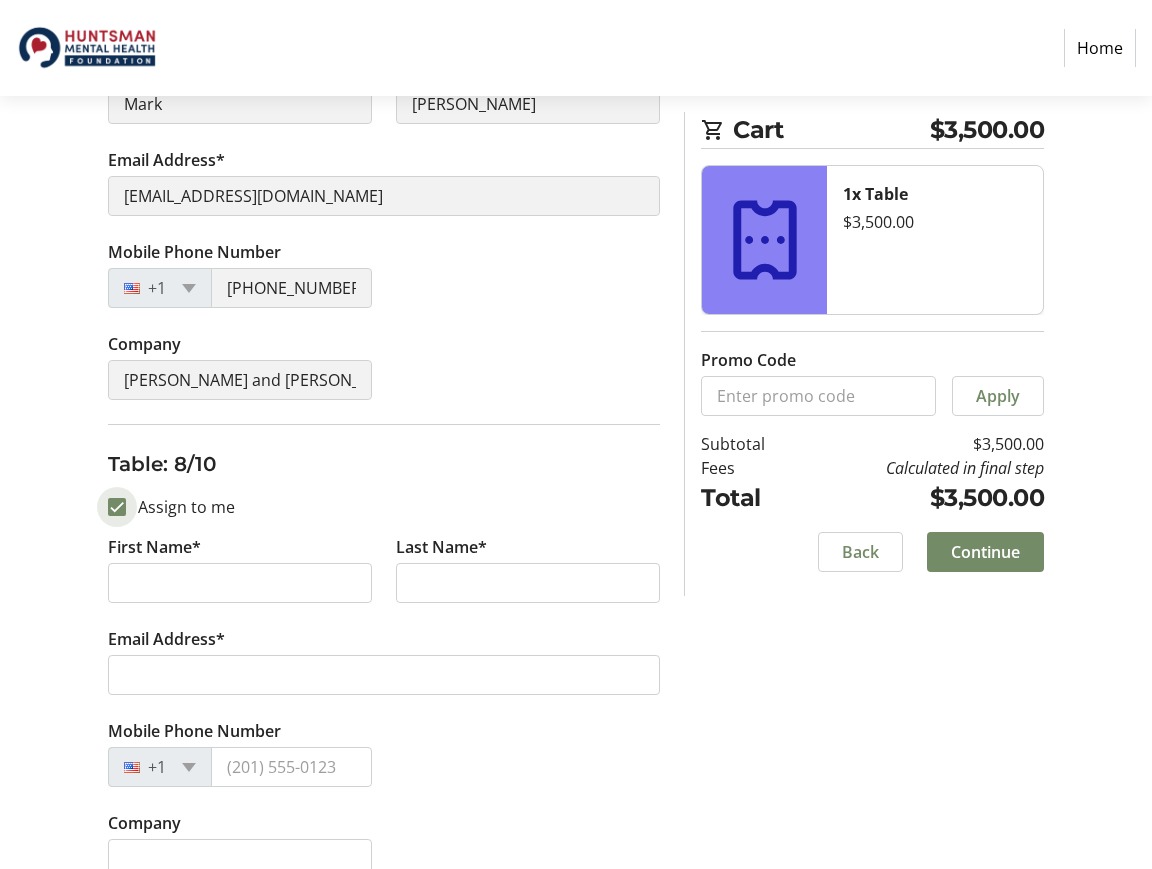 checkbox on "true" 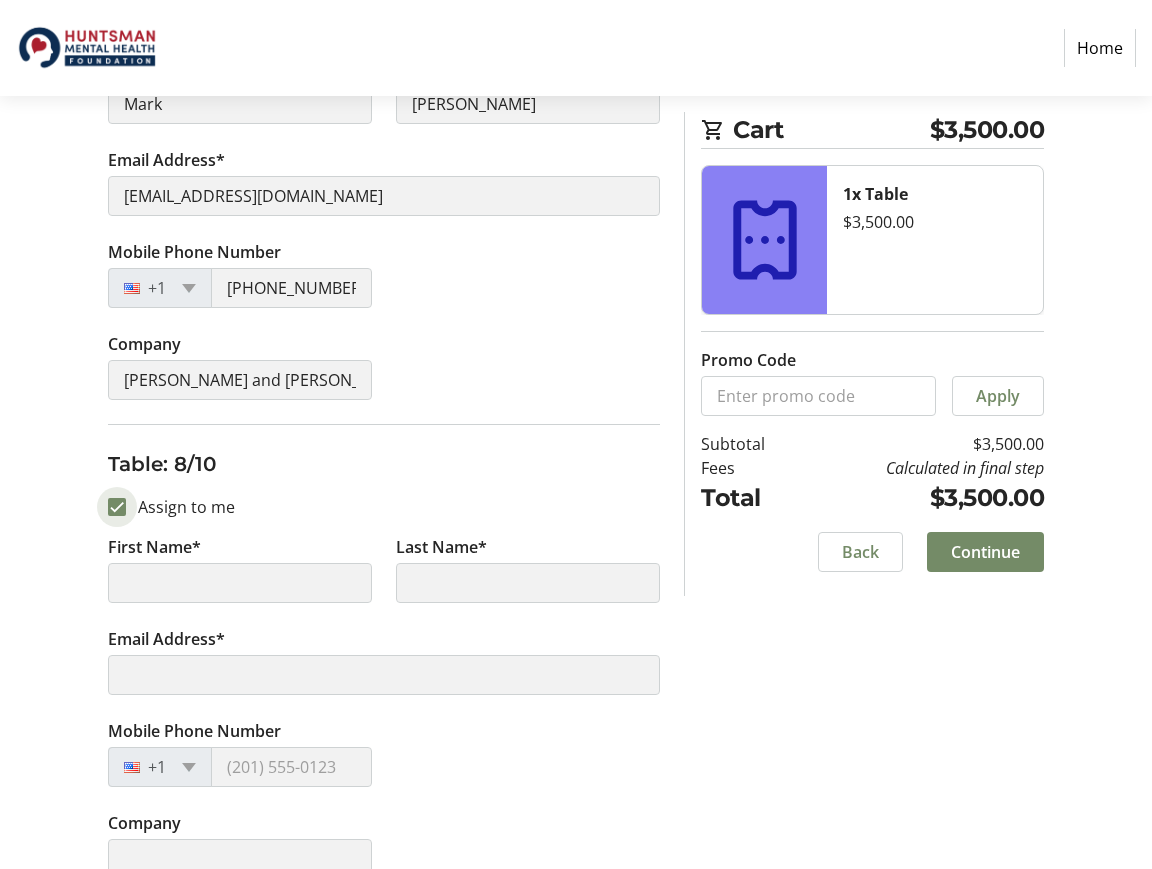 type on "Mark" 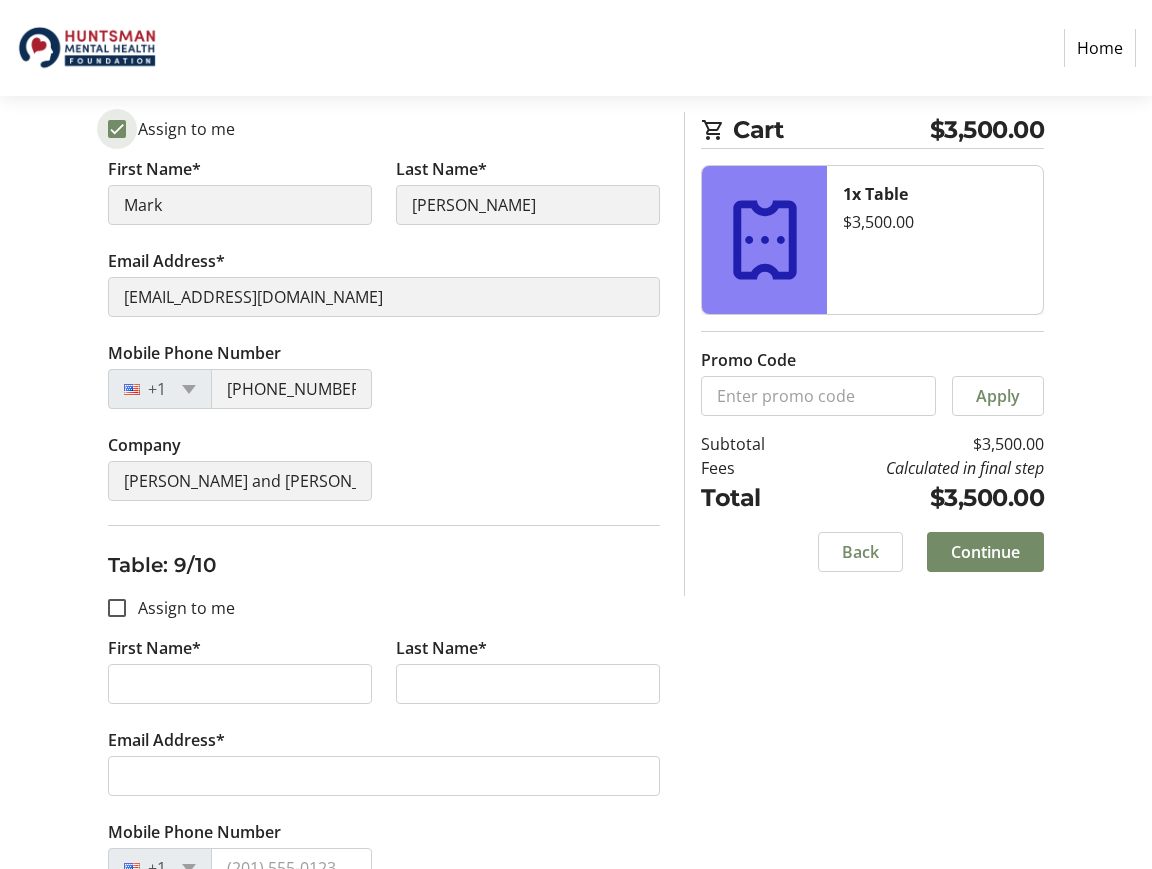 scroll, scrollTop: 3800, scrollLeft: 0, axis: vertical 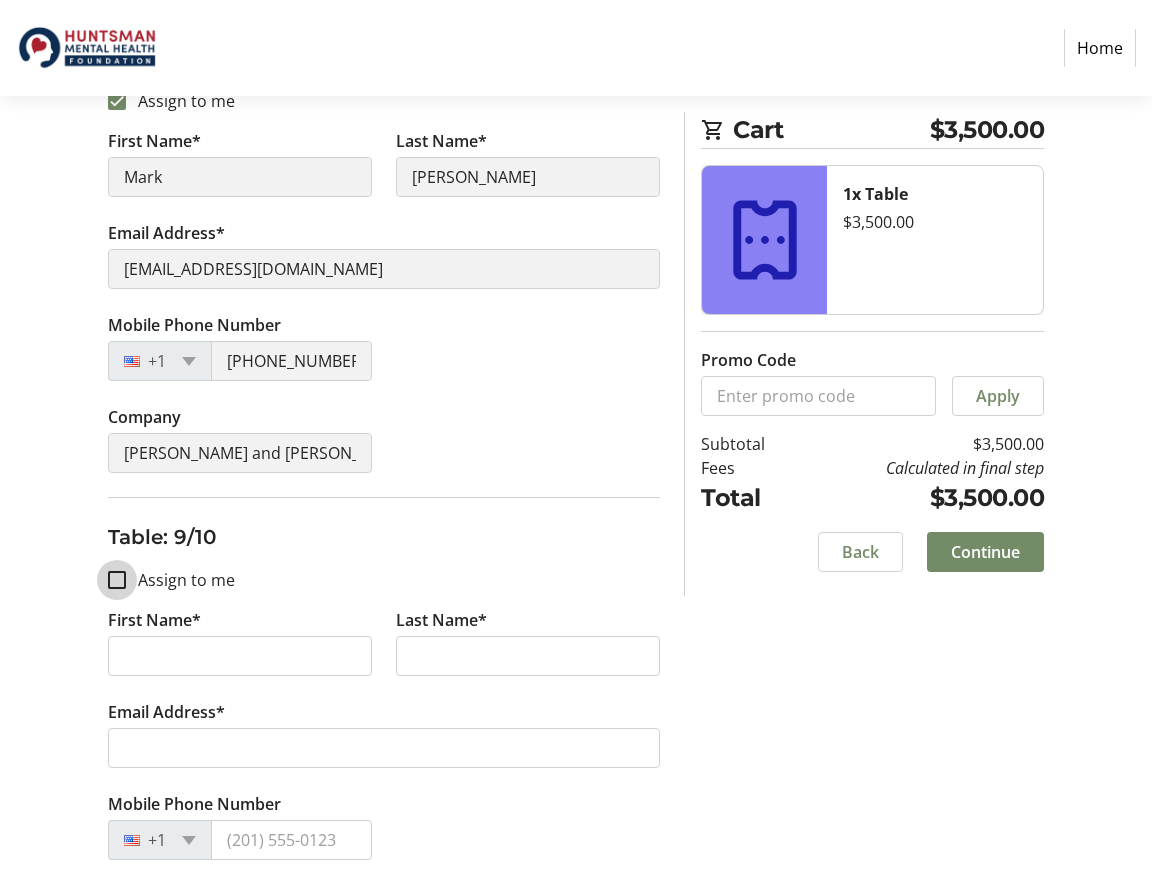 click on "Assign to me" at bounding box center [117, 580] 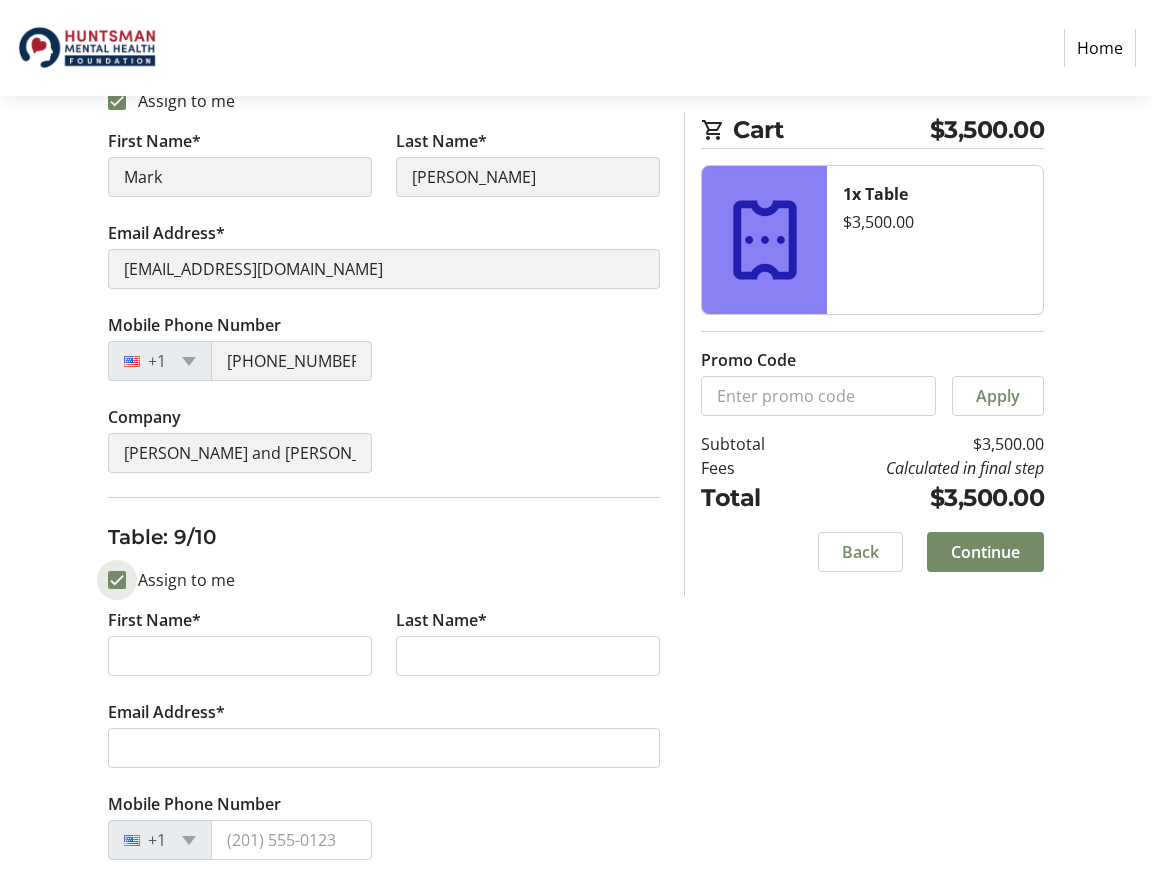 checkbox on "true" 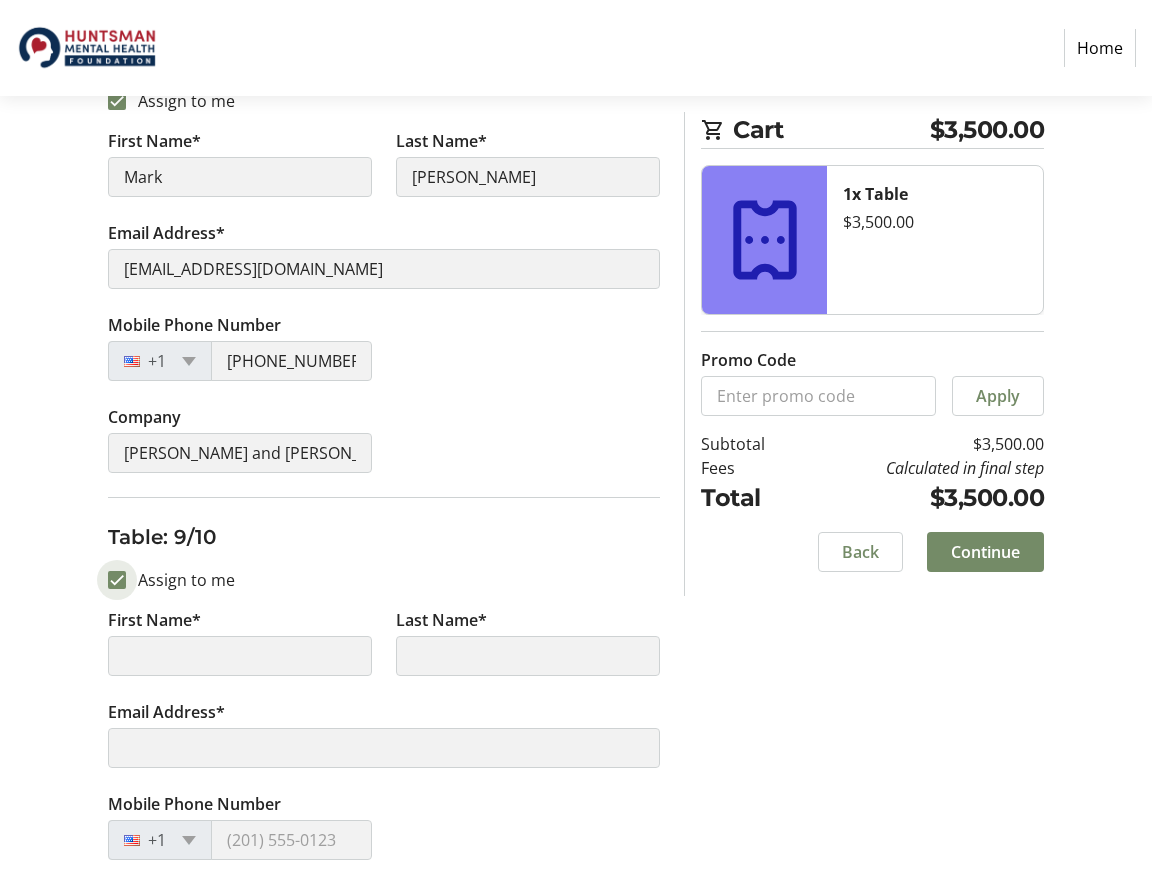type on "Mark" 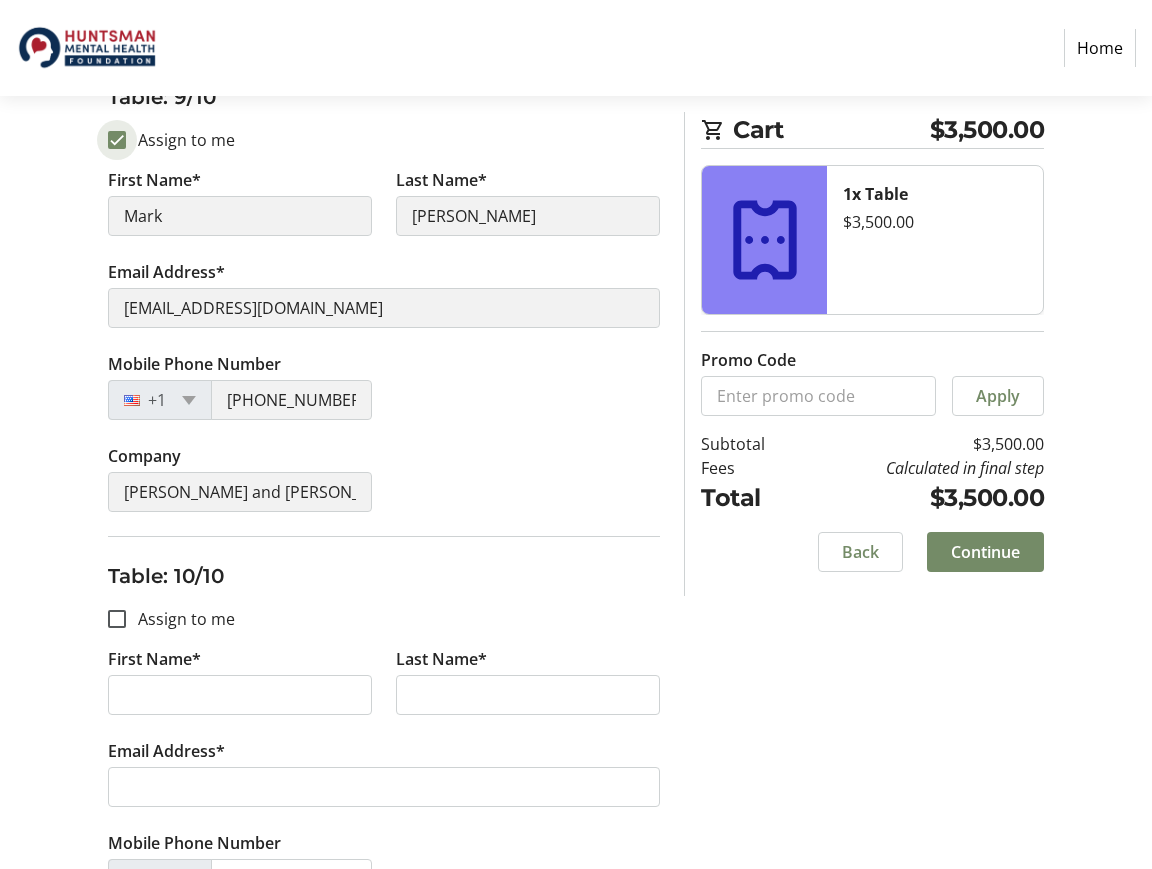 scroll, scrollTop: 4245, scrollLeft: 0, axis: vertical 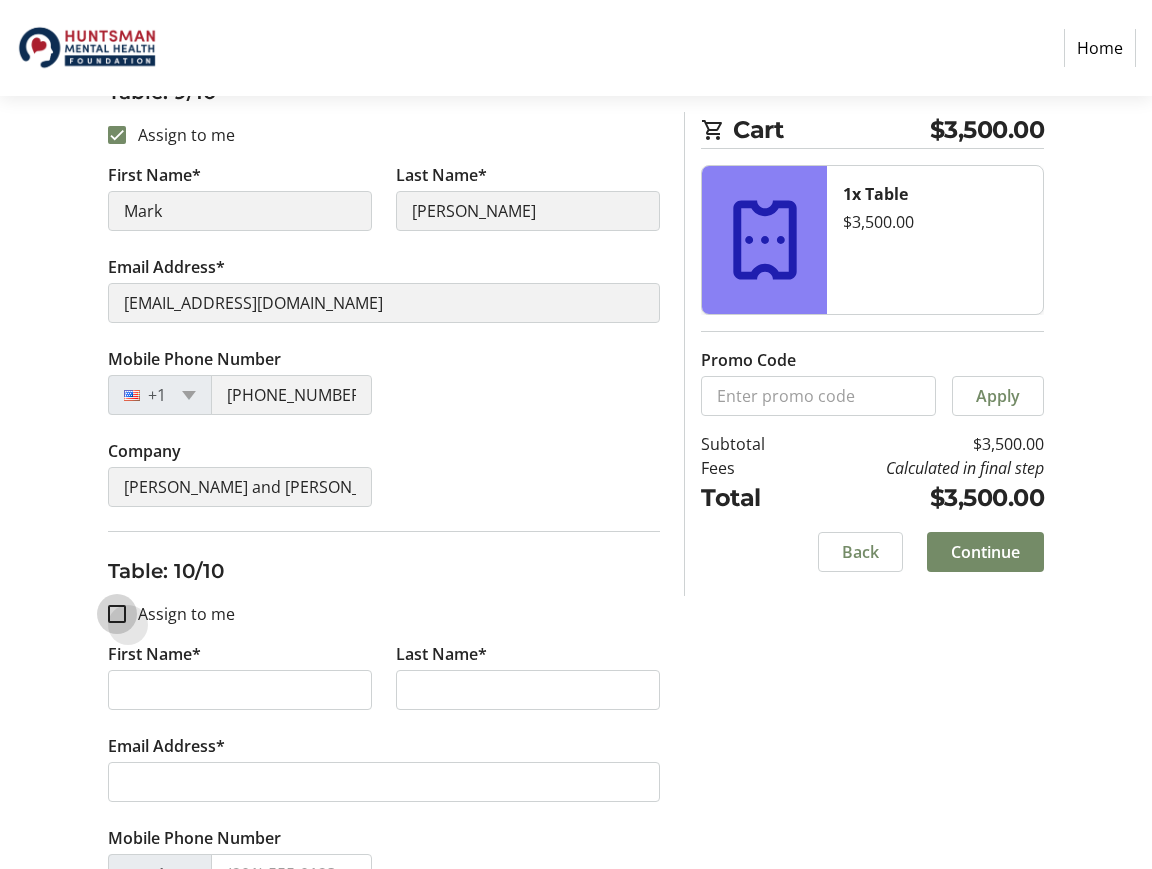 click on "Assign to me" at bounding box center [117, 614] 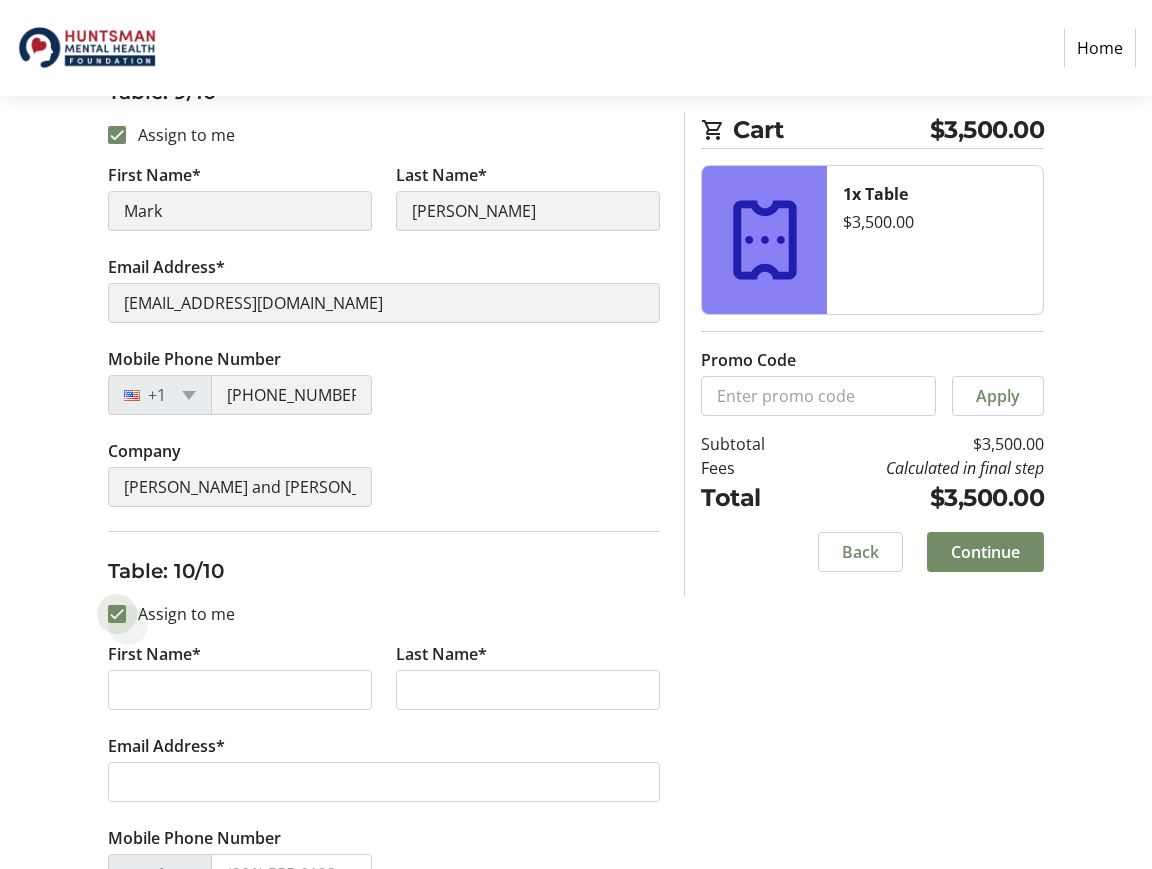checkbox on "true" 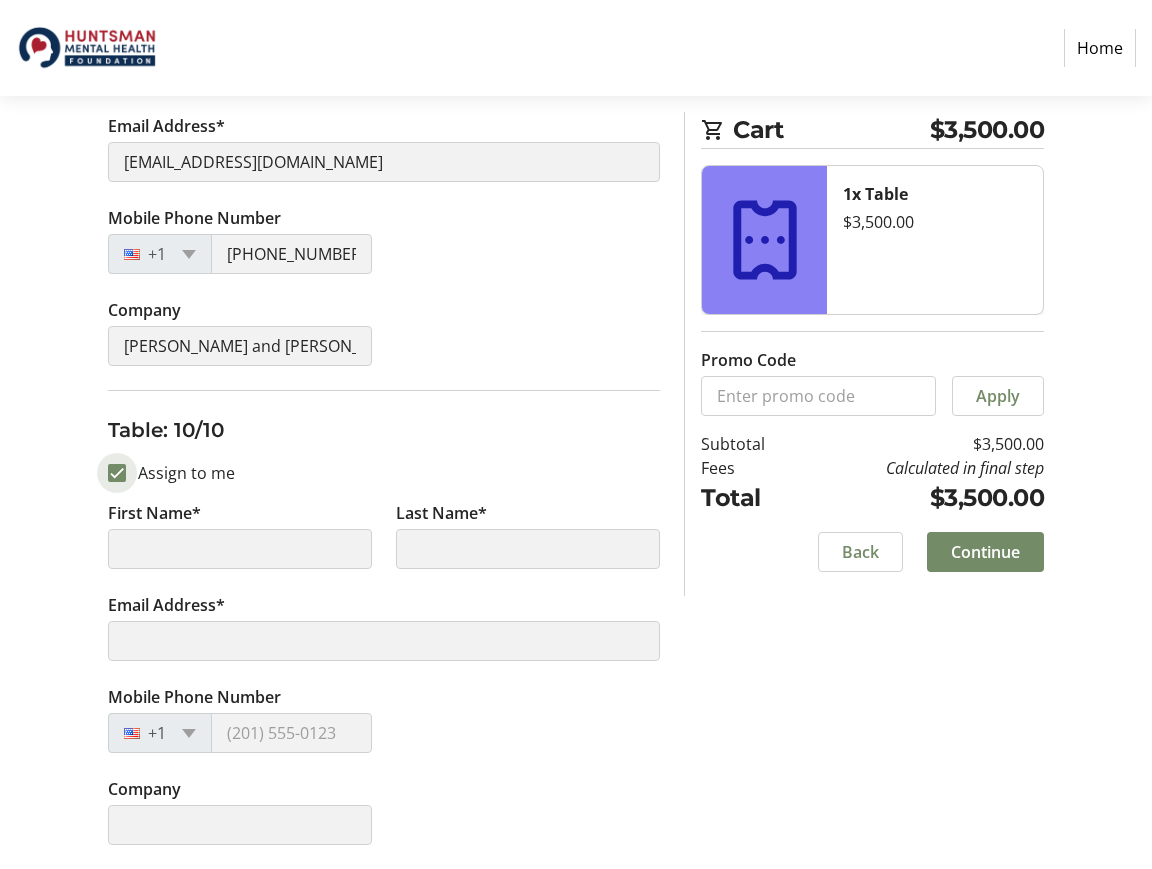type on "Mark" 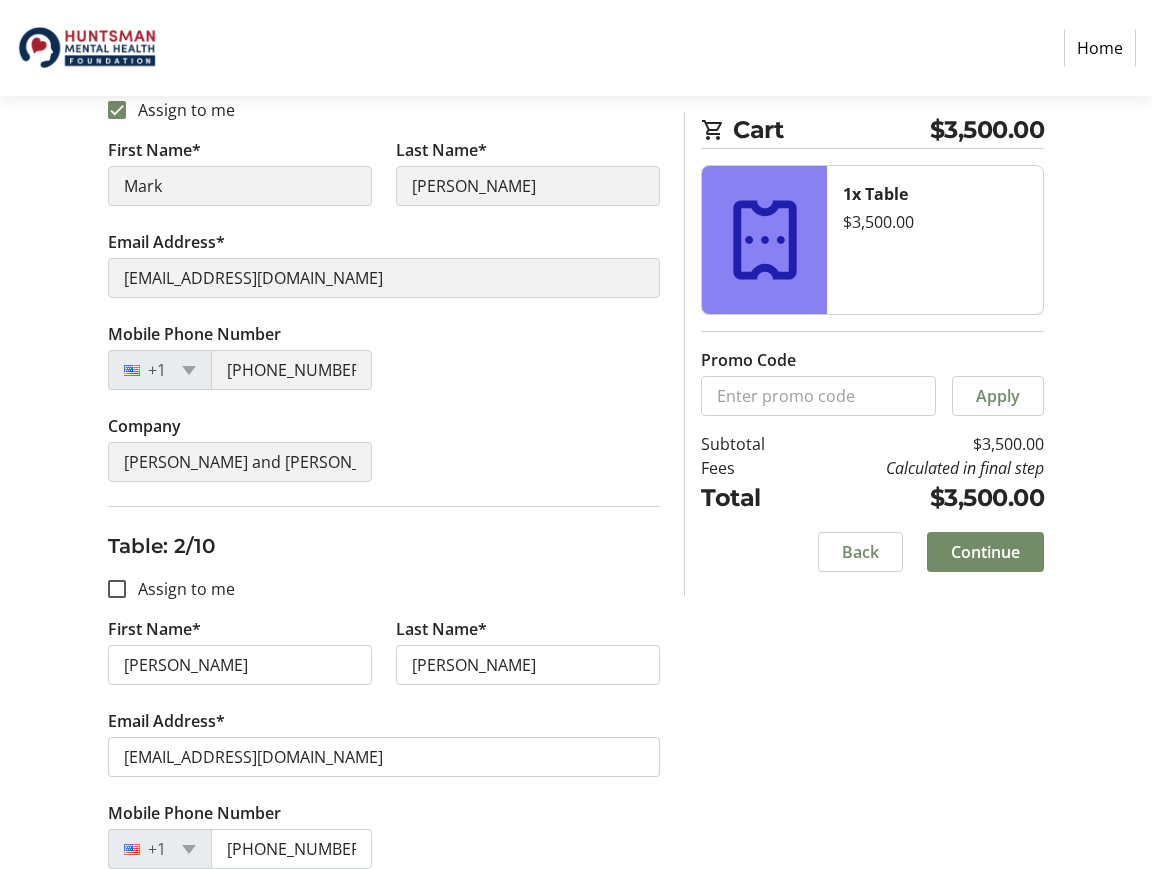 scroll, scrollTop: 443, scrollLeft: 0, axis: vertical 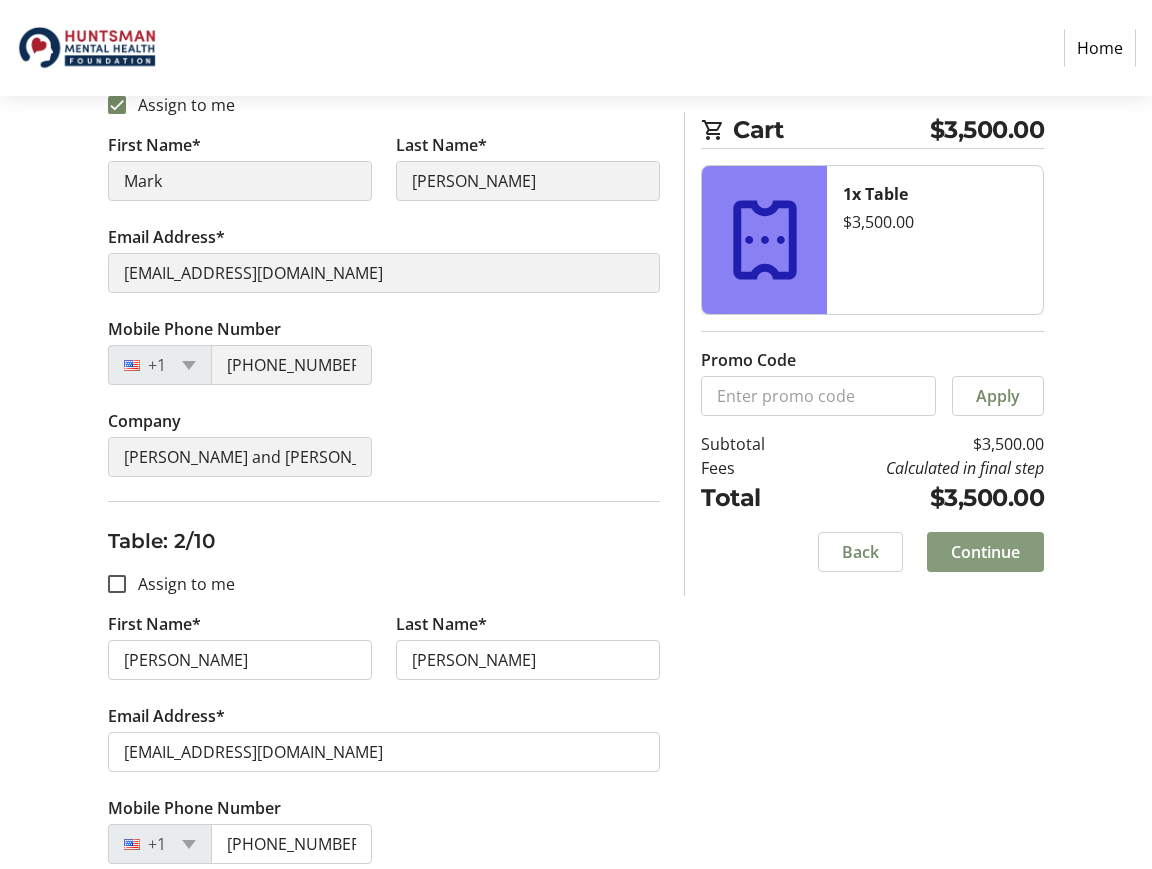 click on "Continue" 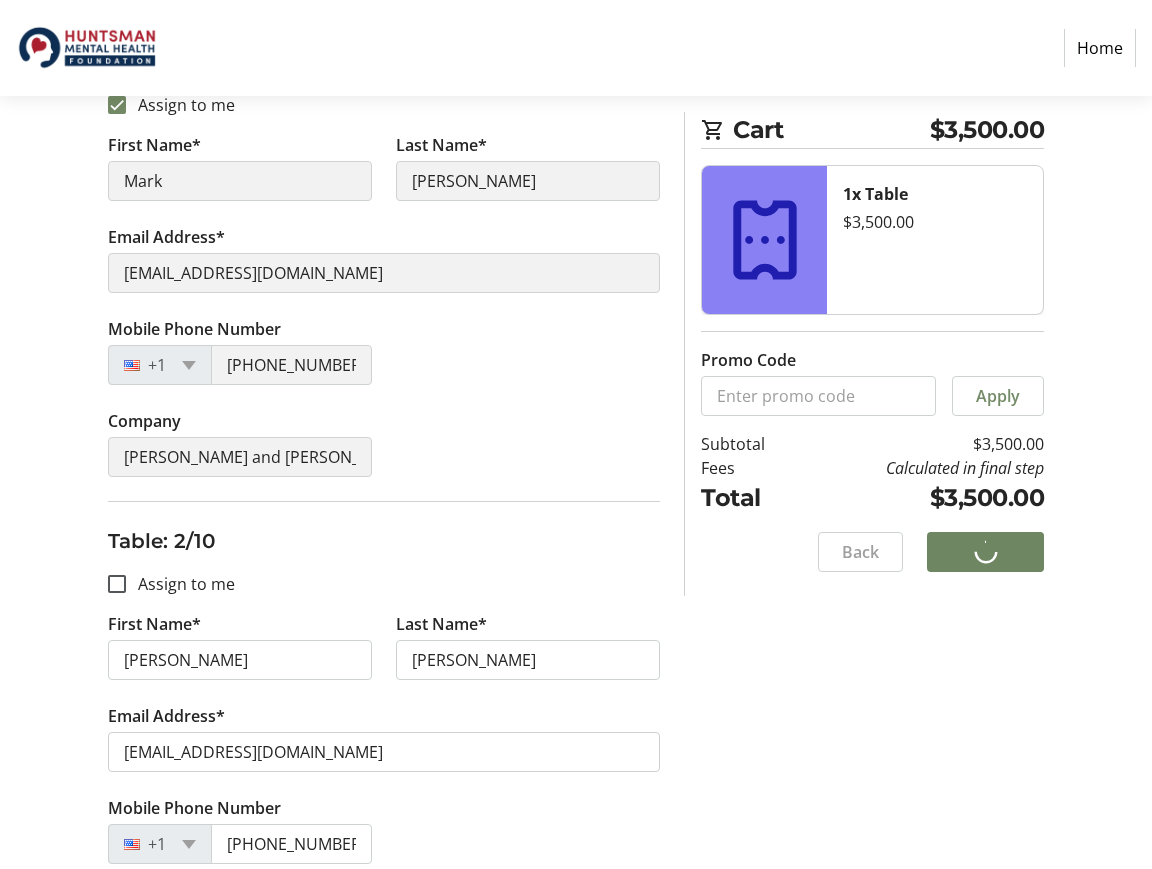 scroll, scrollTop: 0, scrollLeft: 0, axis: both 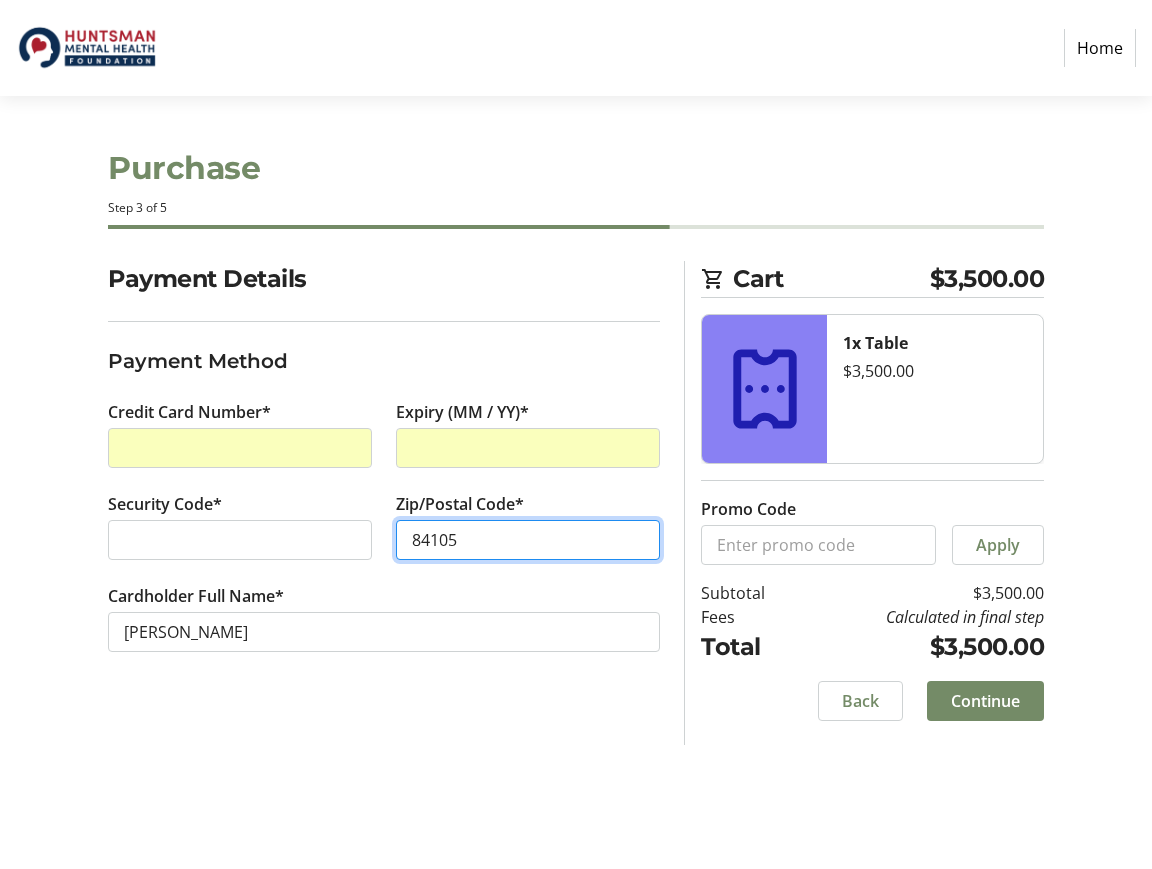type on "84105" 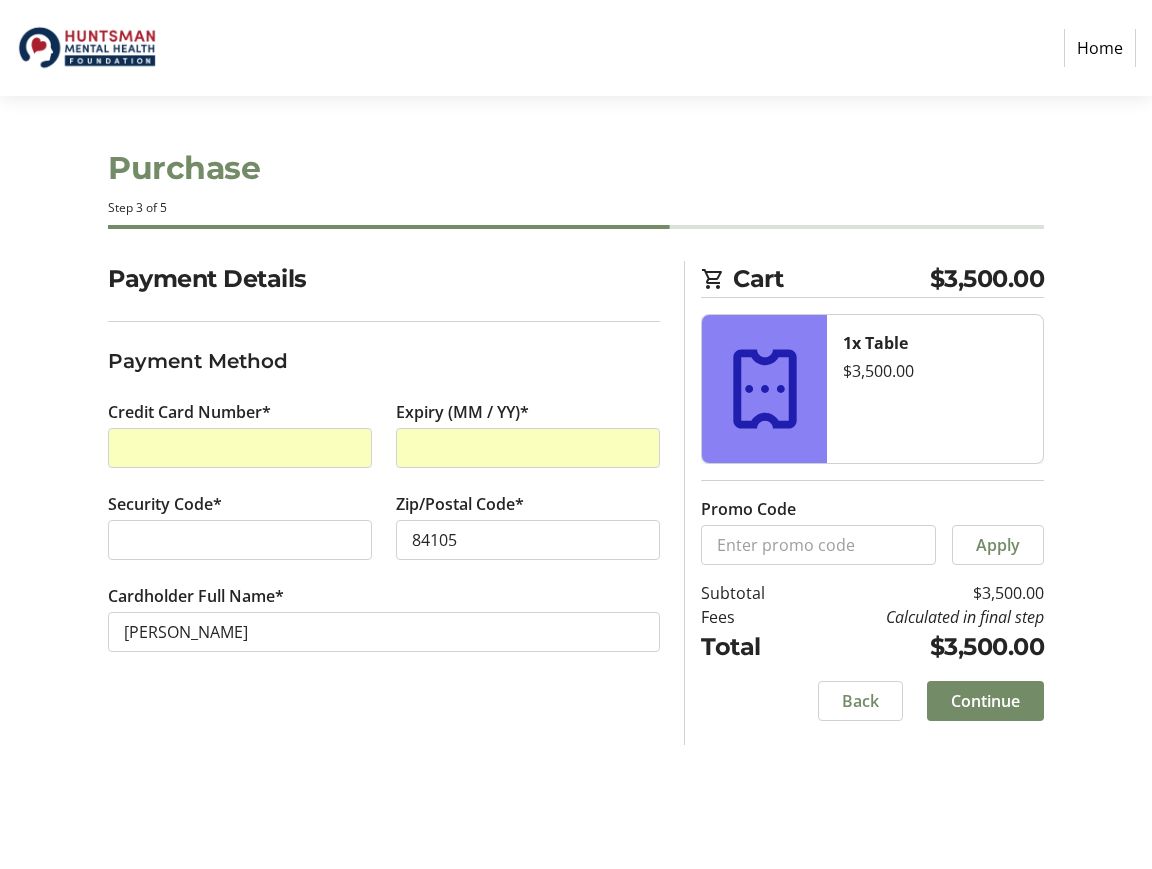 click on "Cardholder Full Name* Mark Moench" 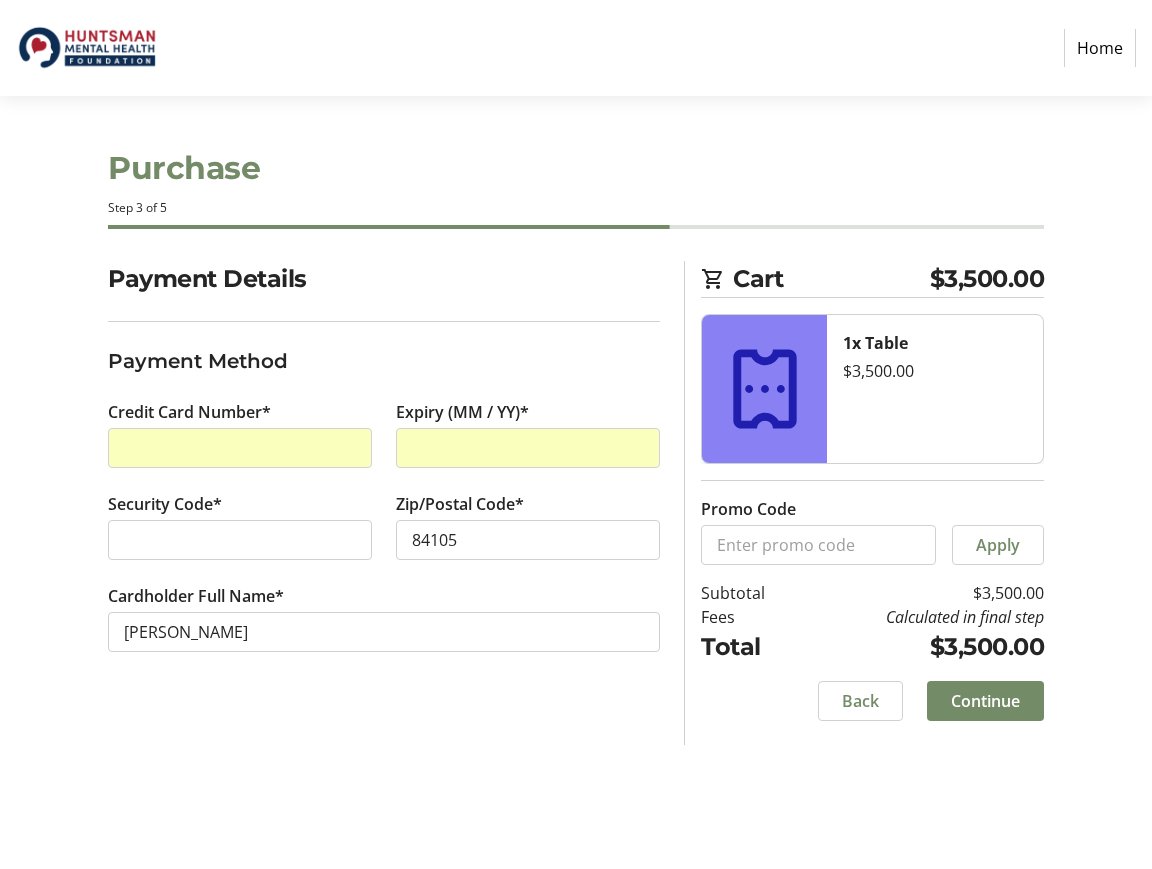 scroll, scrollTop: 0, scrollLeft: 0, axis: both 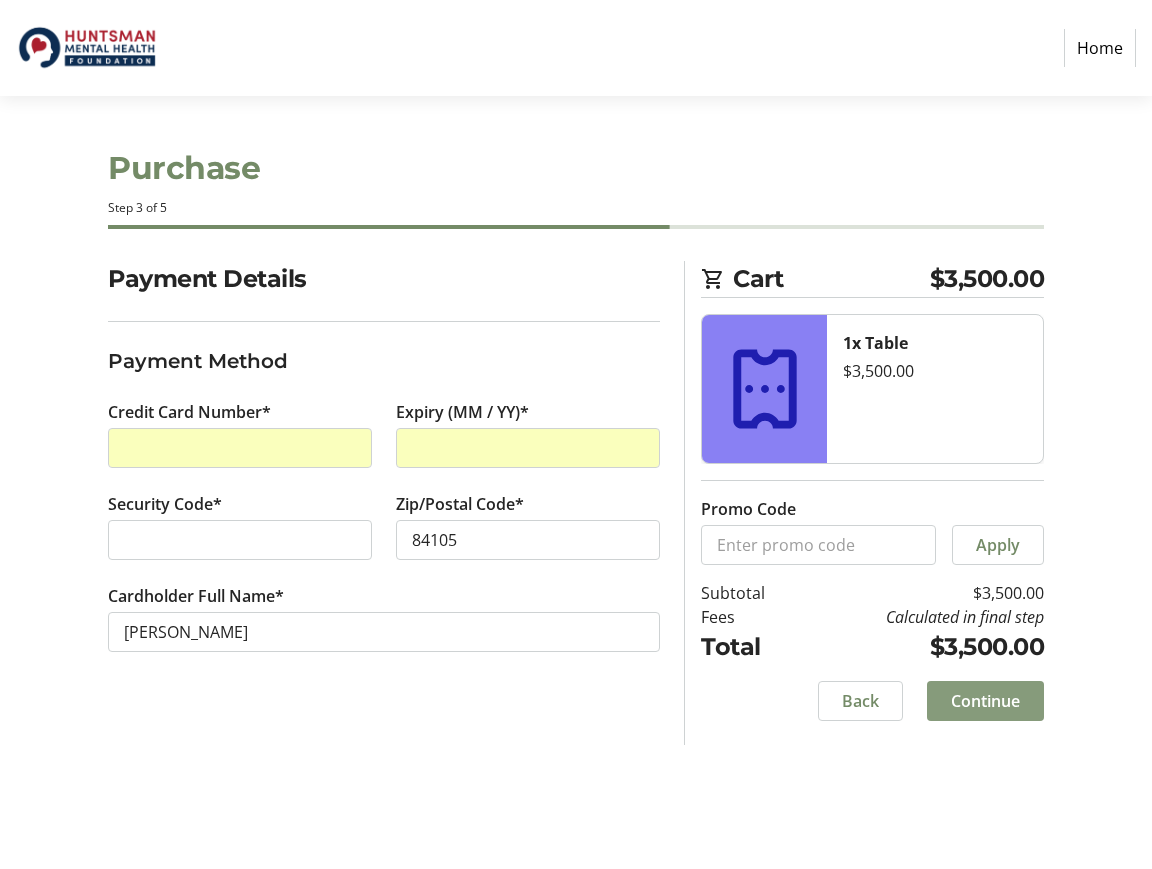 click on "Continue" 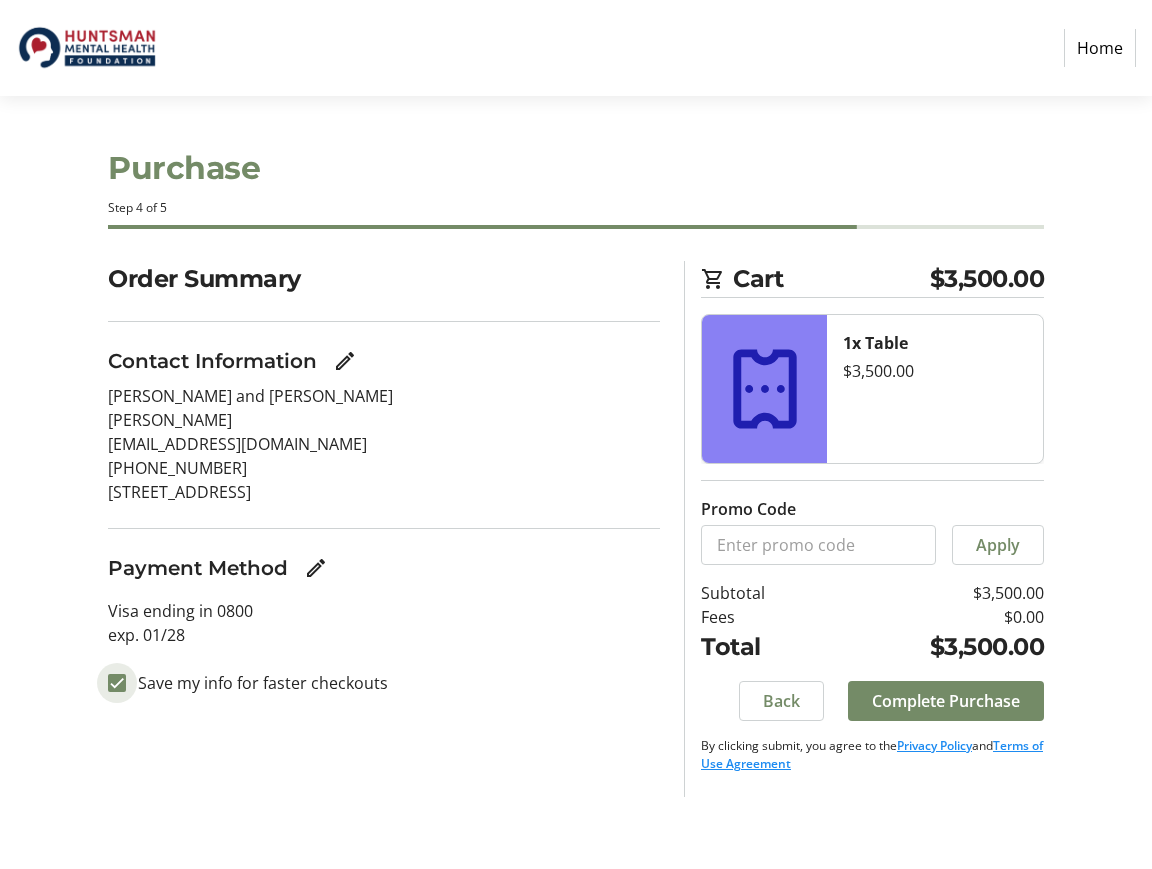 click on "Save my info for faster checkouts" at bounding box center [117, 683] 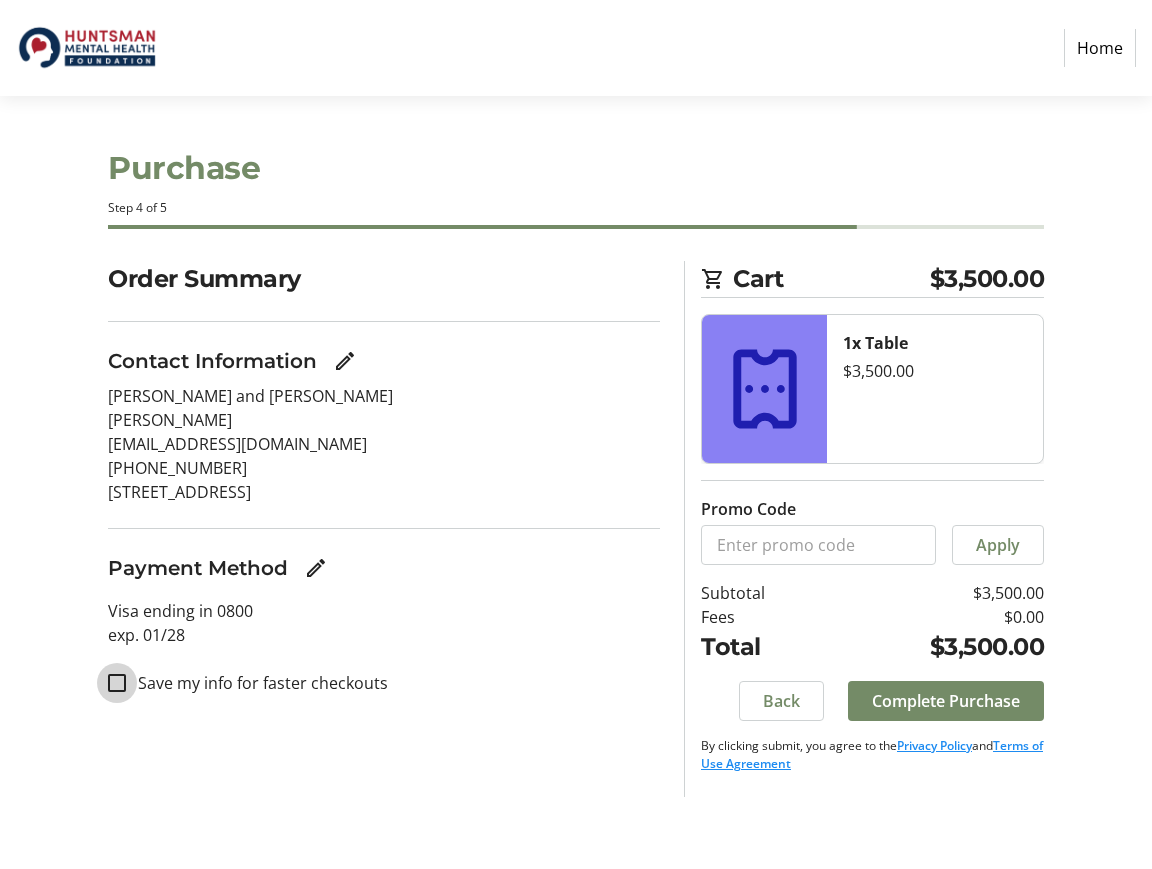 checkbox on "false" 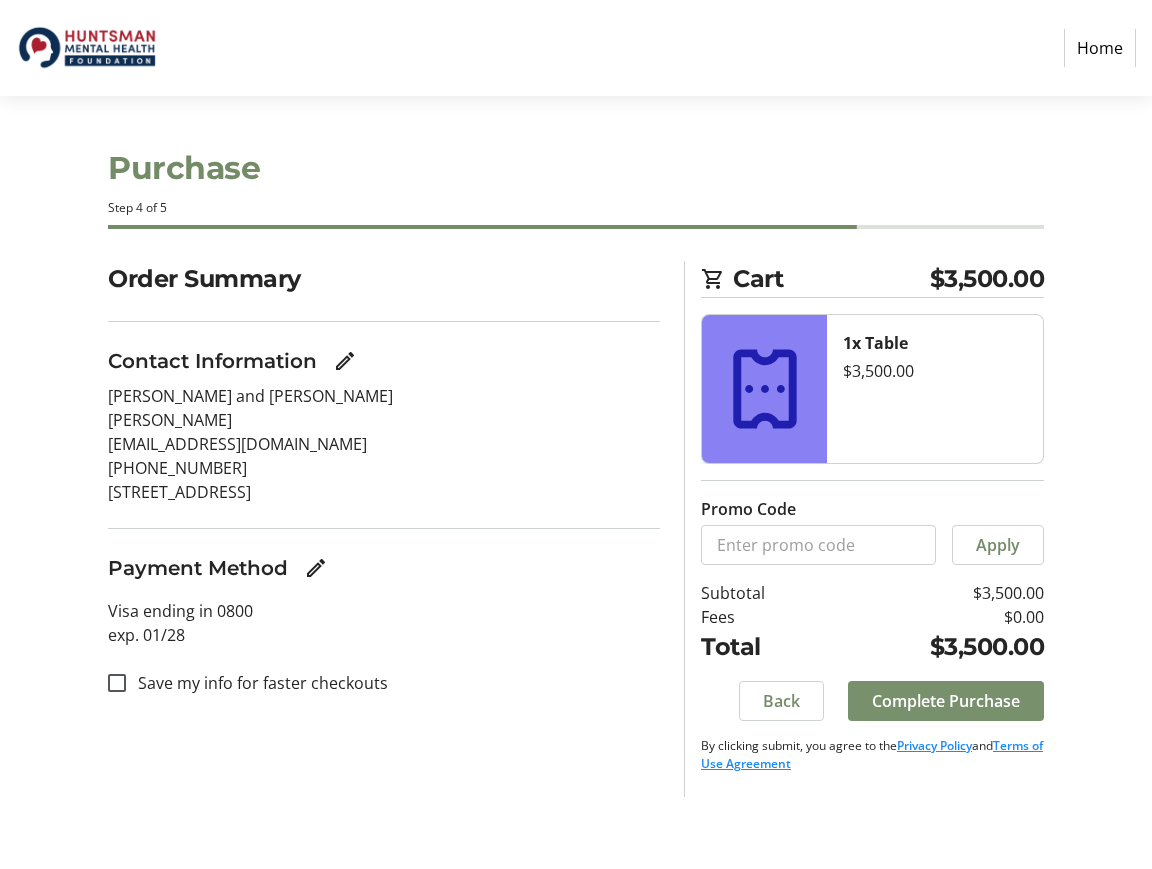 click on "Complete Purchase" 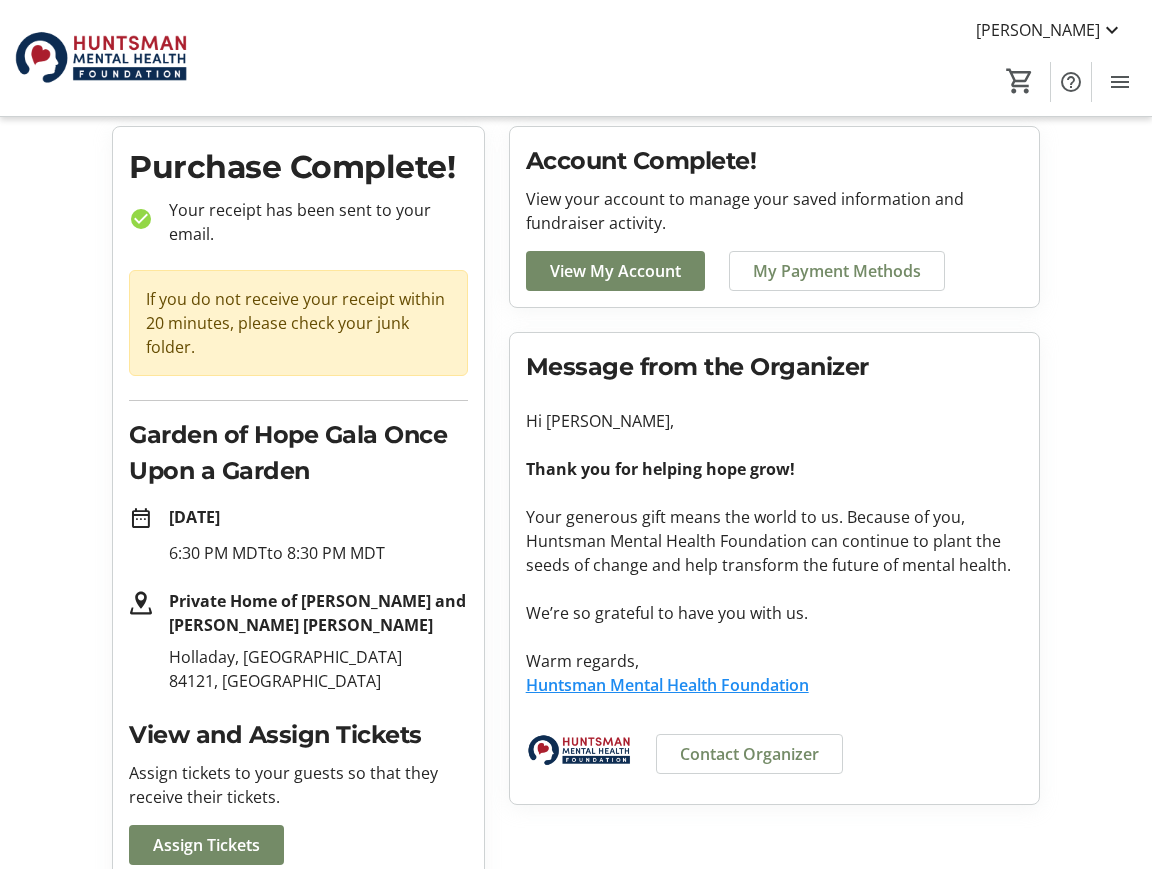 scroll, scrollTop: 58, scrollLeft: 0, axis: vertical 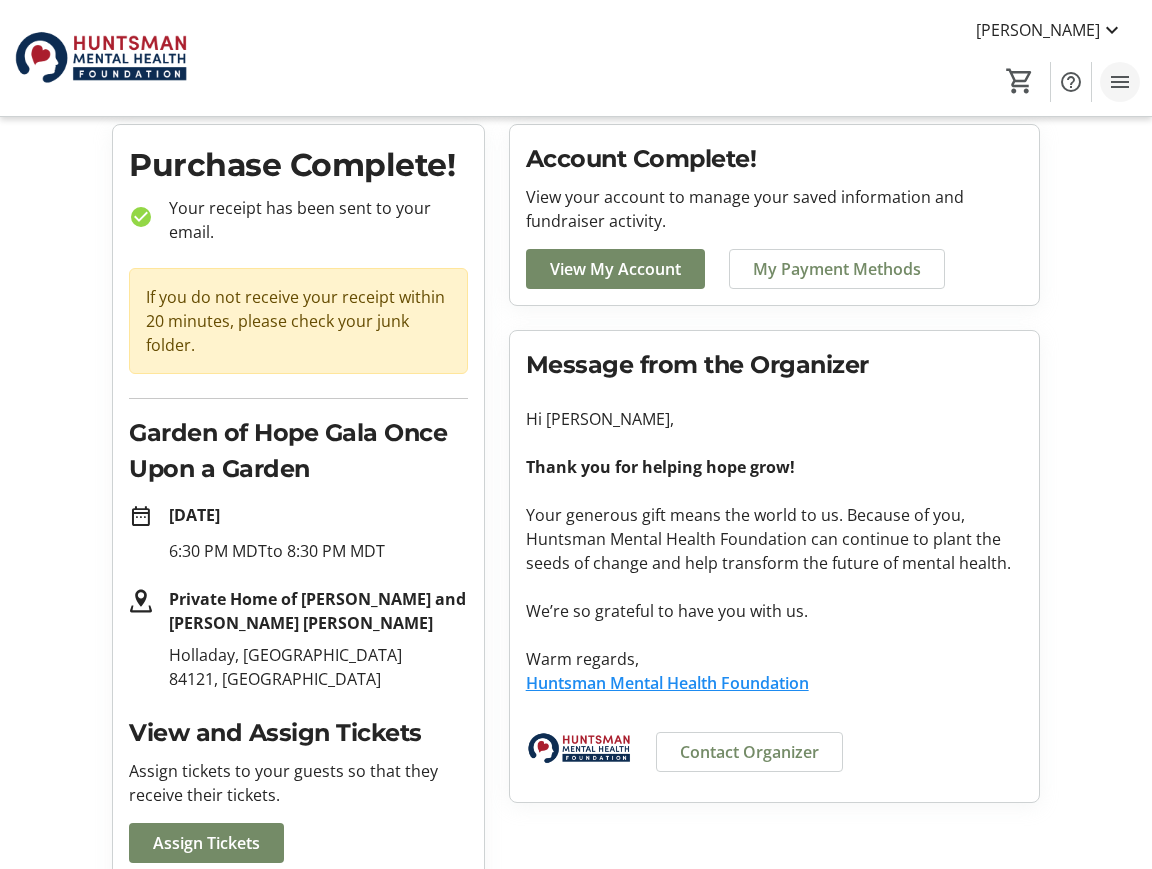 click 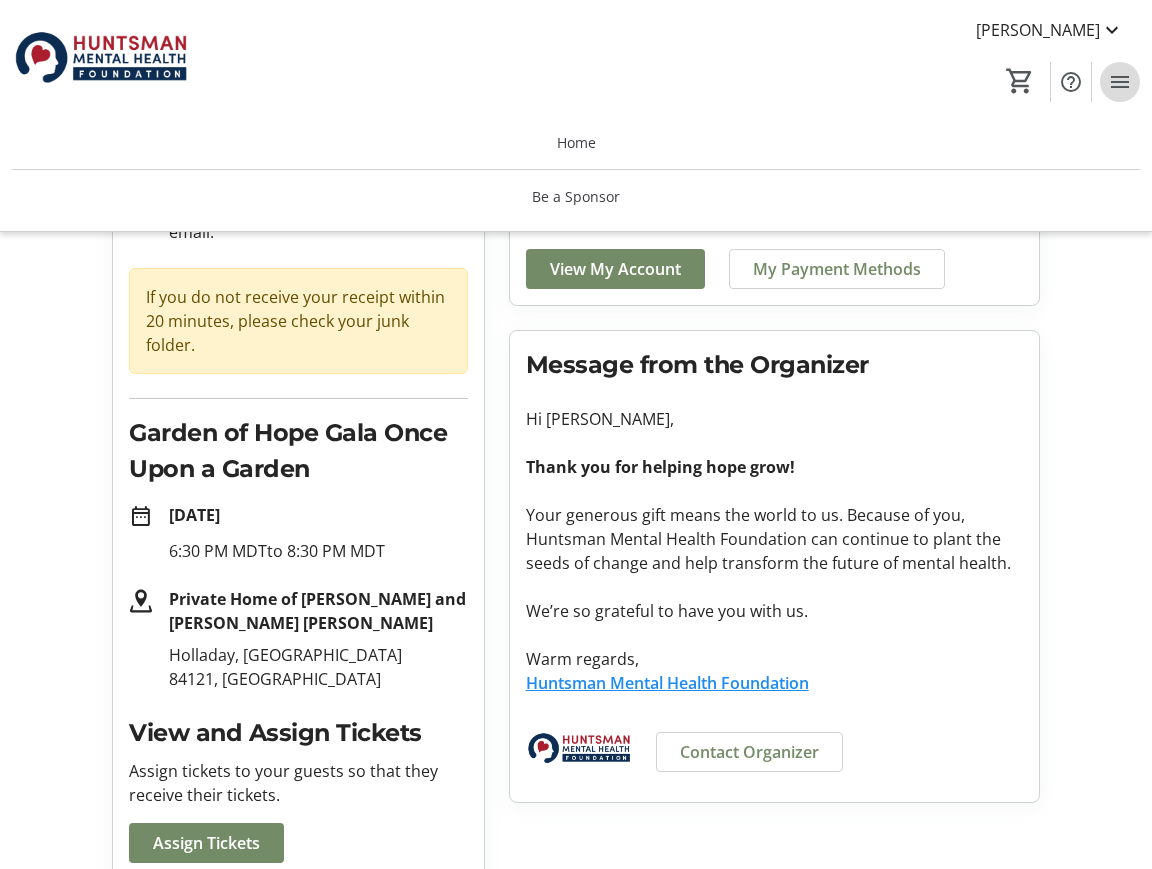 click 